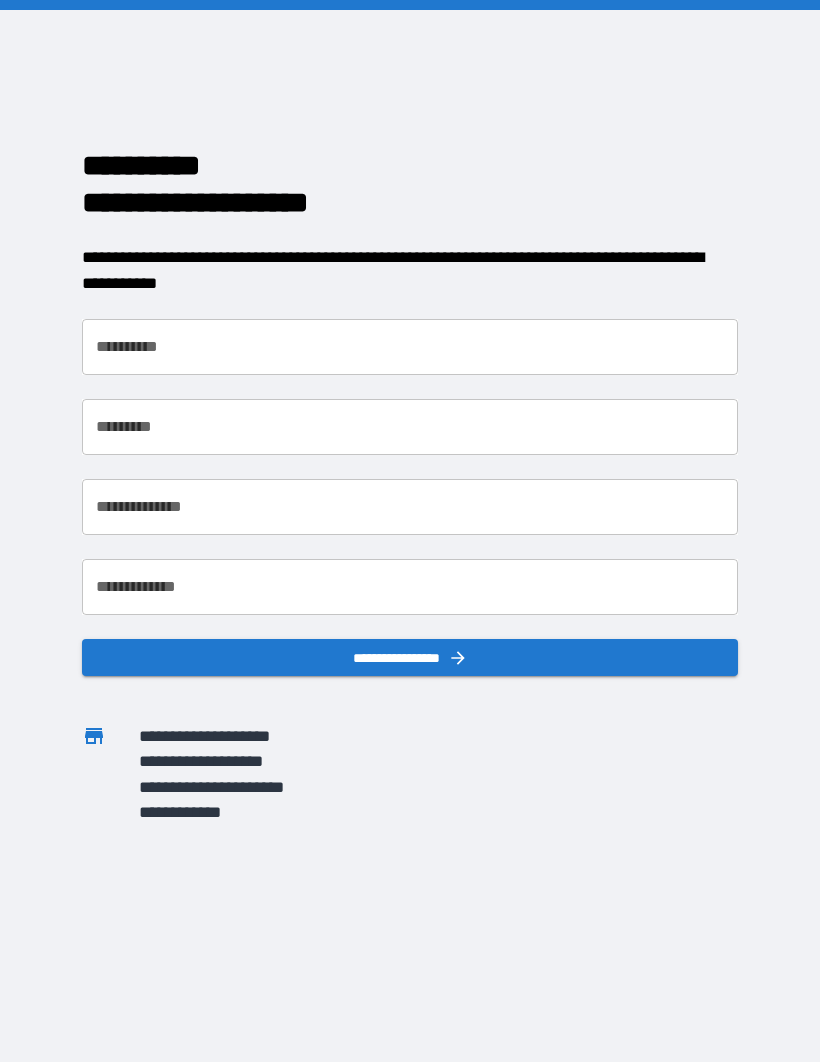 scroll, scrollTop: 0, scrollLeft: 0, axis: both 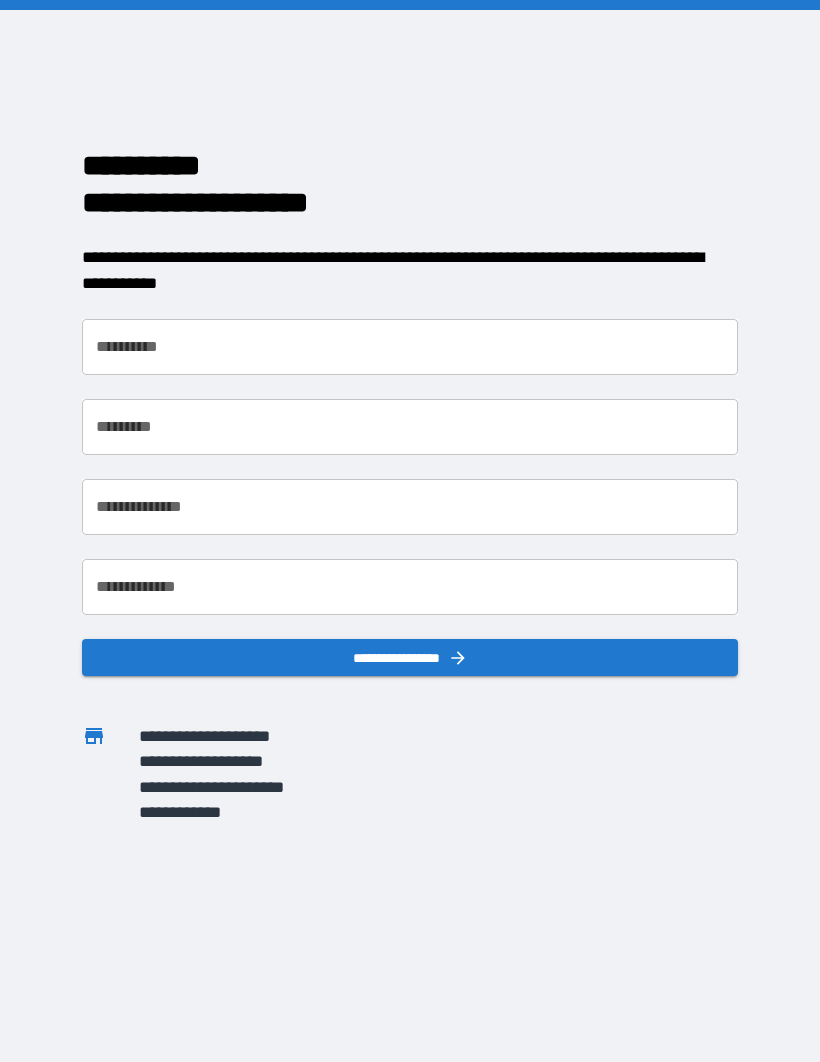 click on "**********" at bounding box center (410, 347) 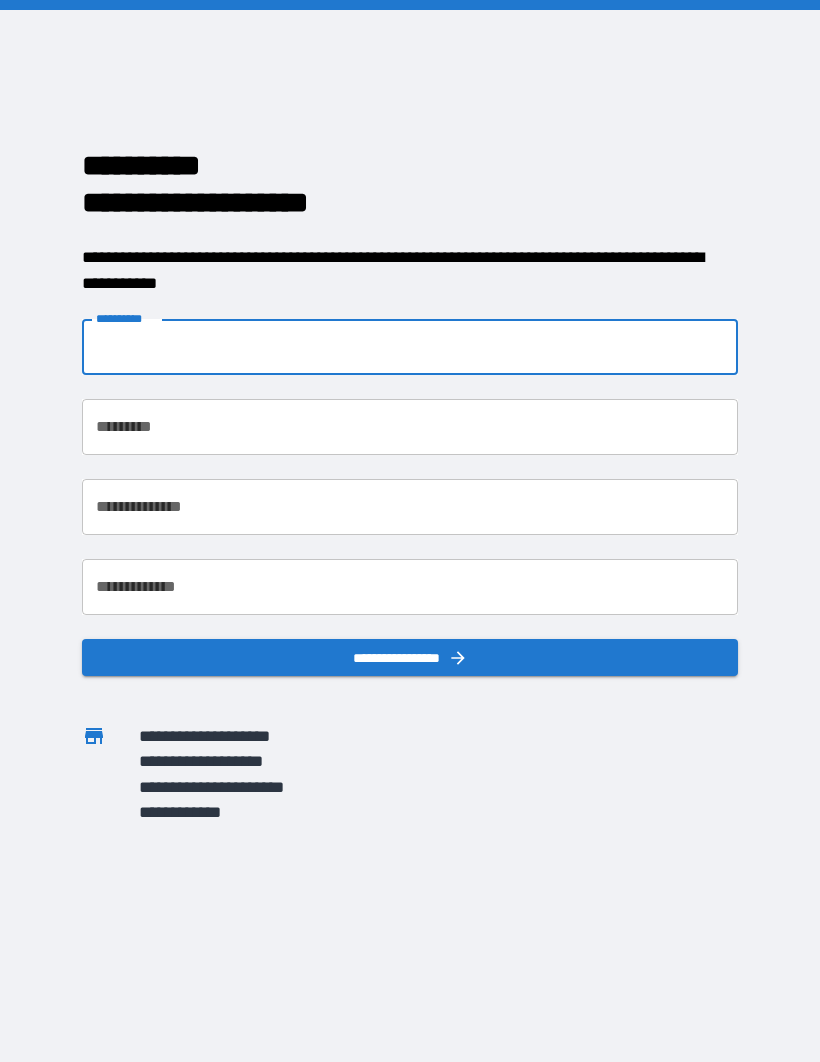 type on "*******" 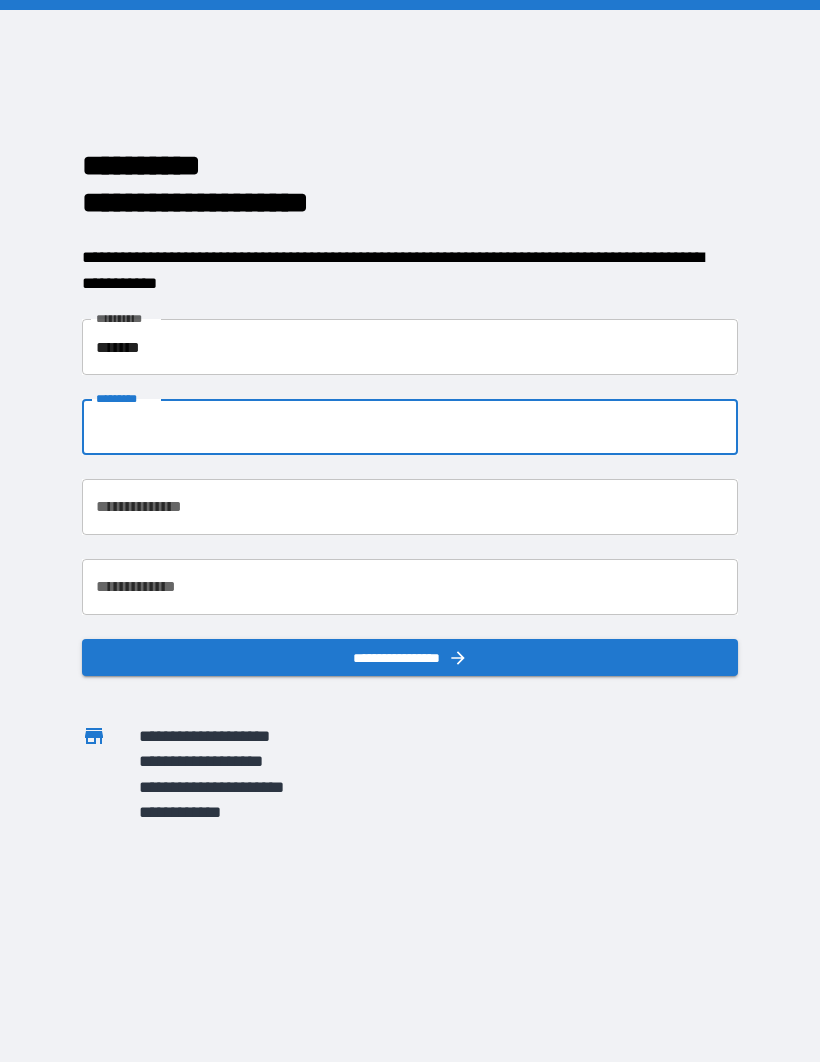 type on "****" 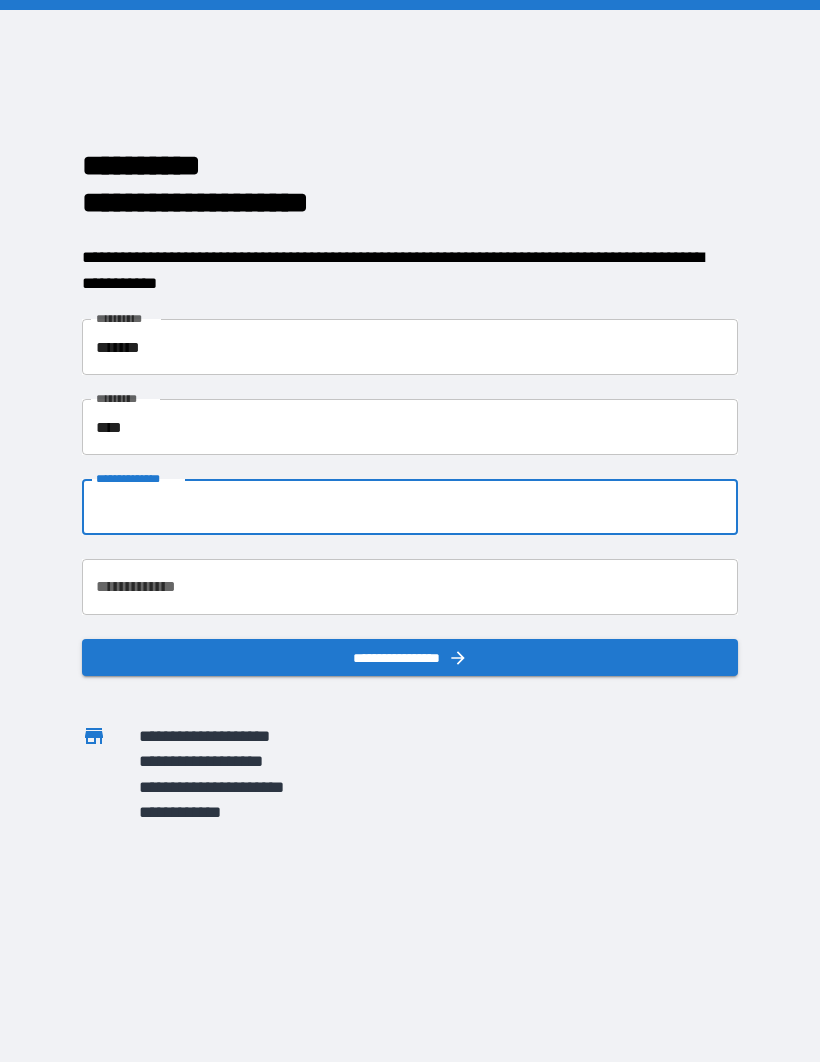 type on "**********" 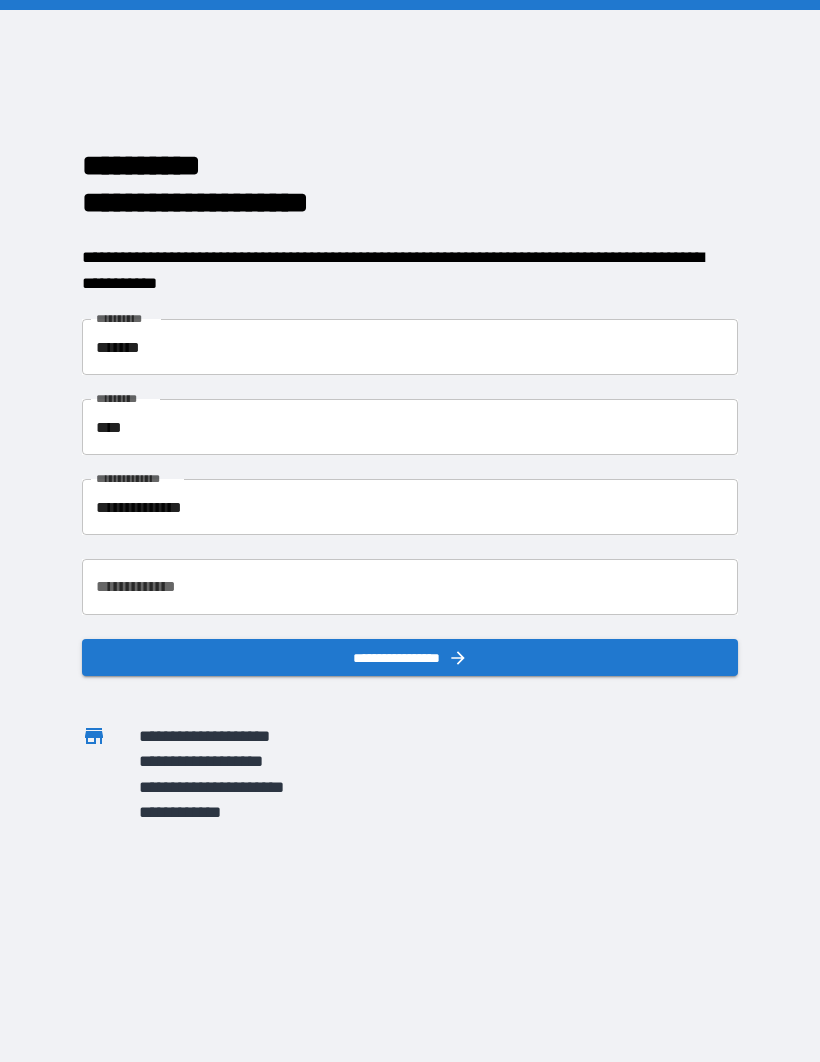 click on "**********" at bounding box center [410, 587] 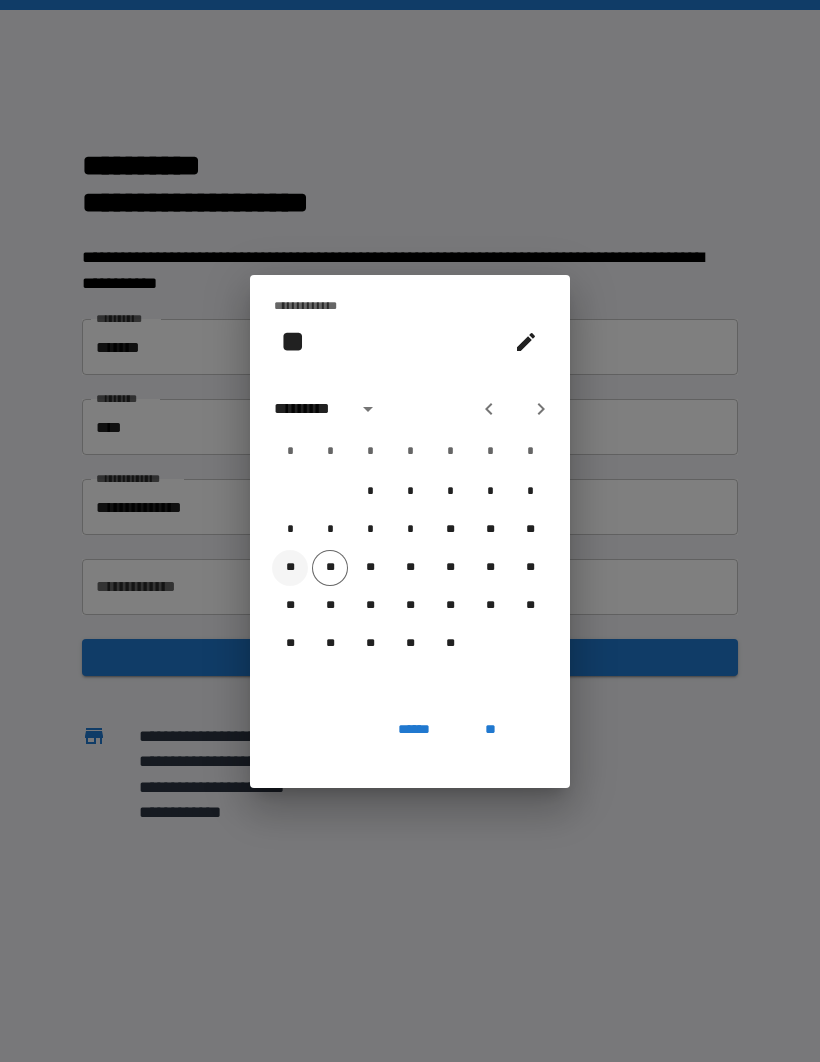 click on "**" at bounding box center (290, 568) 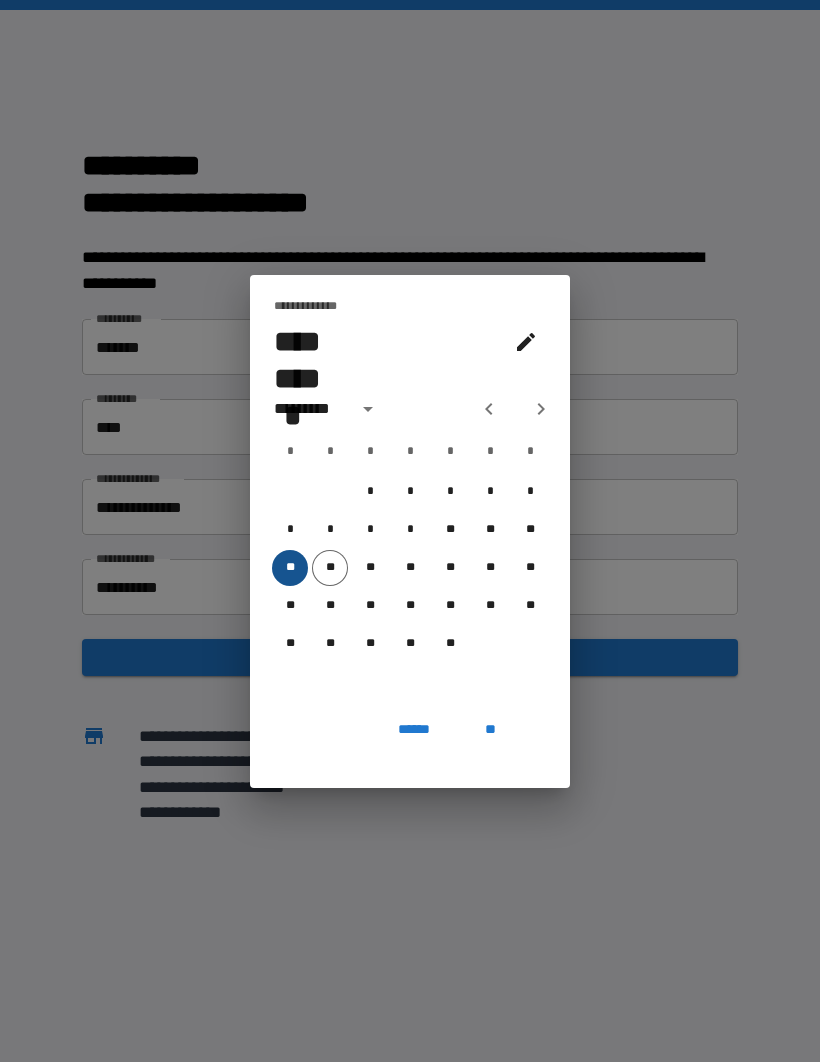 type on "**********" 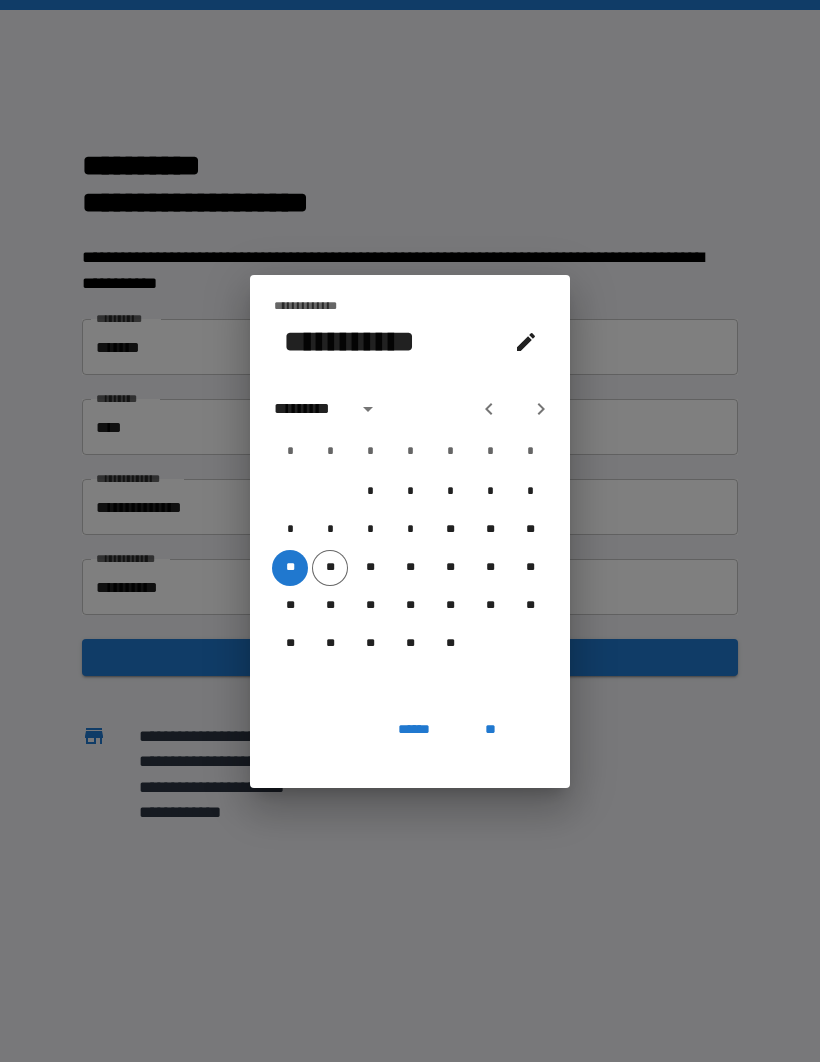 click on "******" at bounding box center [414, 730] 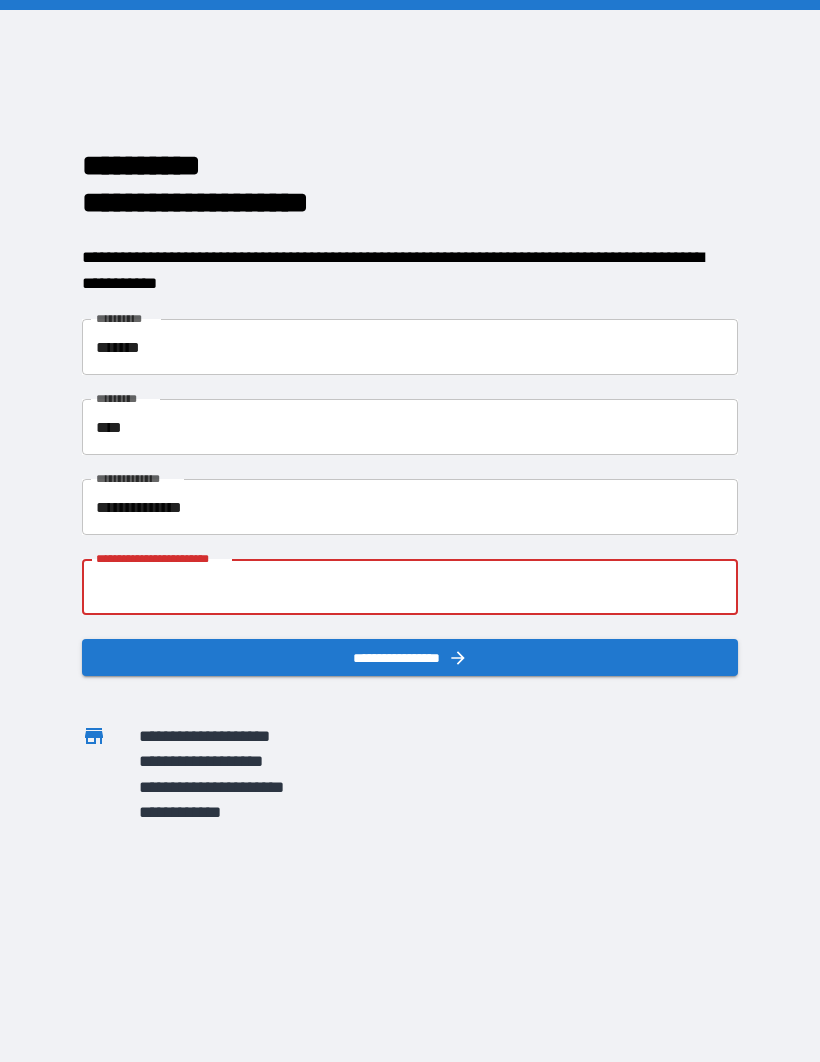 click on "**********" at bounding box center (410, 587) 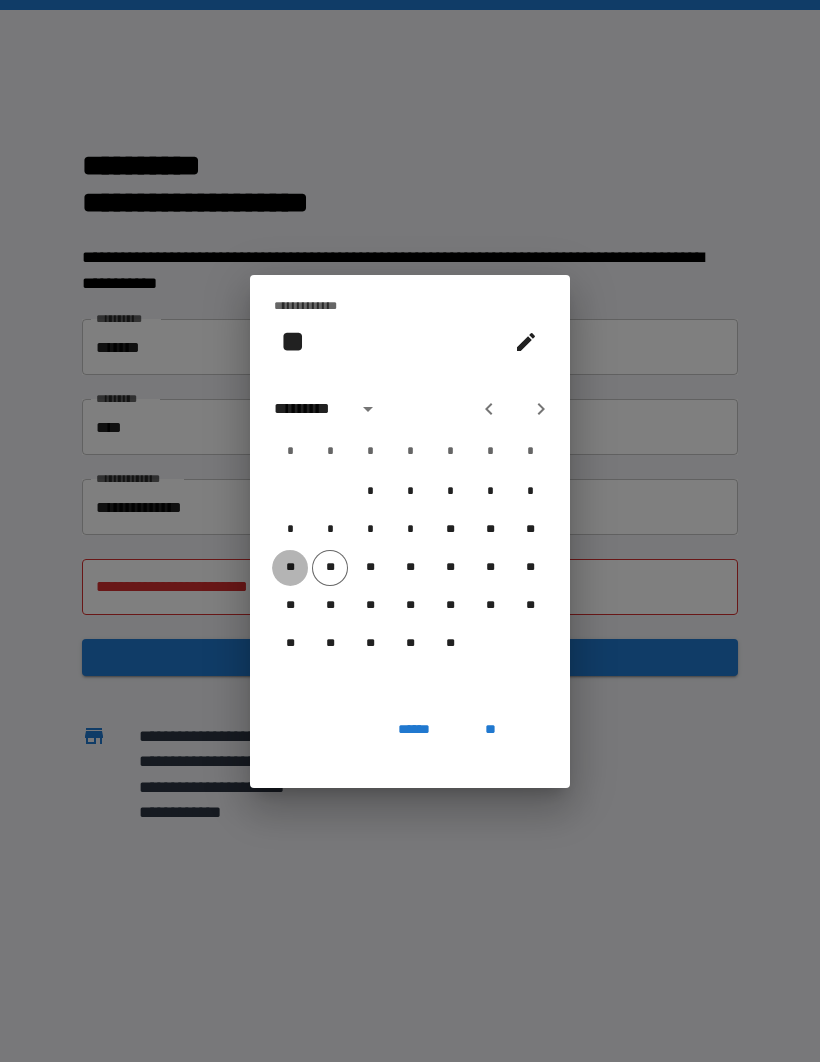click on "**" at bounding box center [290, 568] 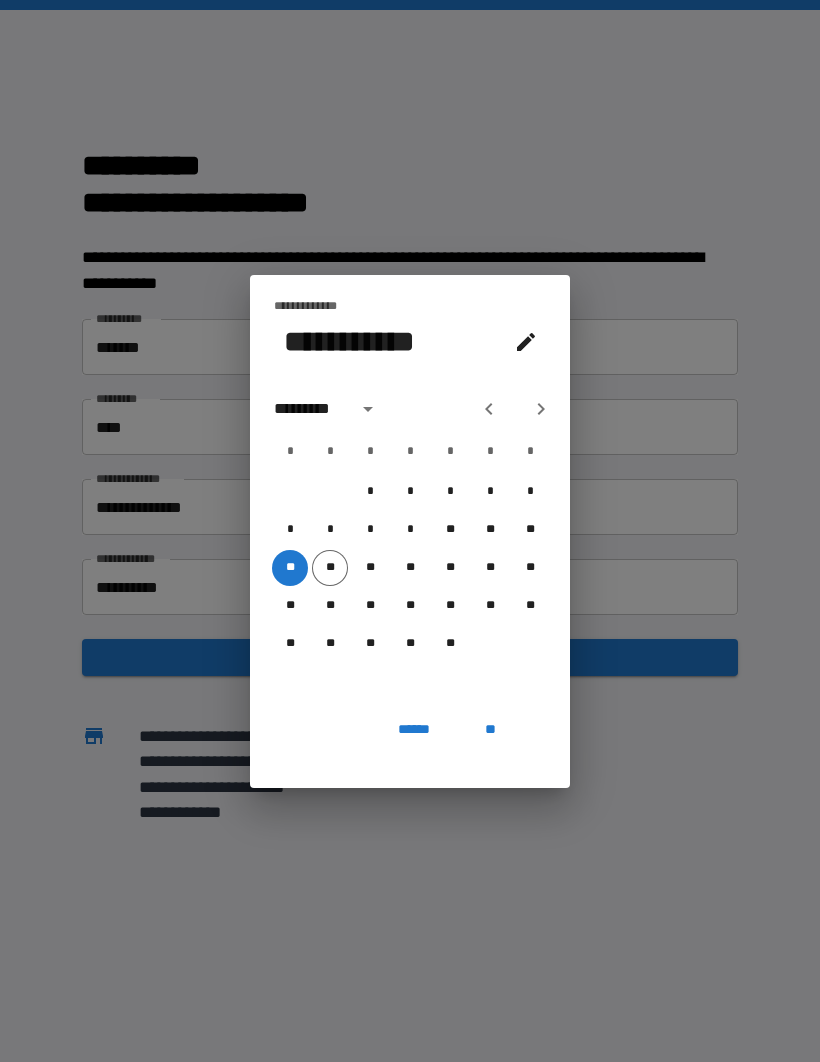 click on "**********" at bounding box center [410, 531] 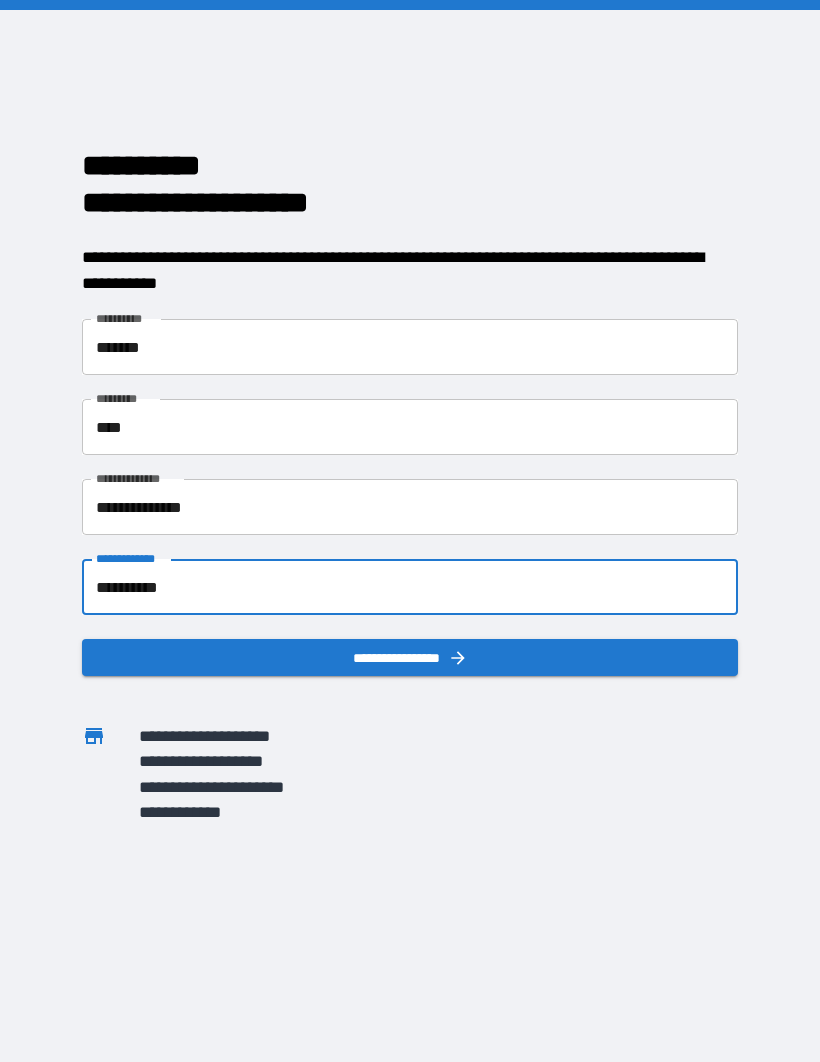 click on "**********" at bounding box center [410, 587] 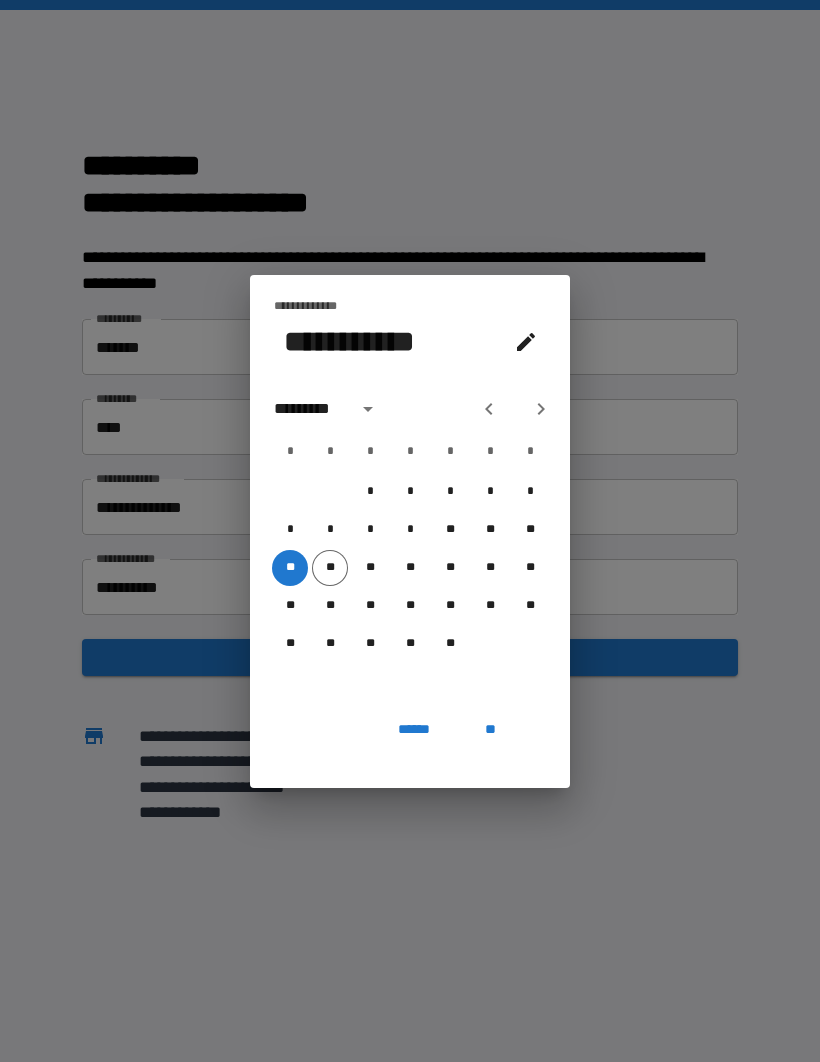 click on "******" at bounding box center [414, 730] 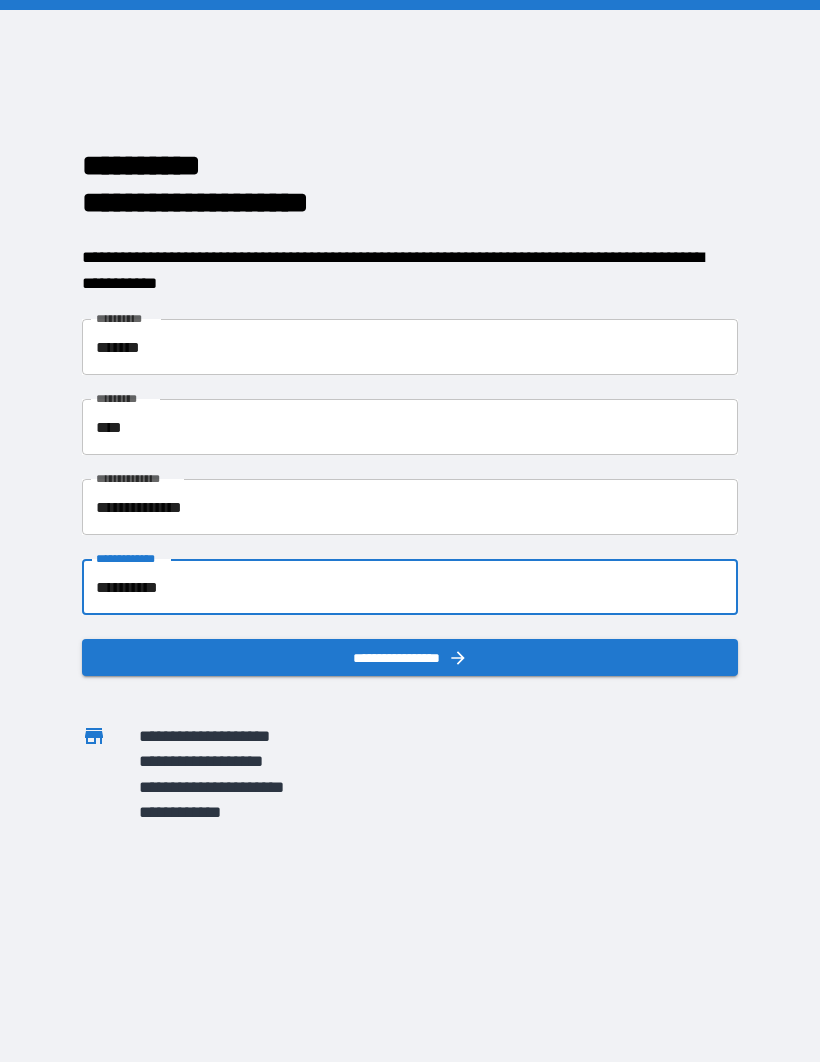 click on "**********" at bounding box center [410, 587] 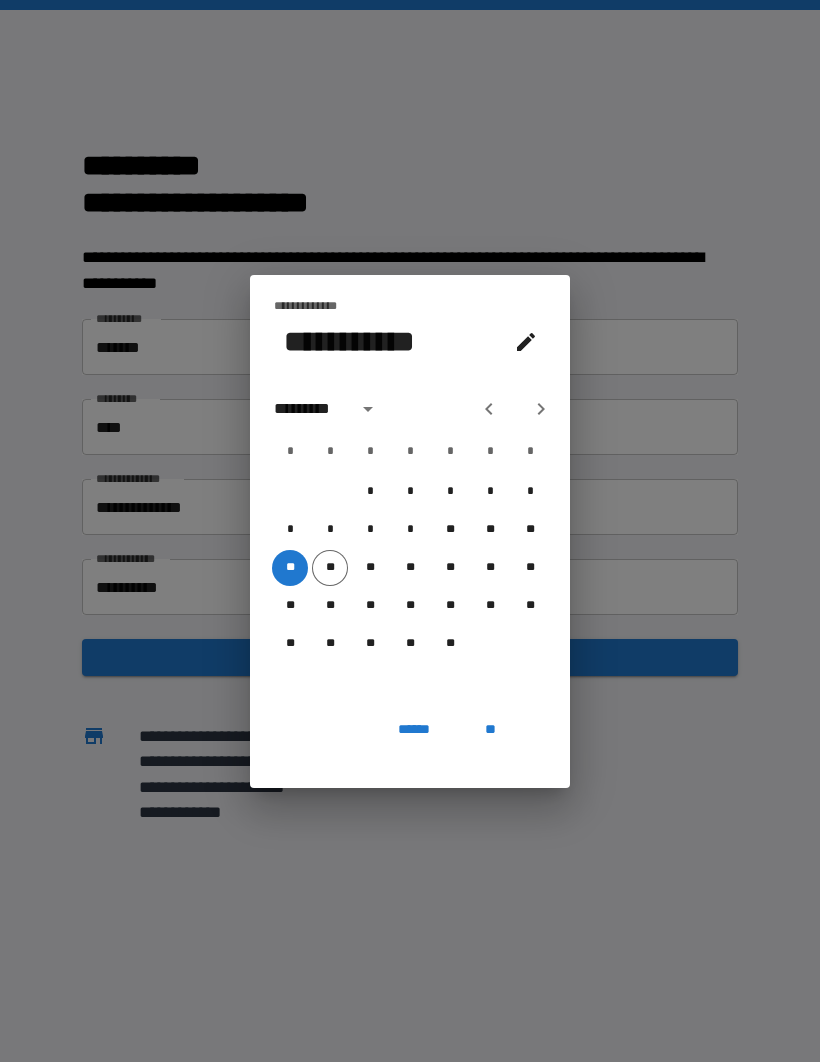 click 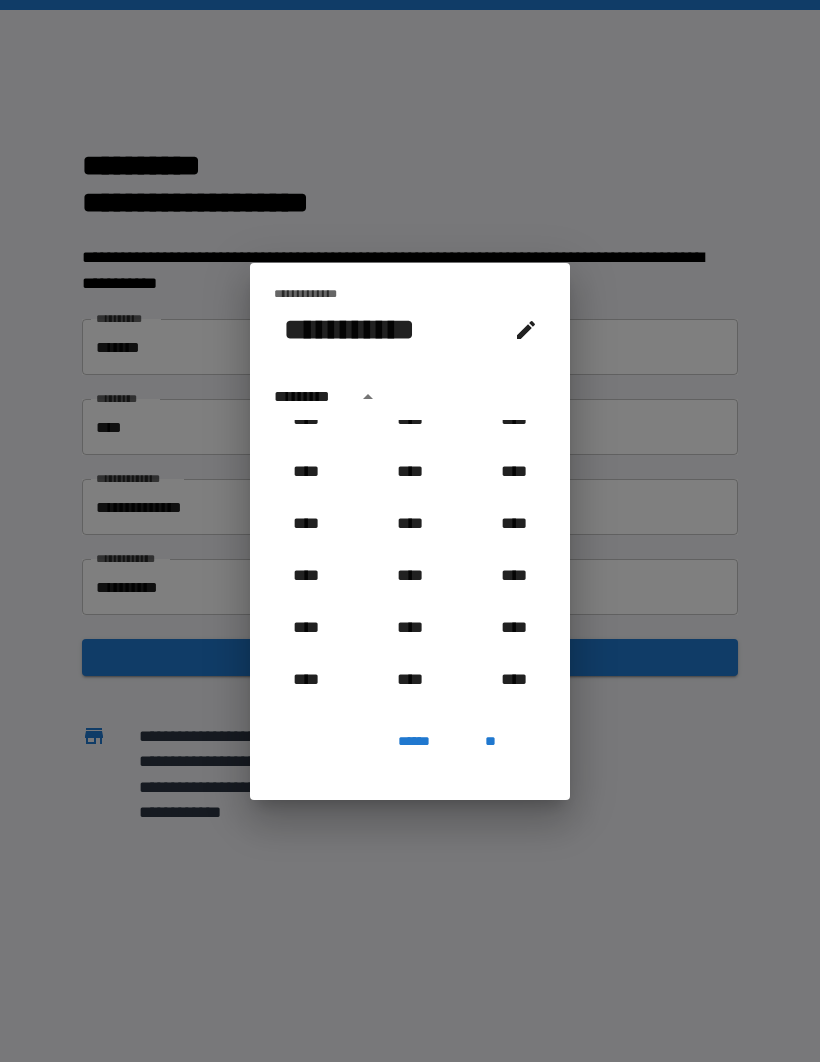 scroll, scrollTop: 859, scrollLeft: 0, axis: vertical 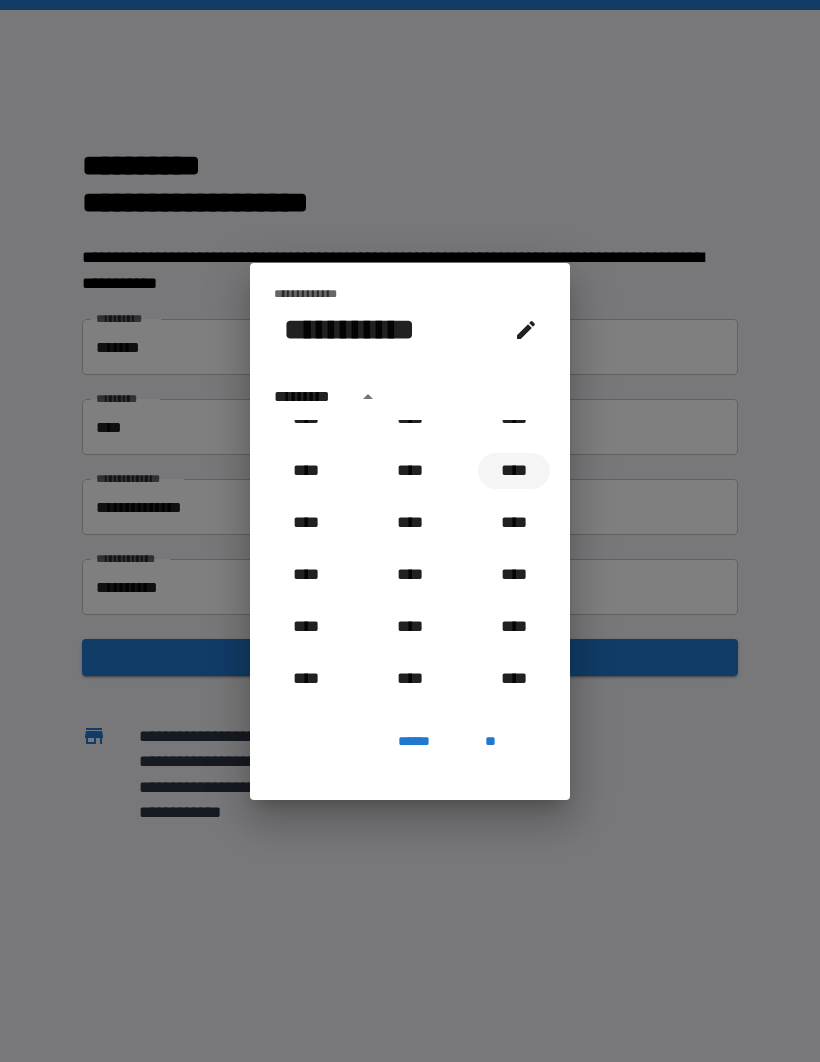 click on "****" at bounding box center [514, 471] 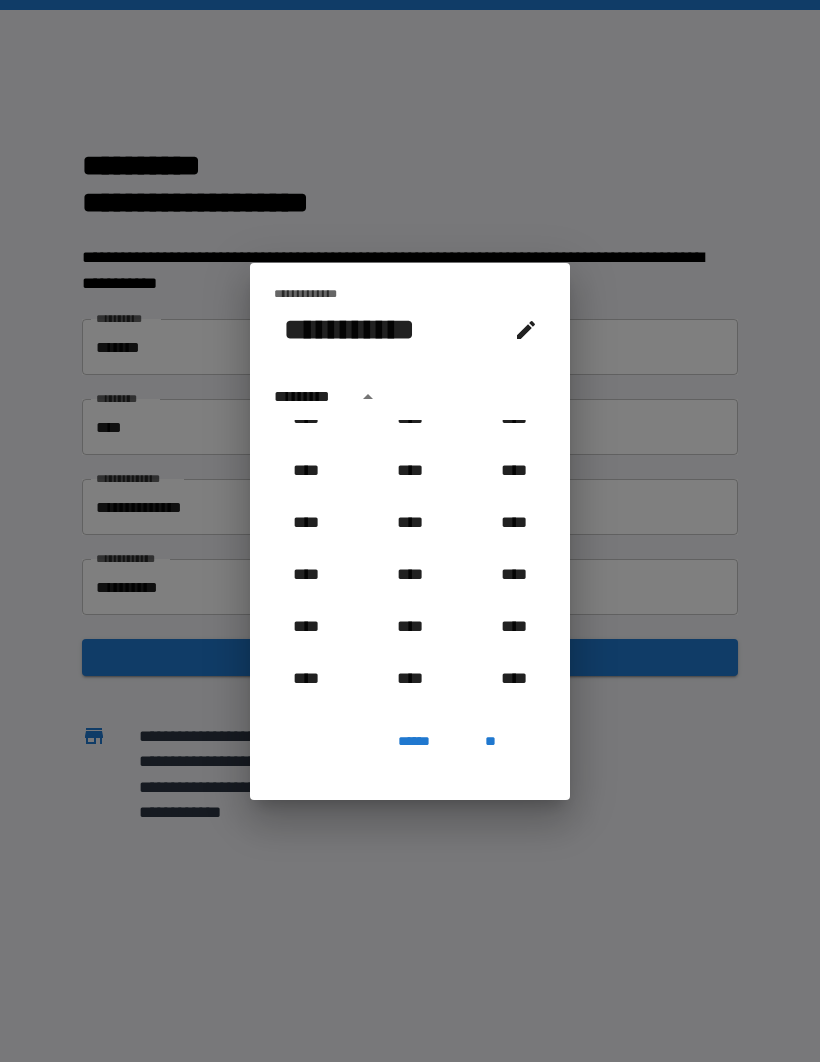 type on "**********" 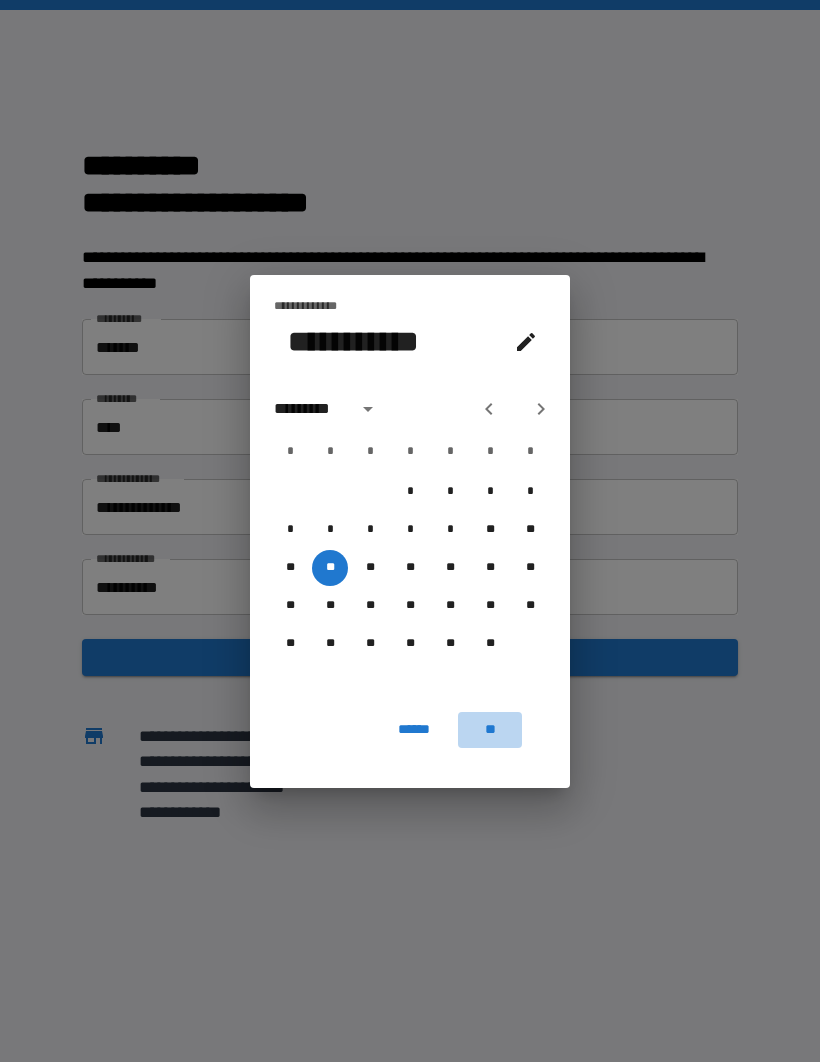 click on "**" at bounding box center (490, 730) 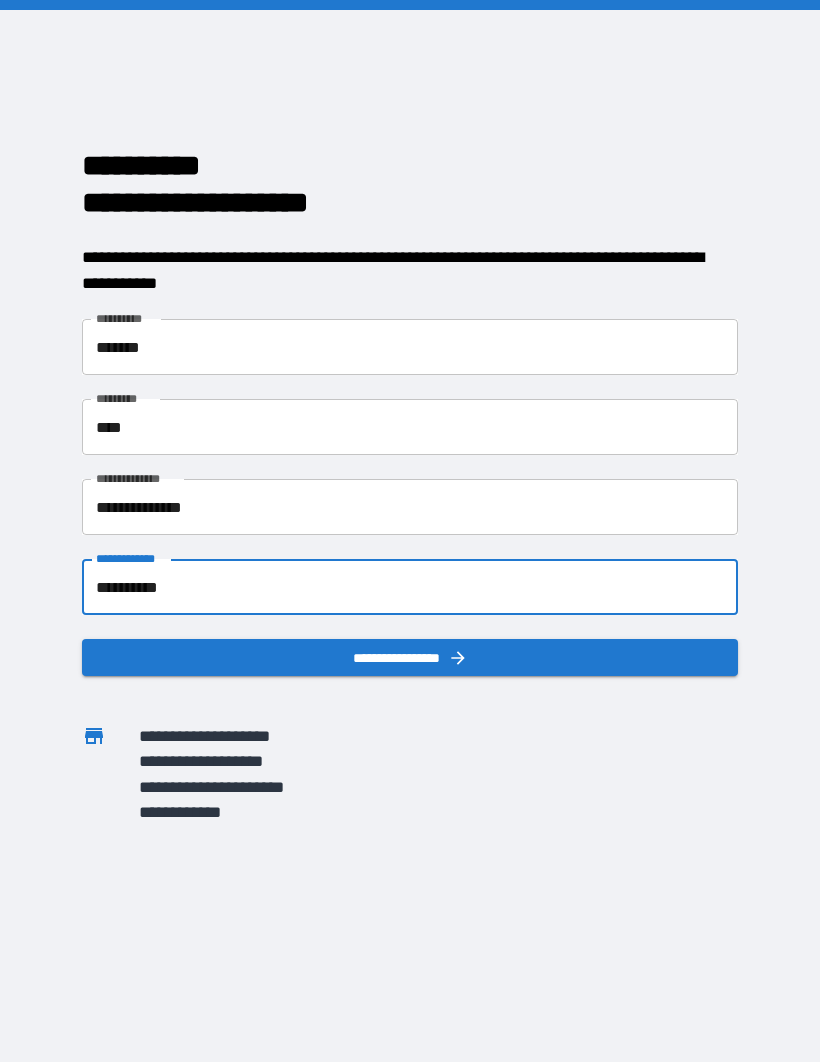 click on "**********" at bounding box center [410, 531] 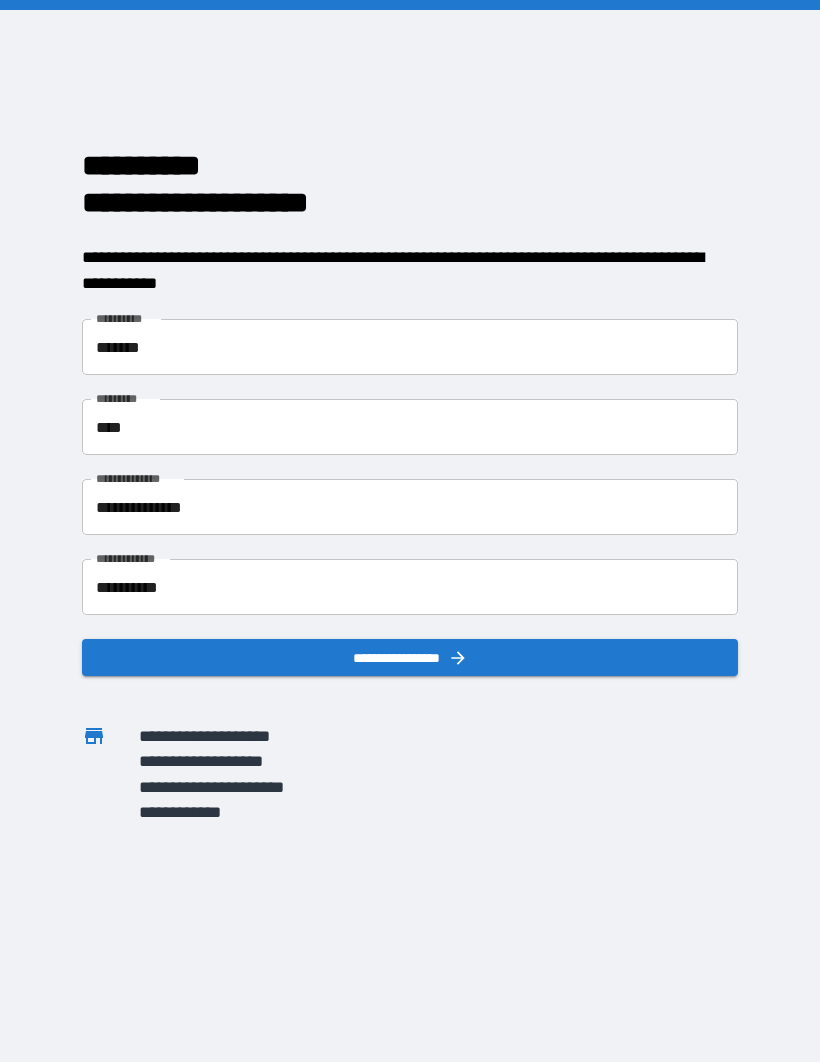click on "**********" at bounding box center [410, 657] 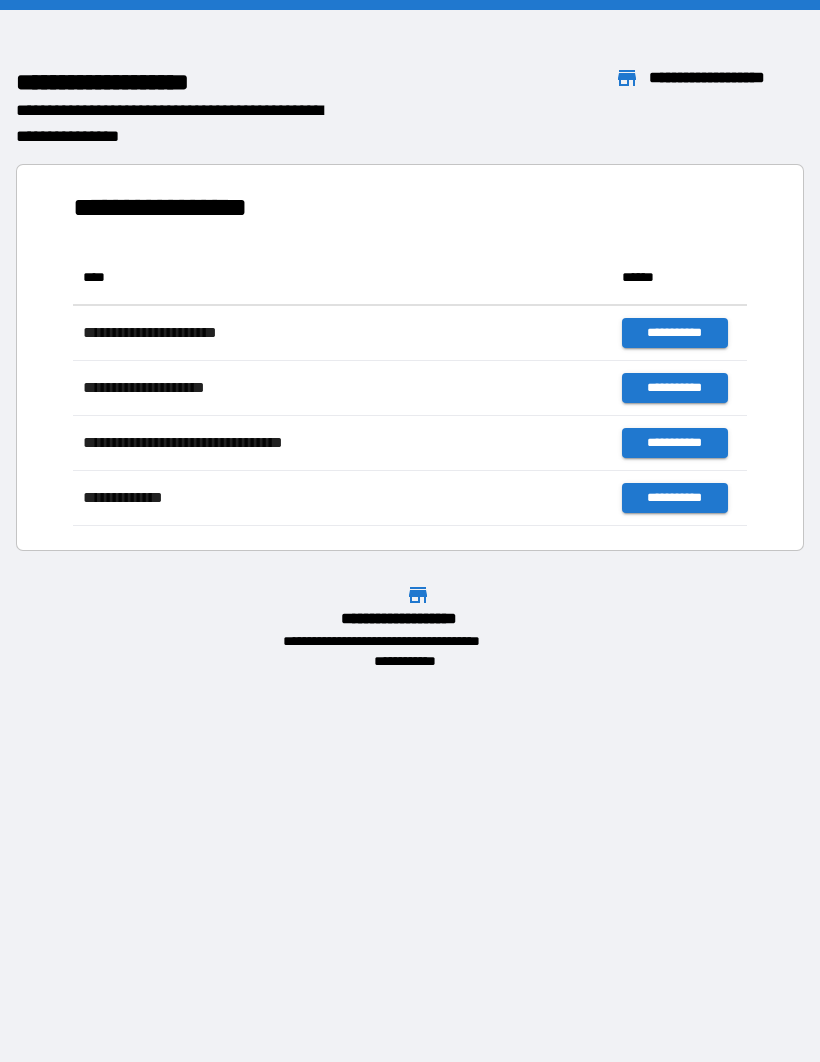 scroll, scrollTop: 1, scrollLeft: 1, axis: both 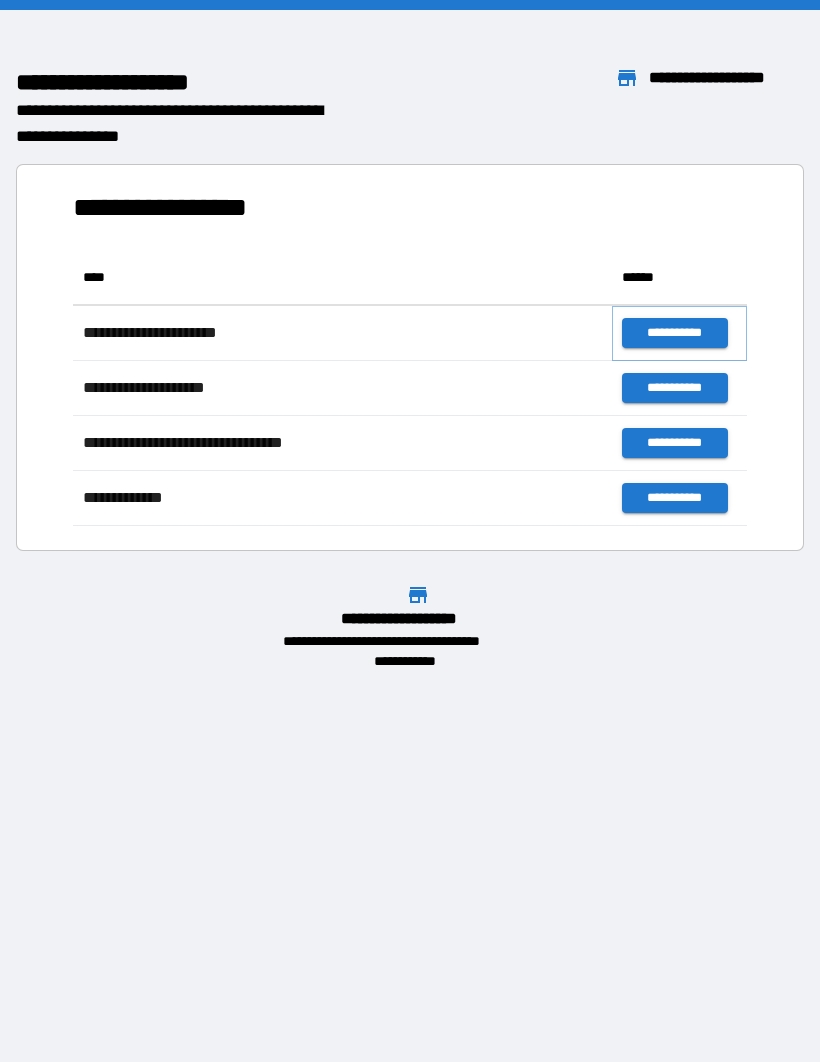 click on "**********" at bounding box center (674, 333) 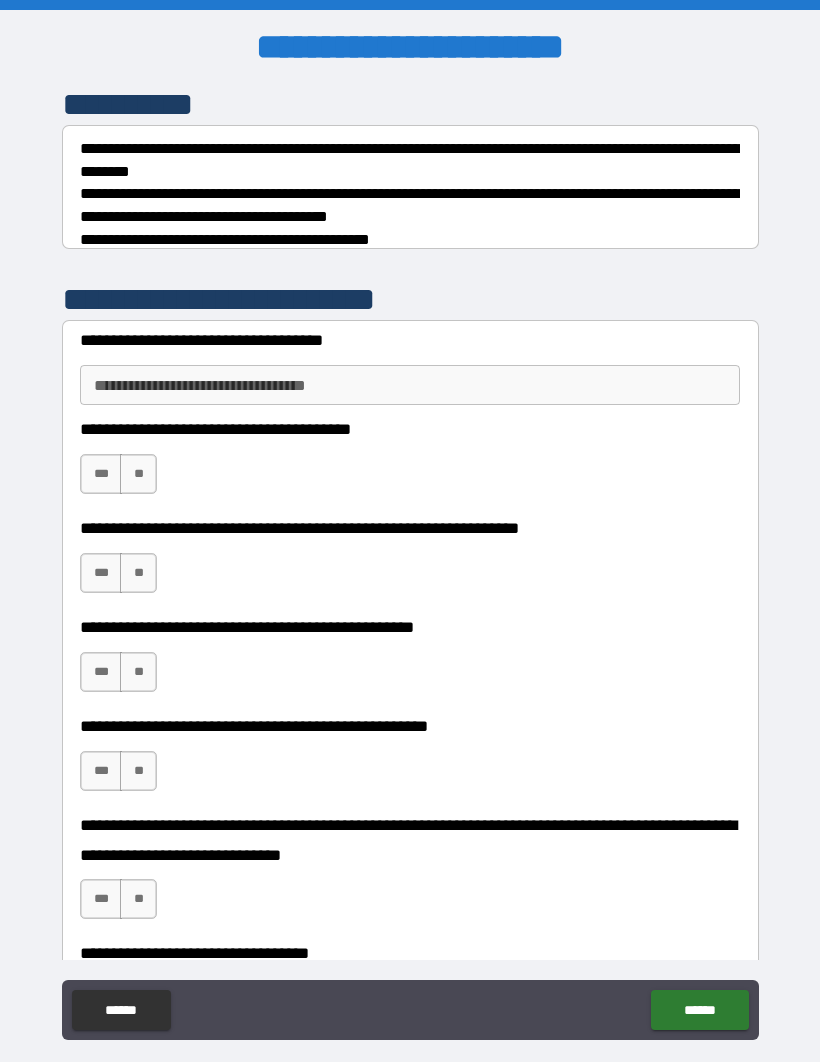 scroll, scrollTop: 284, scrollLeft: 0, axis: vertical 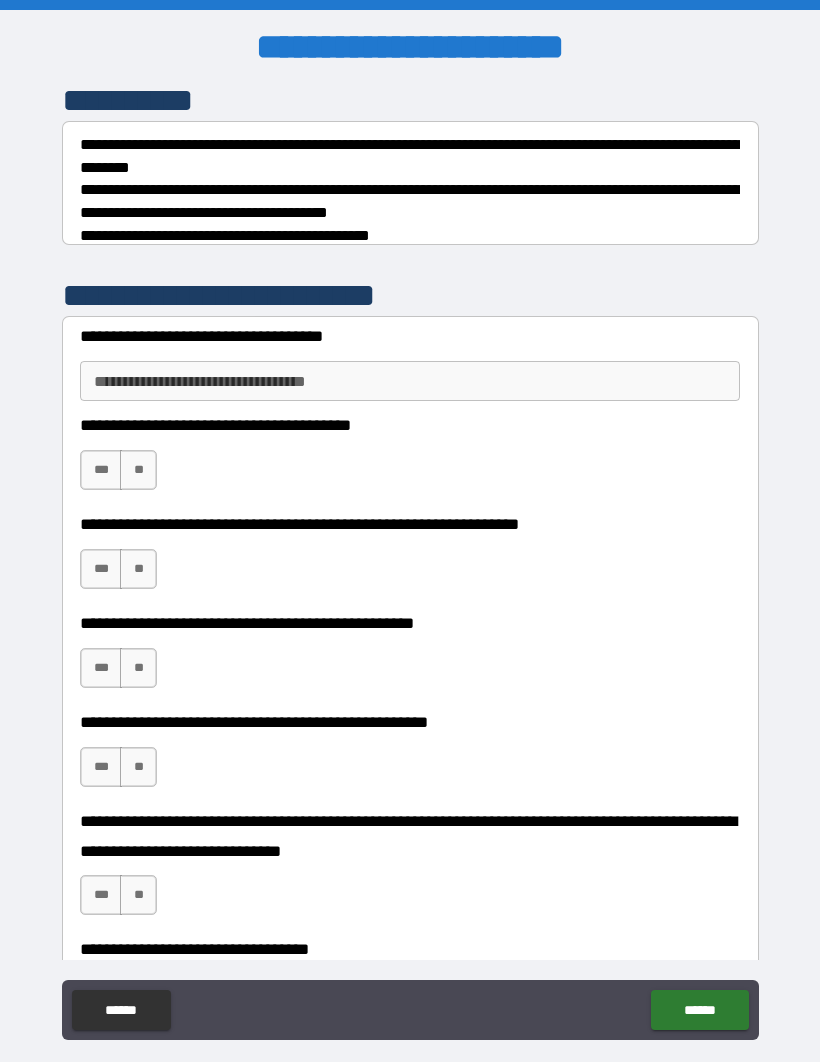 click on "***" at bounding box center (101, 470) 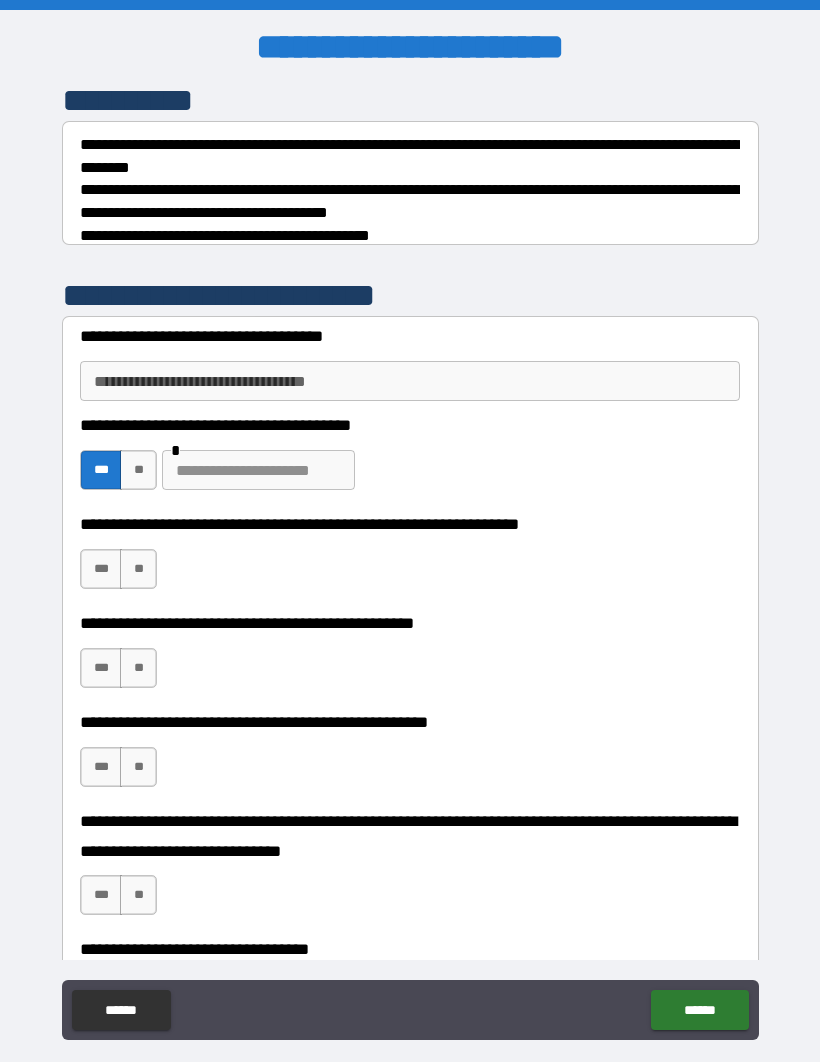 click on "***" at bounding box center (101, 569) 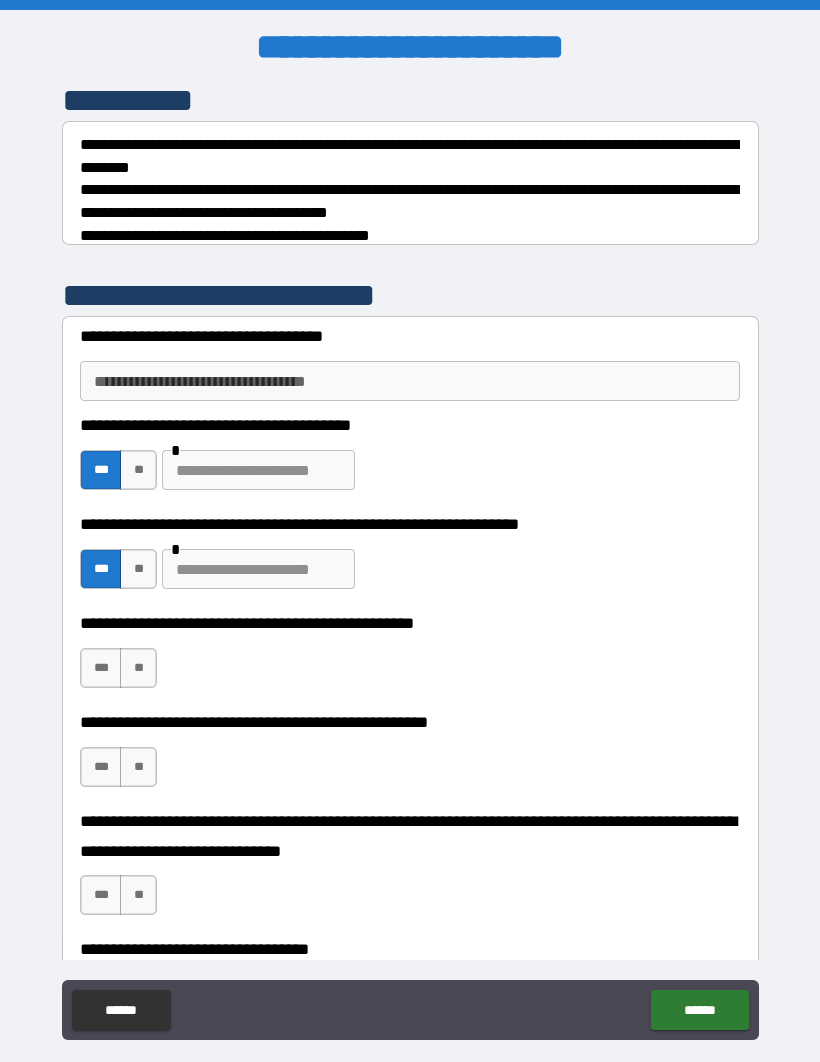 click on "**" at bounding box center (138, 668) 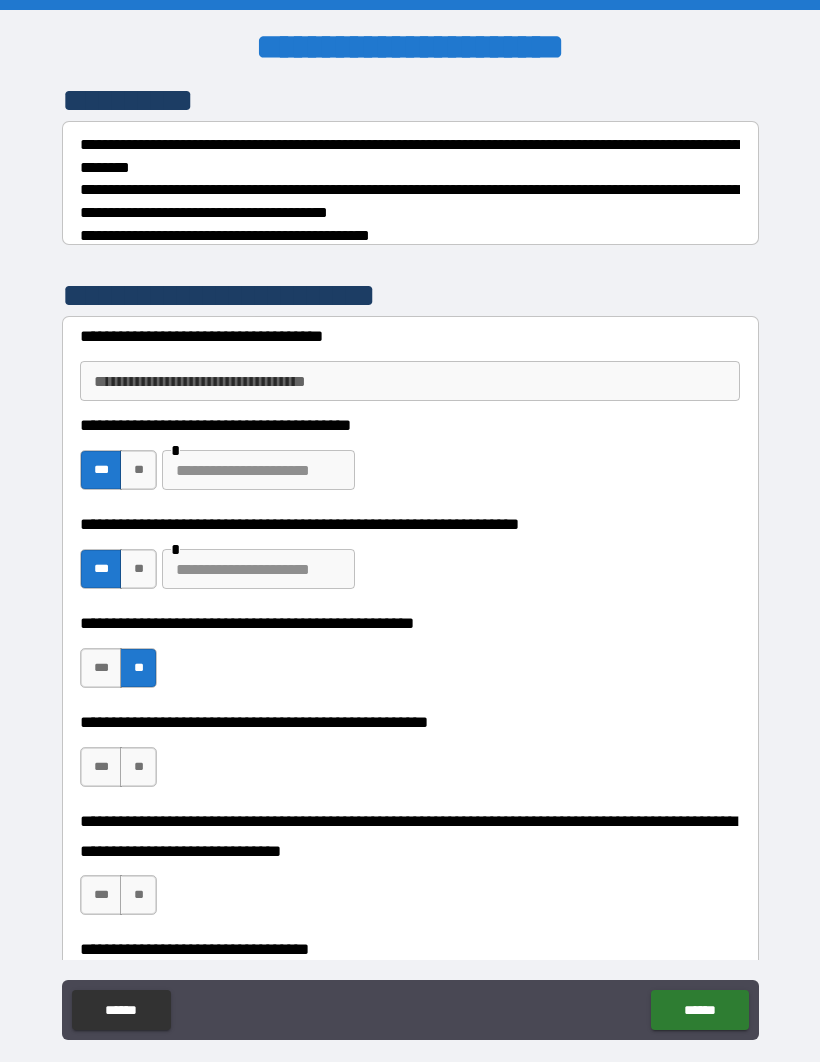 click on "**" at bounding box center (138, 767) 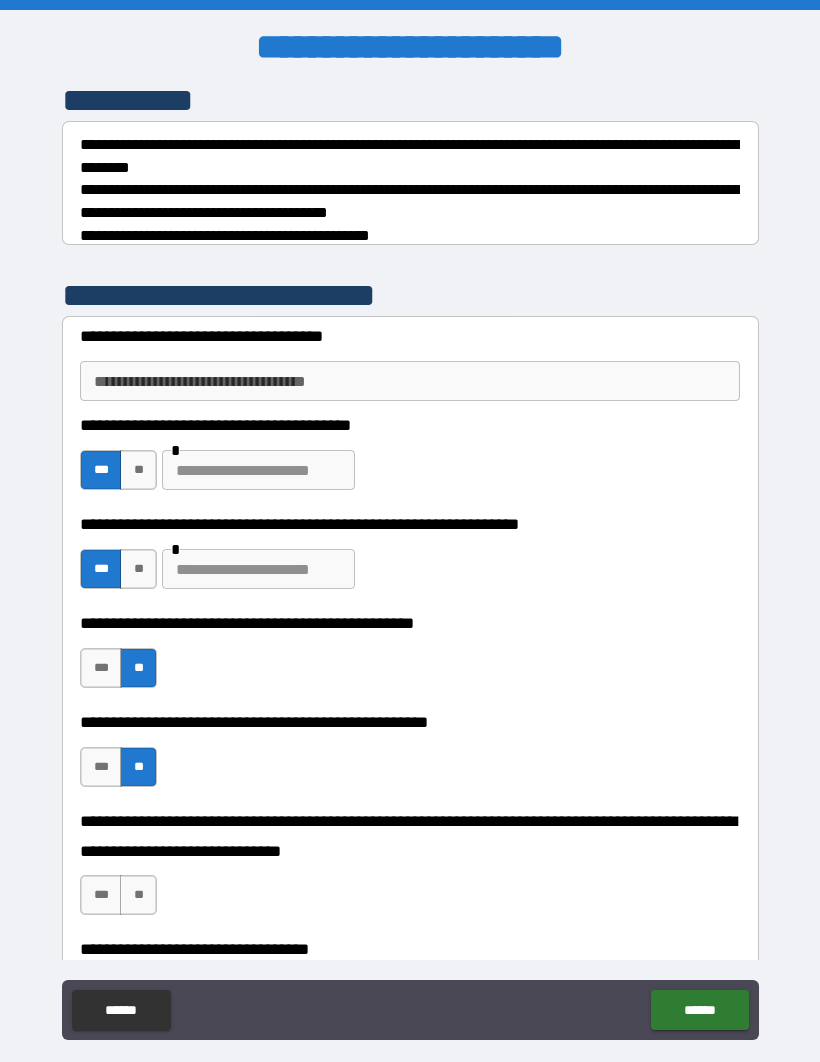 click on "**" at bounding box center (138, 895) 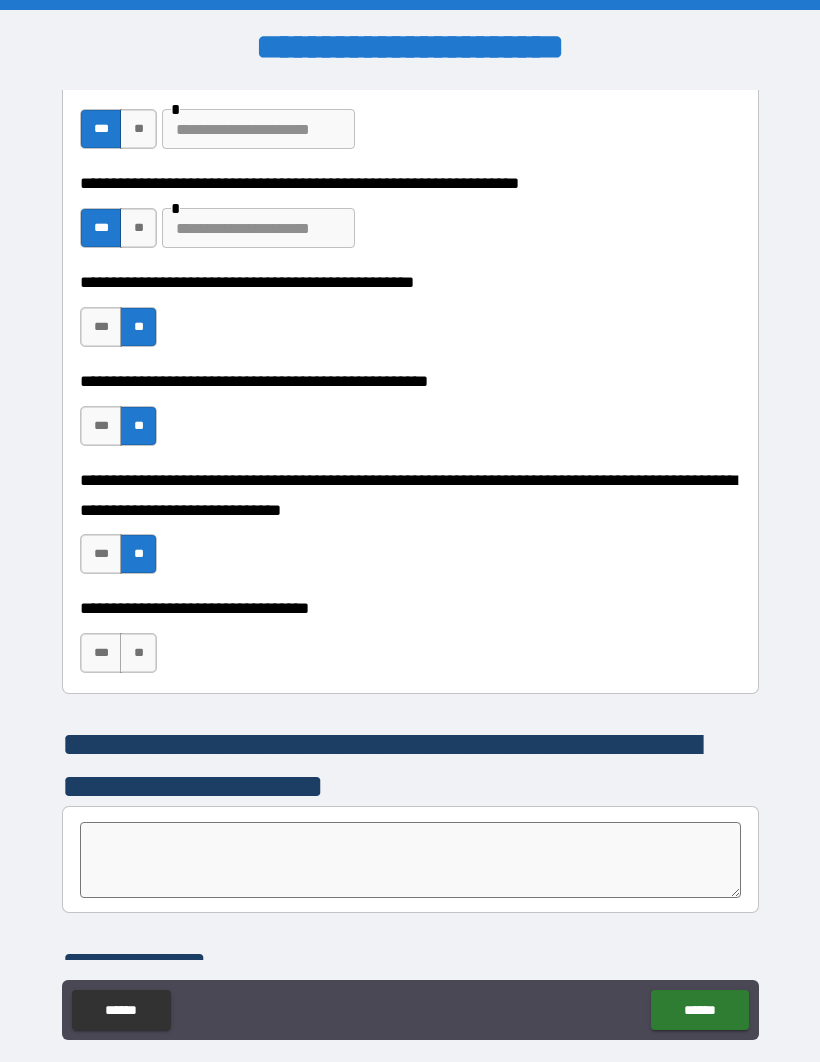 scroll, scrollTop: 629, scrollLeft: 0, axis: vertical 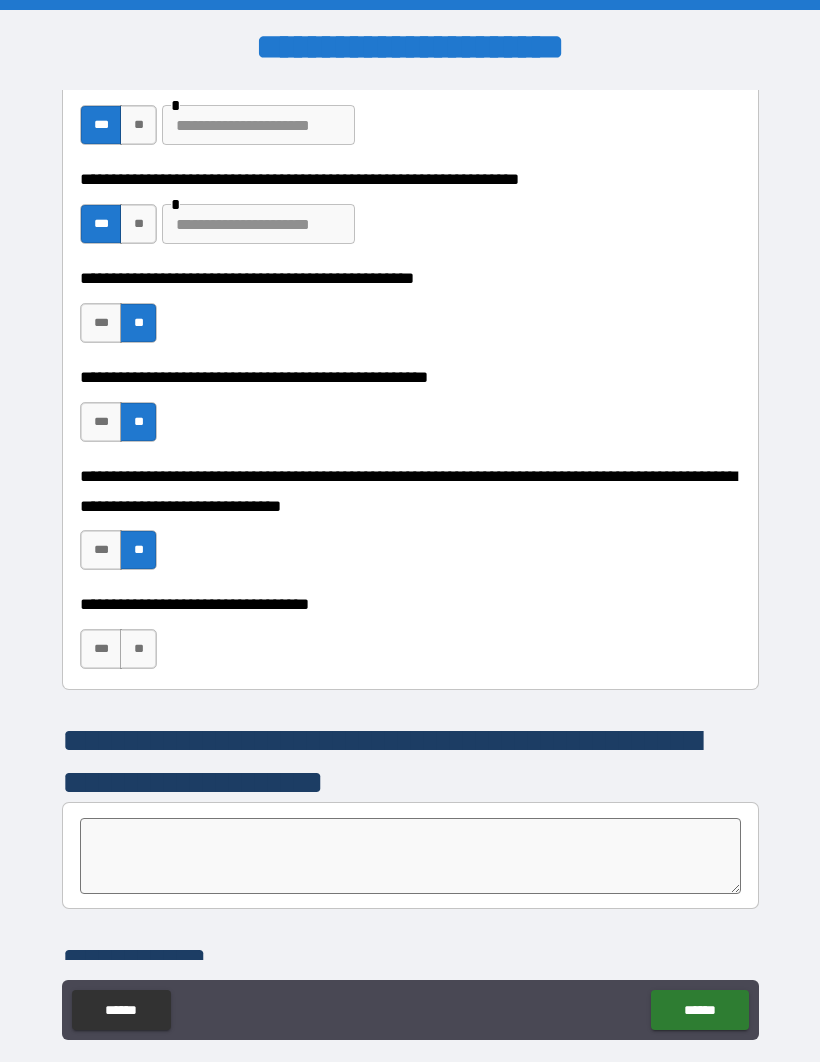 click on "**" at bounding box center (138, 649) 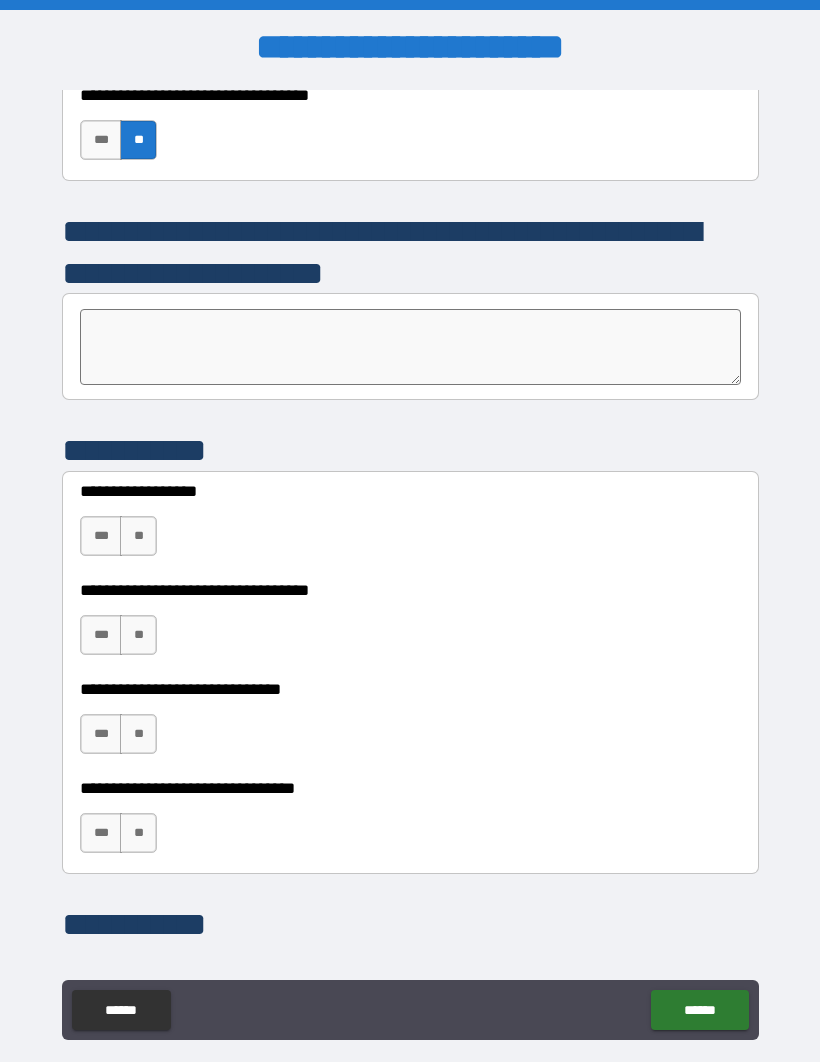 scroll, scrollTop: 1139, scrollLeft: 0, axis: vertical 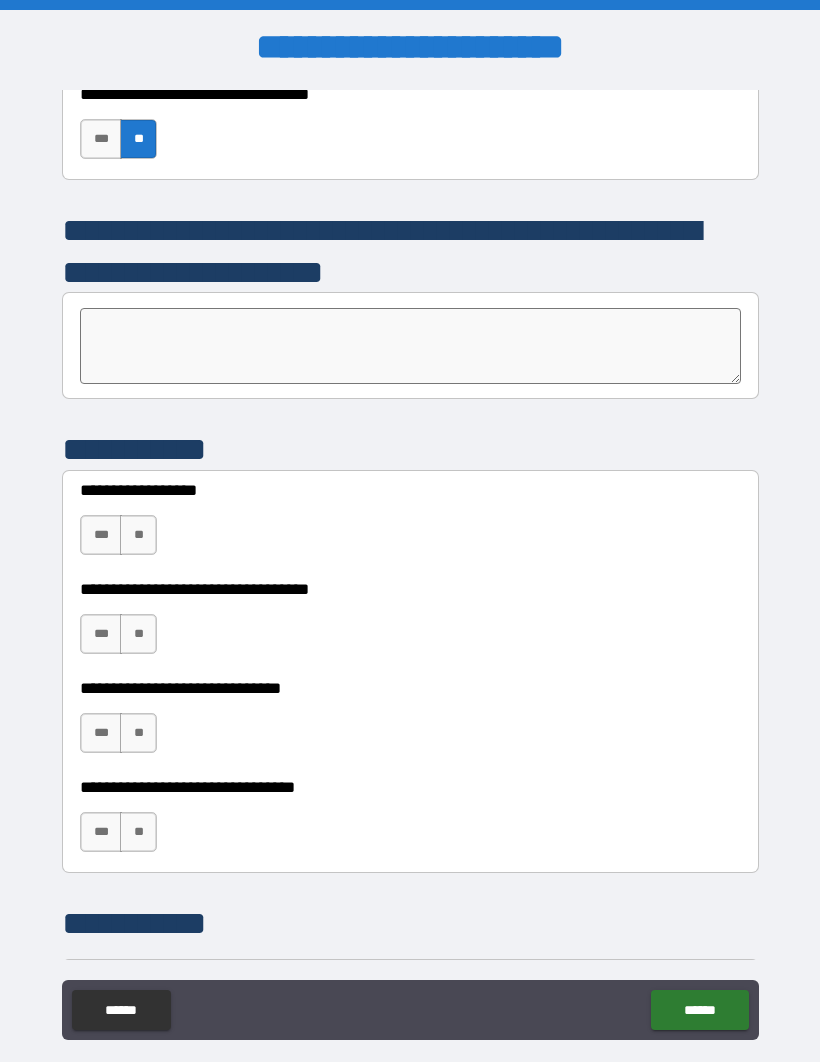 click on "**" at bounding box center (138, 535) 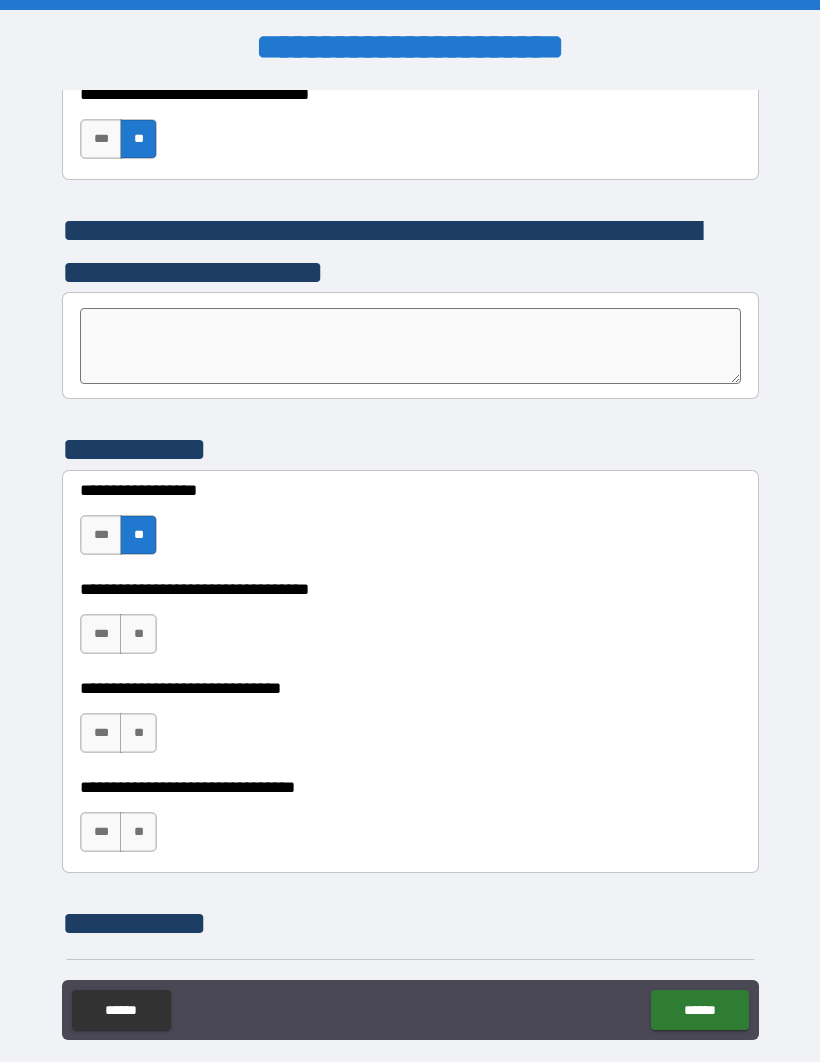 click on "**" at bounding box center (138, 634) 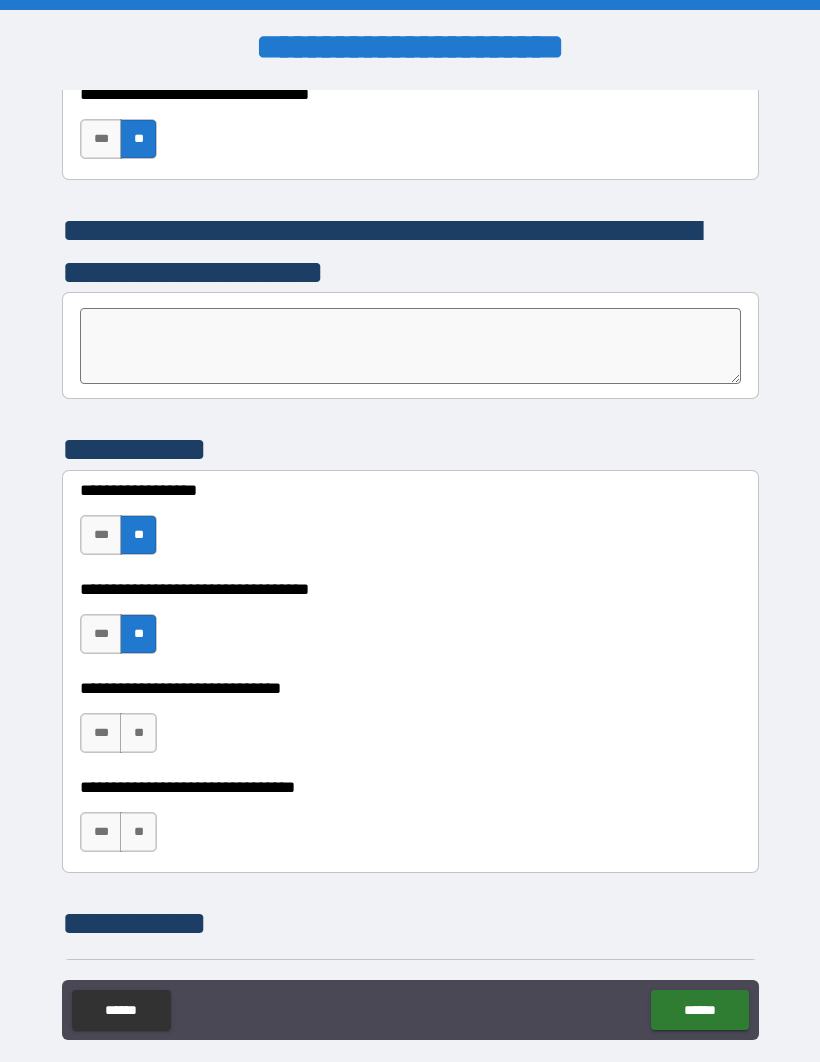 click on "**" at bounding box center [138, 733] 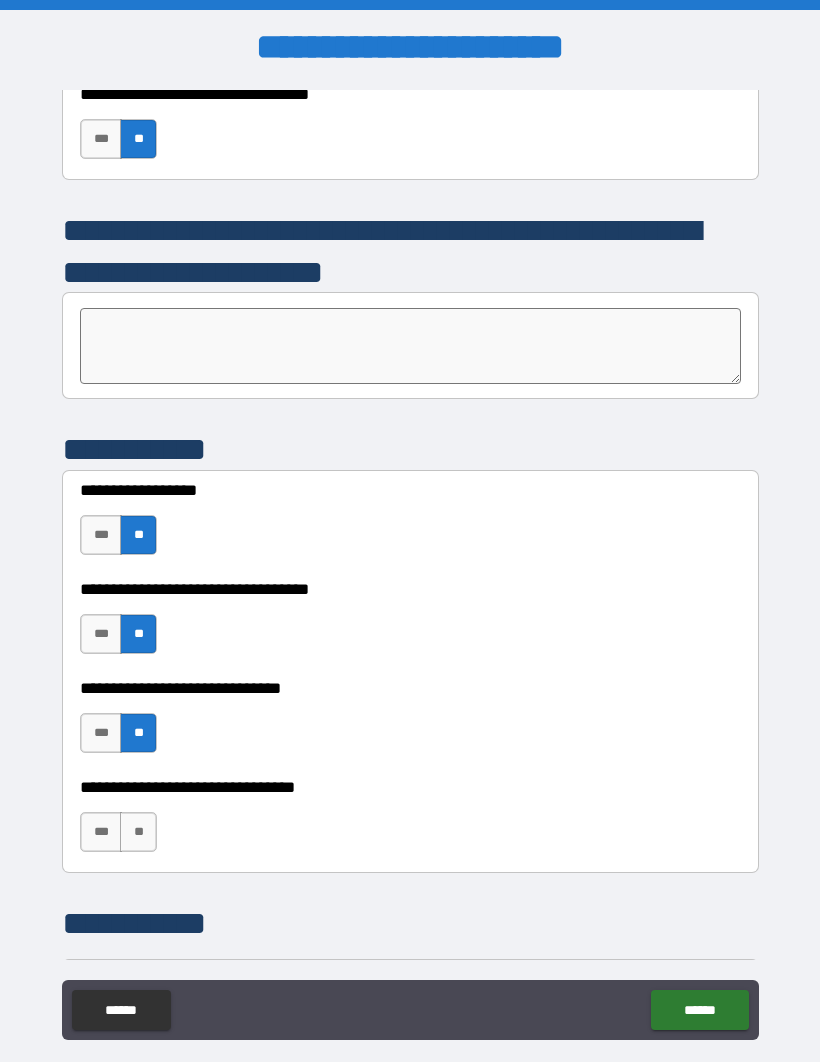 click on "******" at bounding box center [699, 1010] 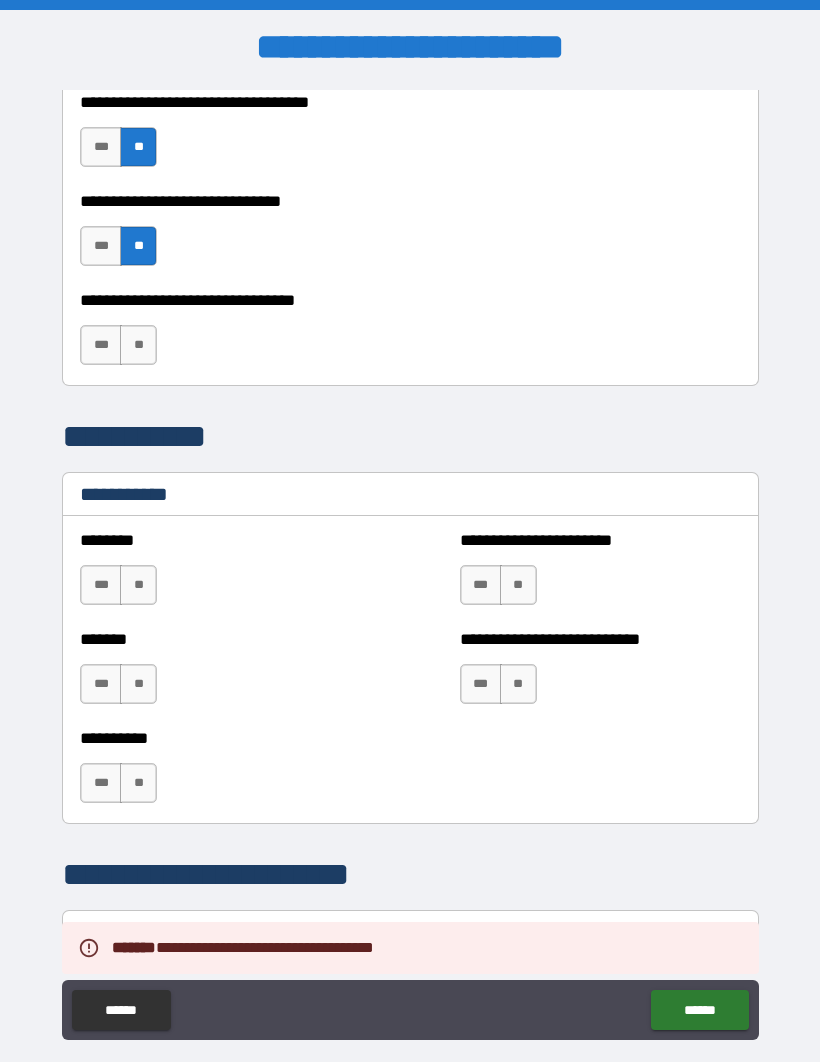 scroll, scrollTop: 1760, scrollLeft: 0, axis: vertical 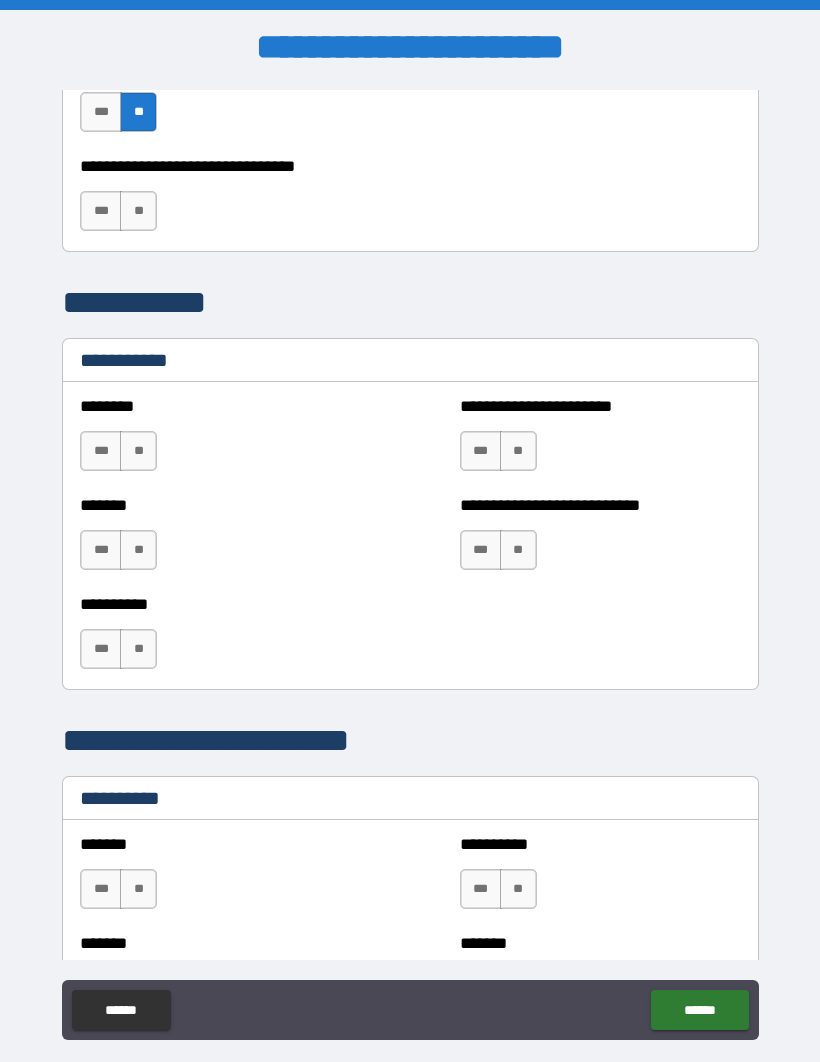 click on "**" at bounding box center (518, 451) 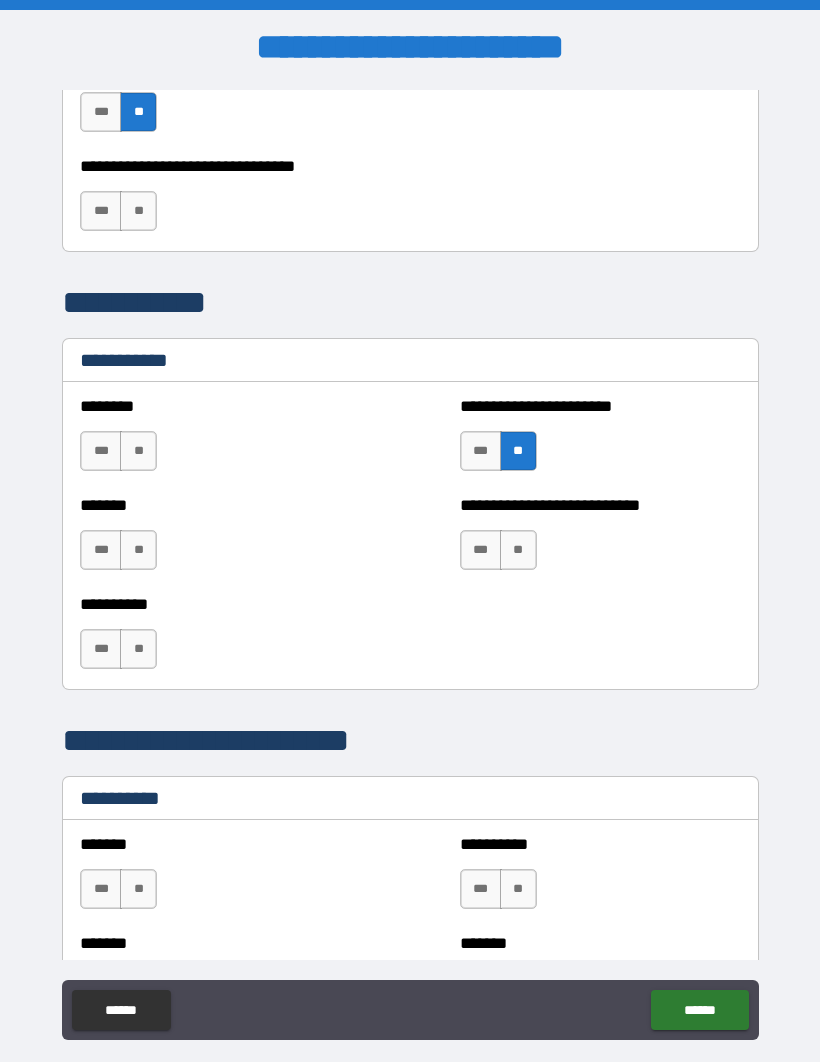 click on "**" at bounding box center (518, 550) 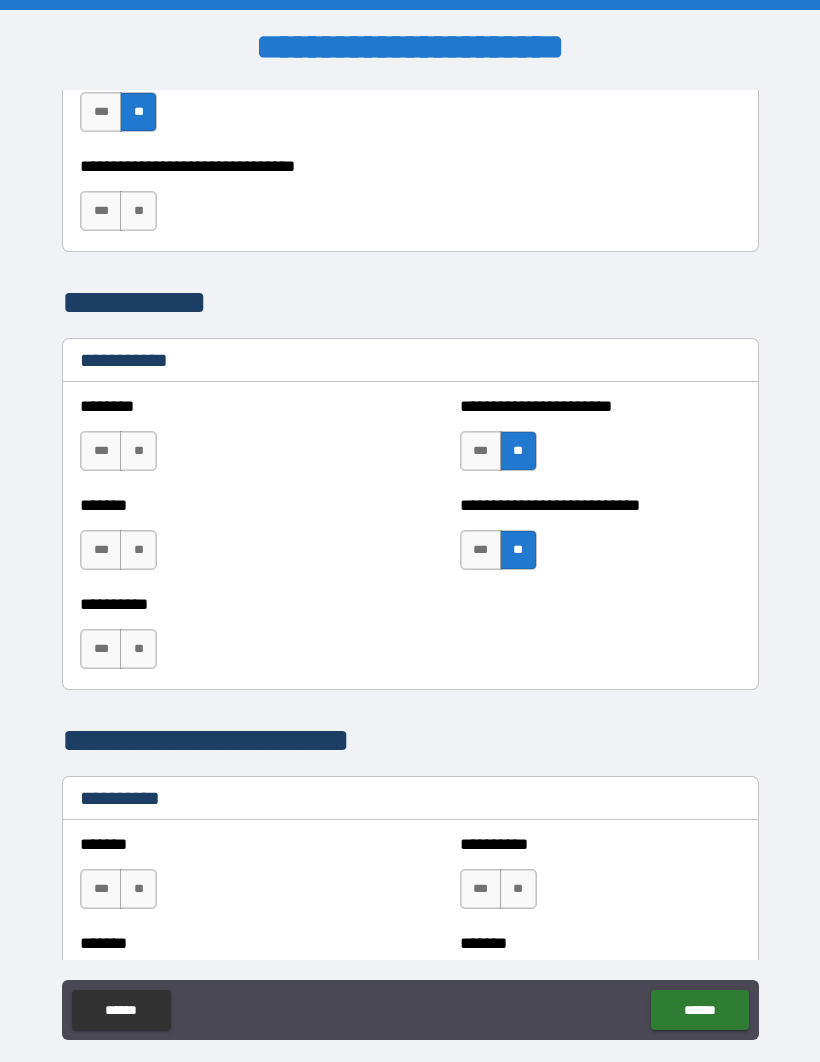 click on "**" at bounding box center [138, 451] 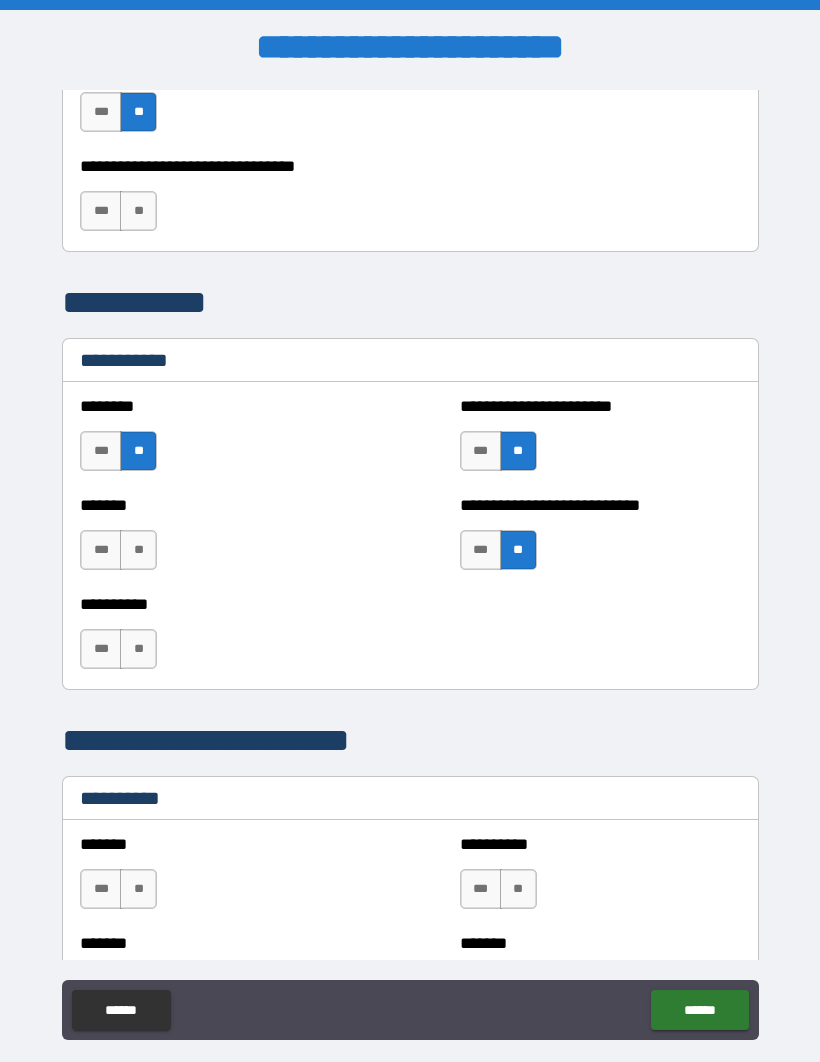 click on "**" at bounding box center [138, 550] 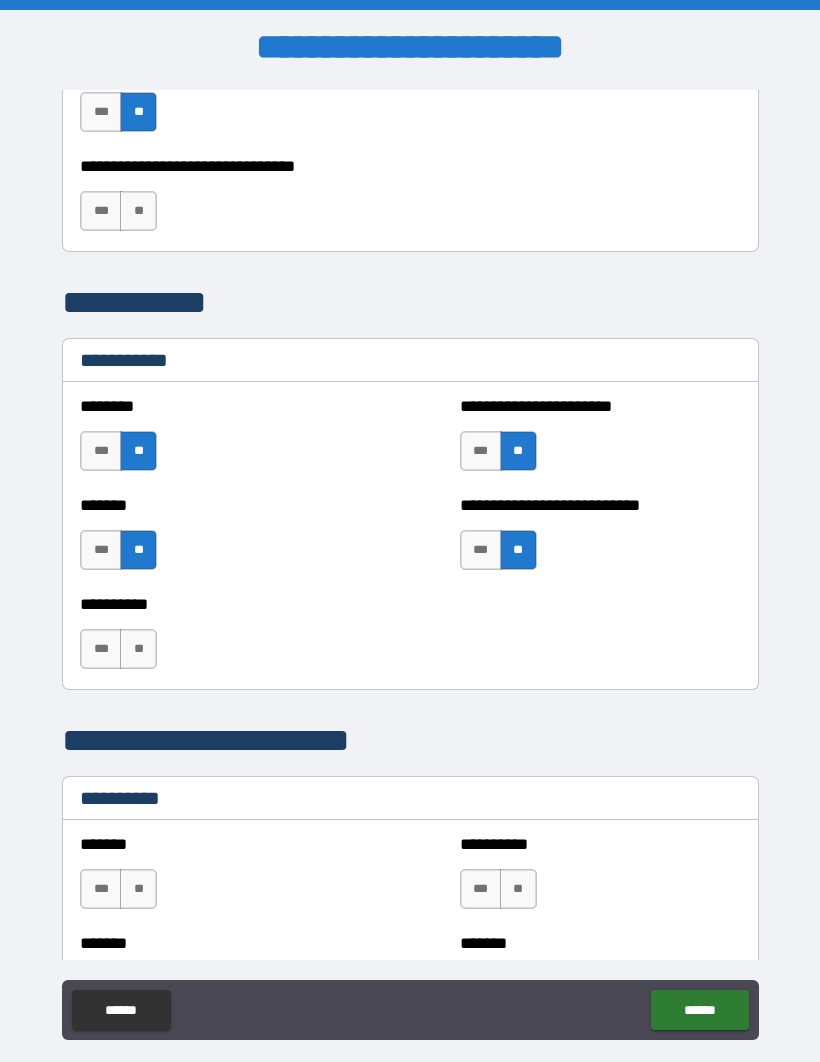 click on "**" at bounding box center (138, 649) 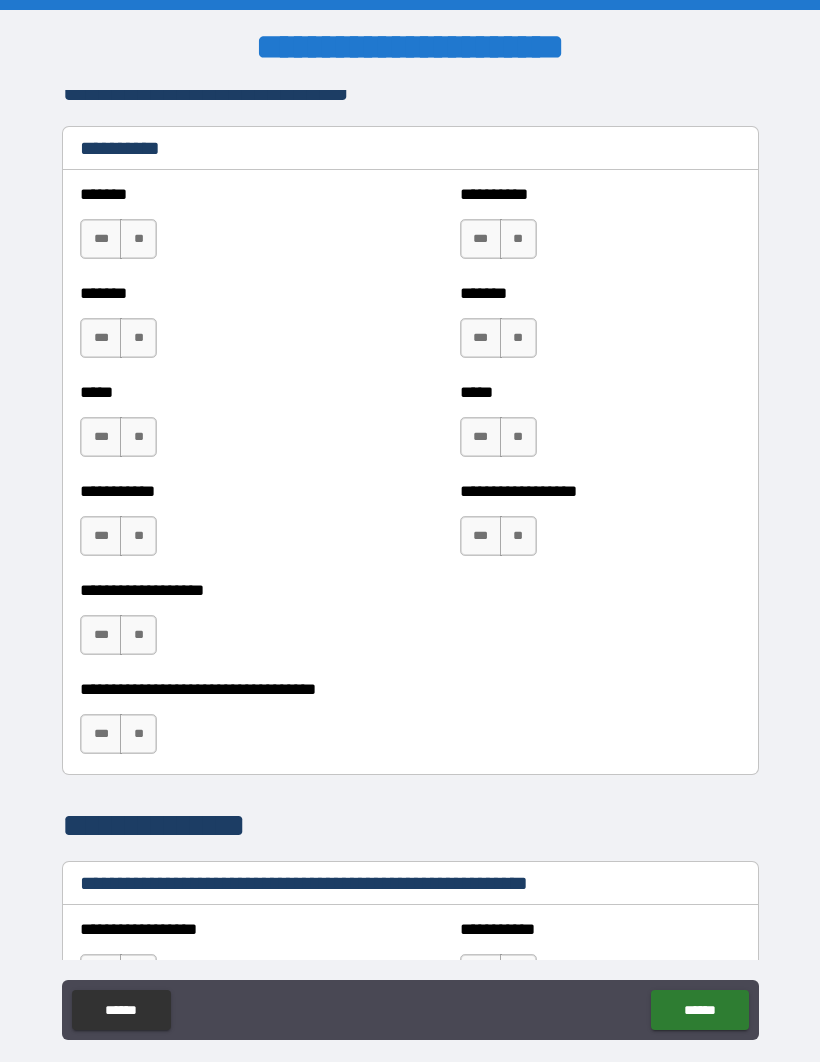 scroll, scrollTop: 2413, scrollLeft: 0, axis: vertical 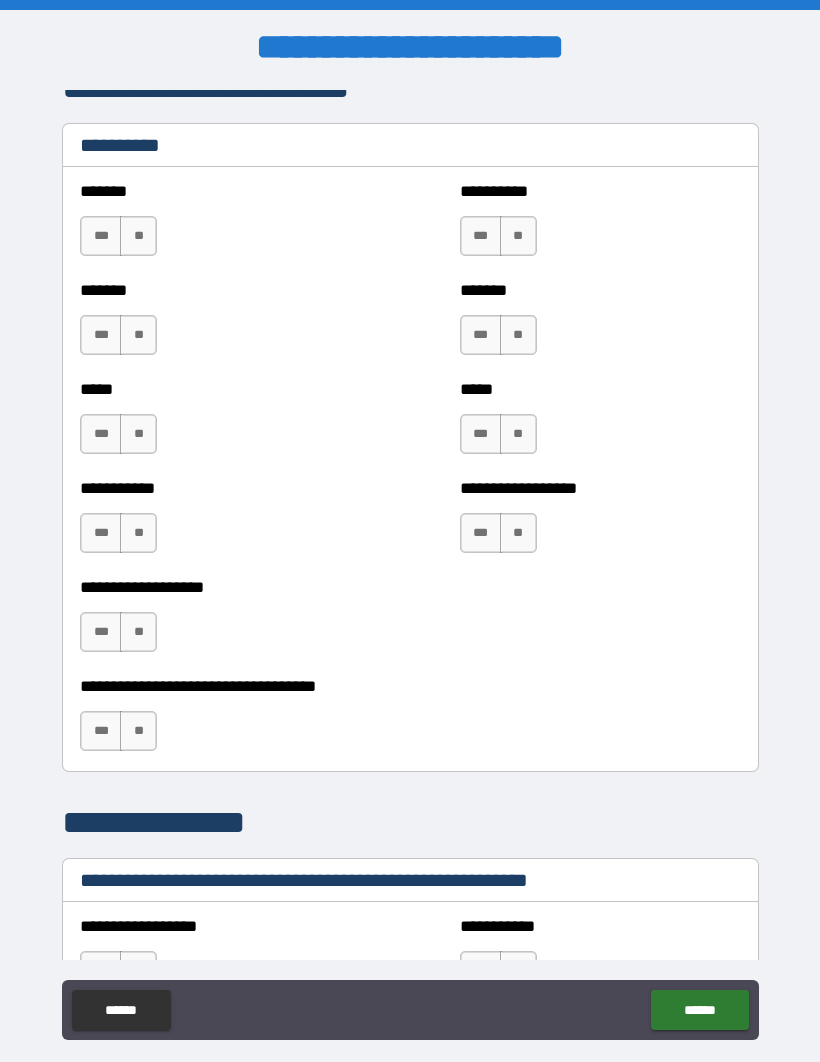 click on "***" at bounding box center [101, 533] 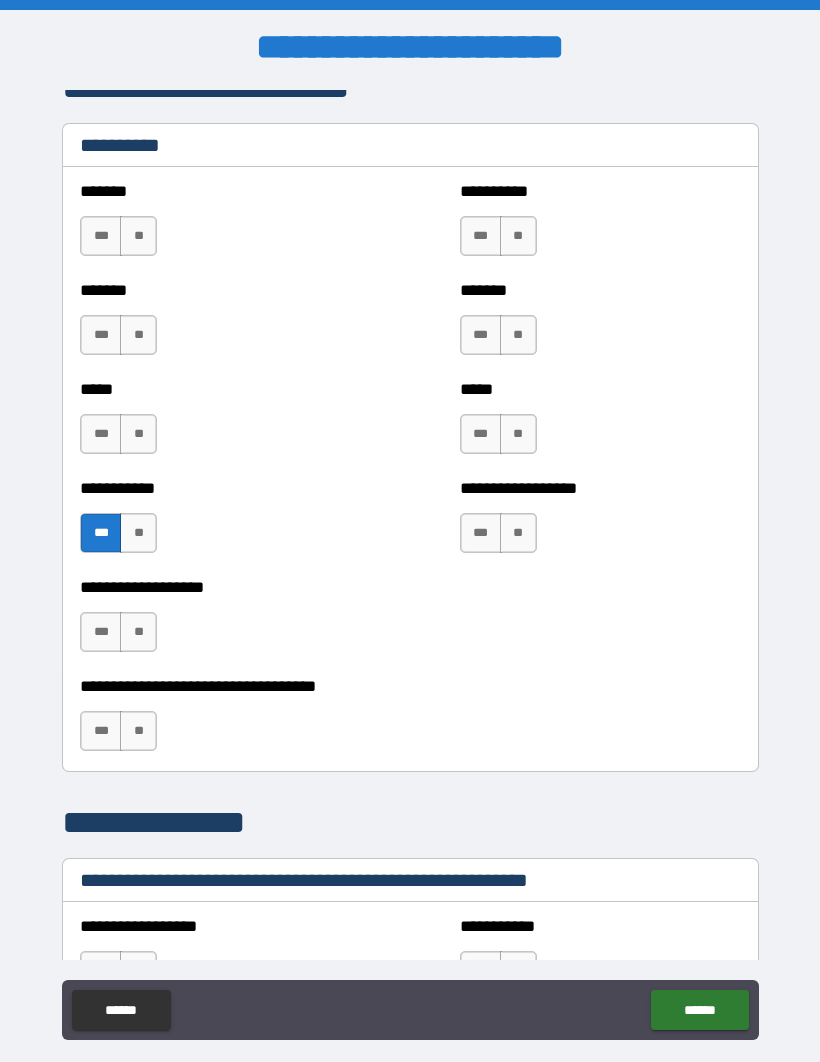click on "**" at bounding box center (518, 236) 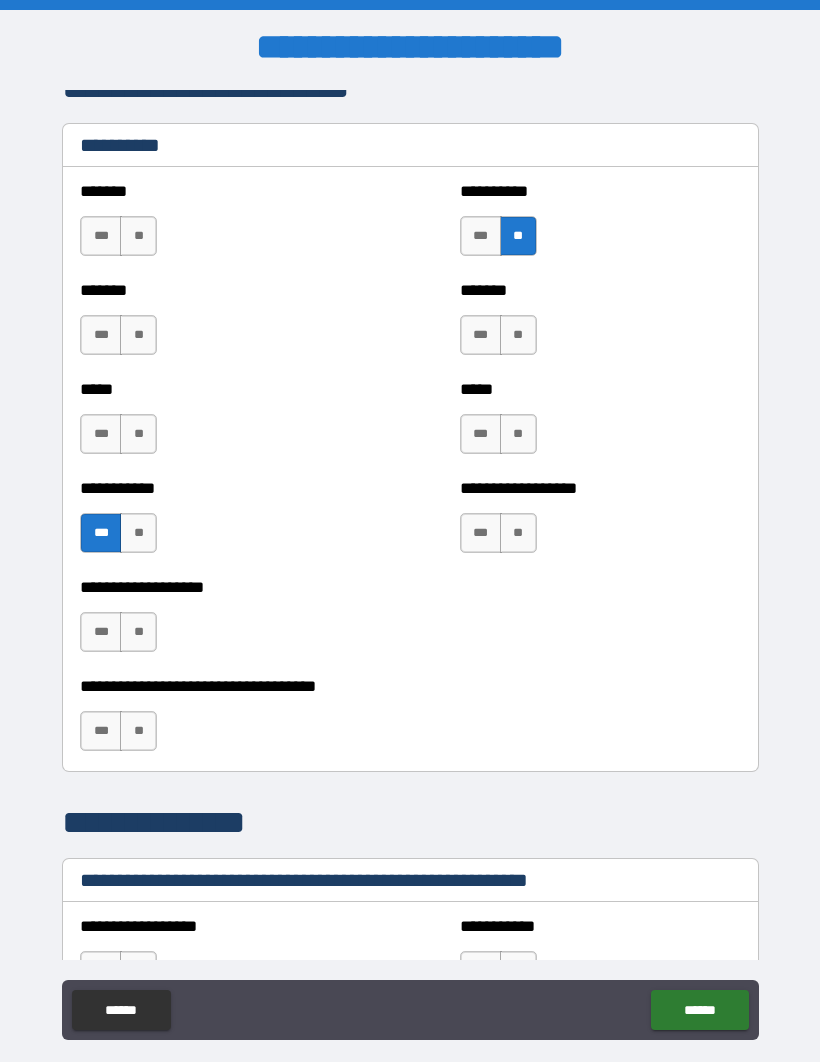 click on "**" at bounding box center [518, 335] 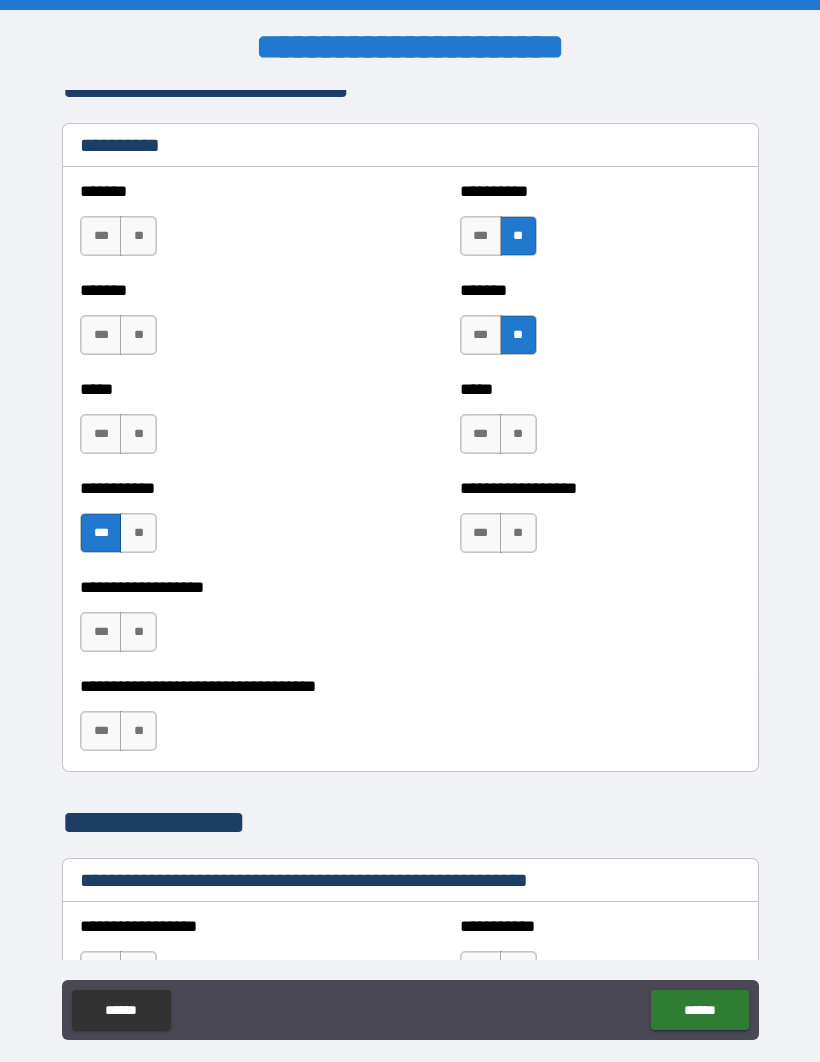 click on "**" at bounding box center [518, 434] 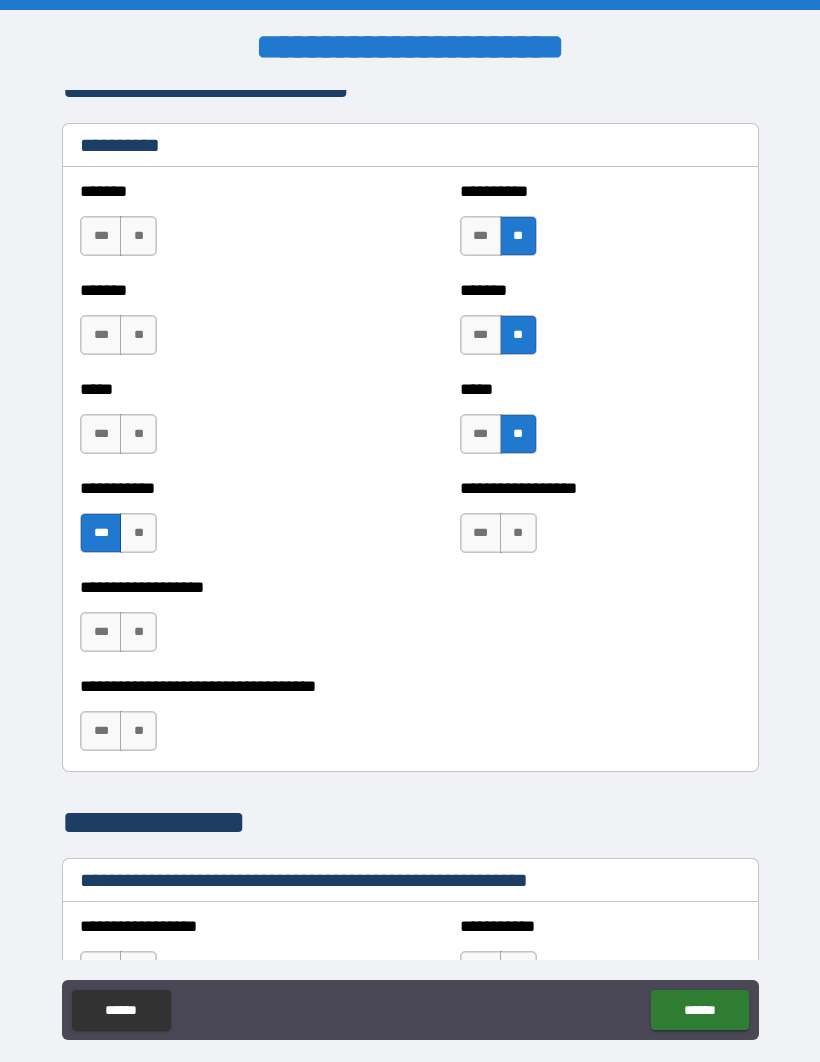 click on "**" at bounding box center [518, 533] 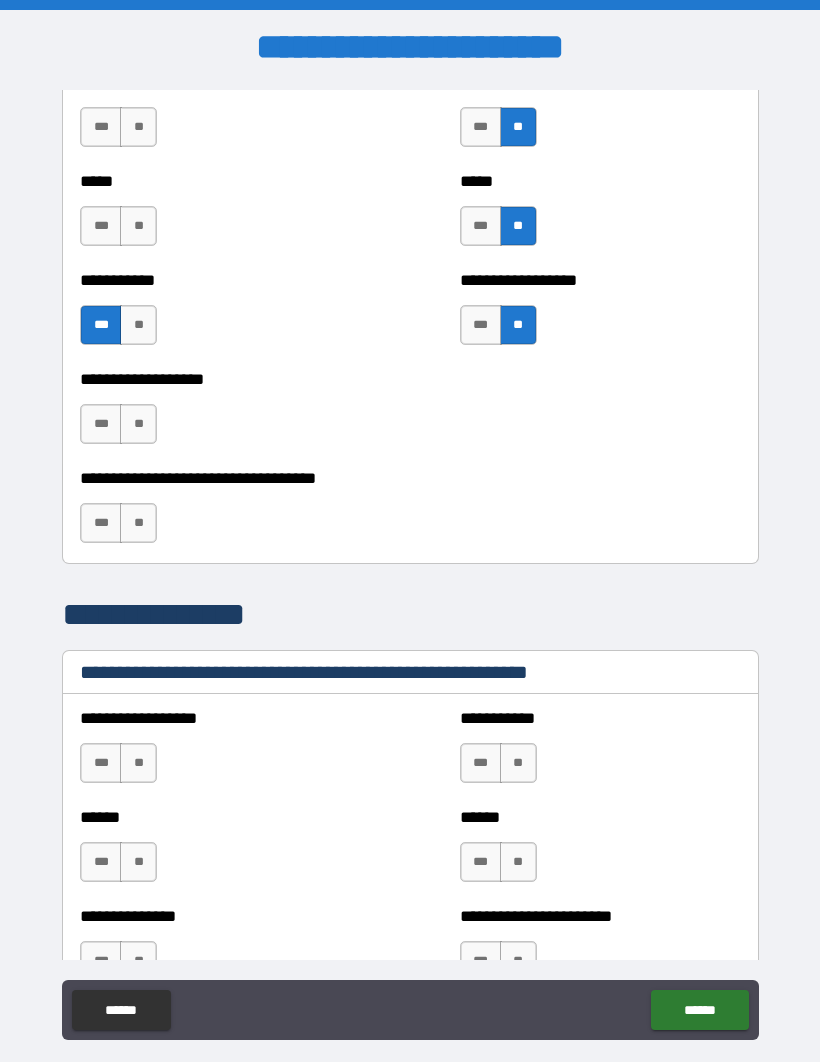 scroll, scrollTop: 2623, scrollLeft: 0, axis: vertical 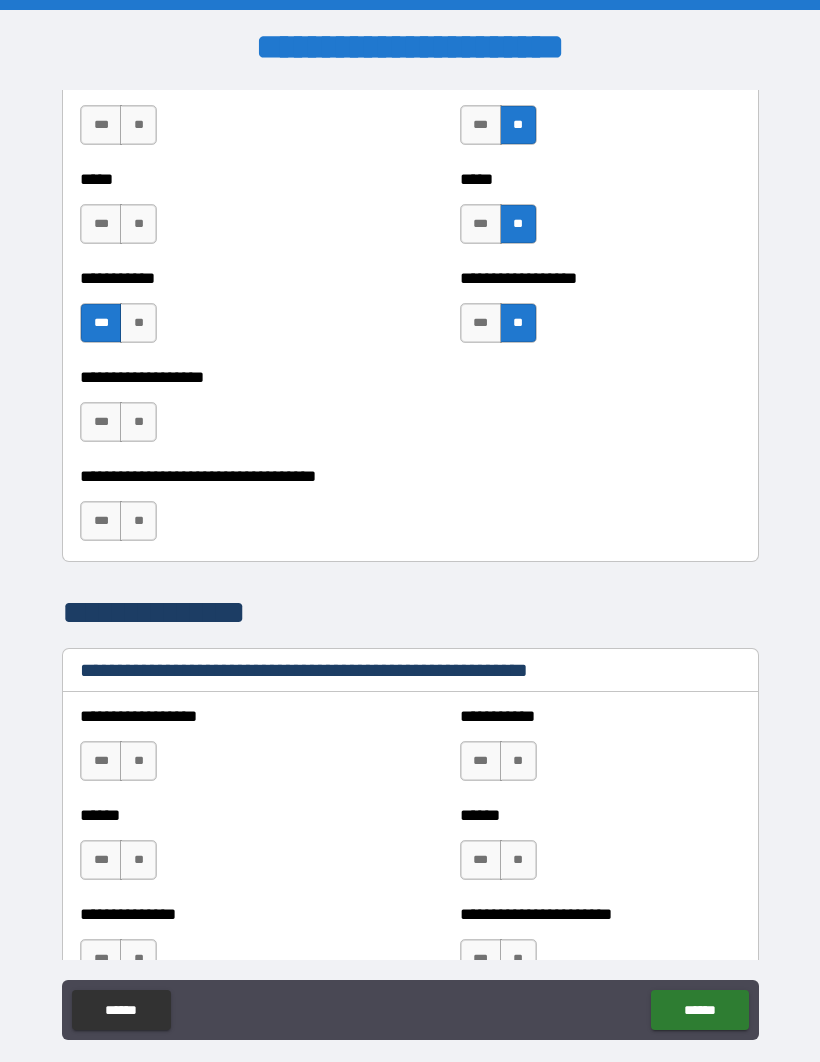click on "**" at bounding box center (138, 521) 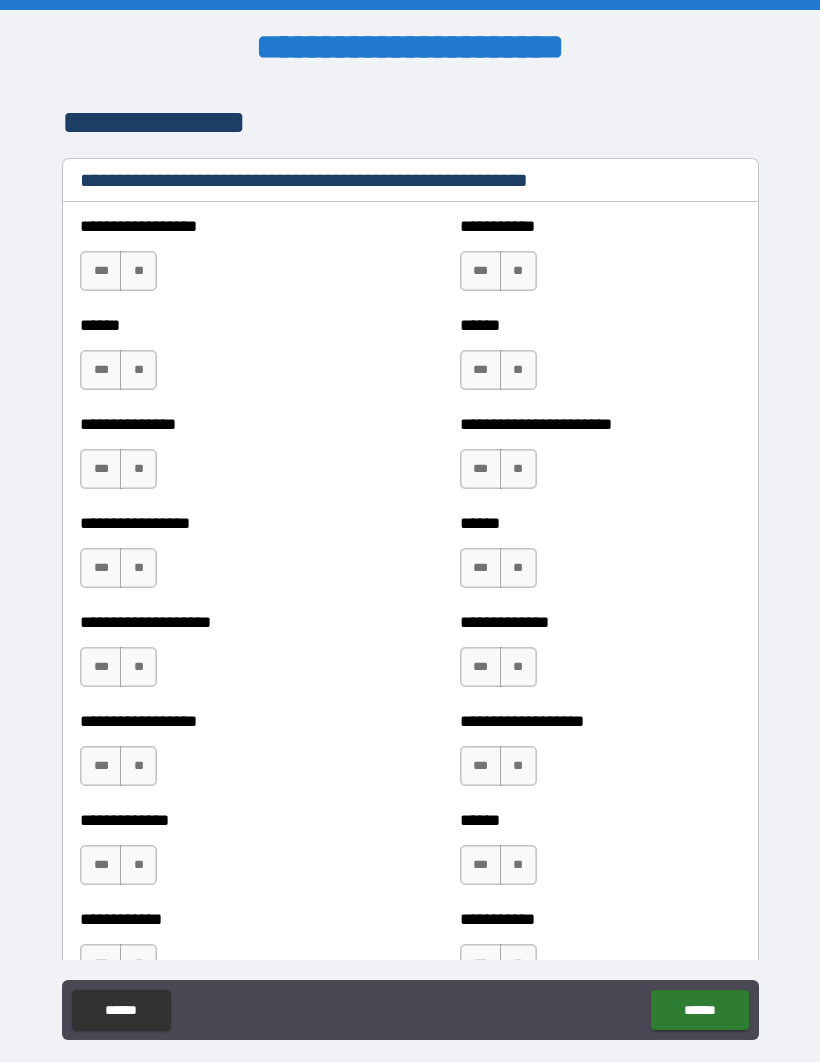 scroll, scrollTop: 3113, scrollLeft: 0, axis: vertical 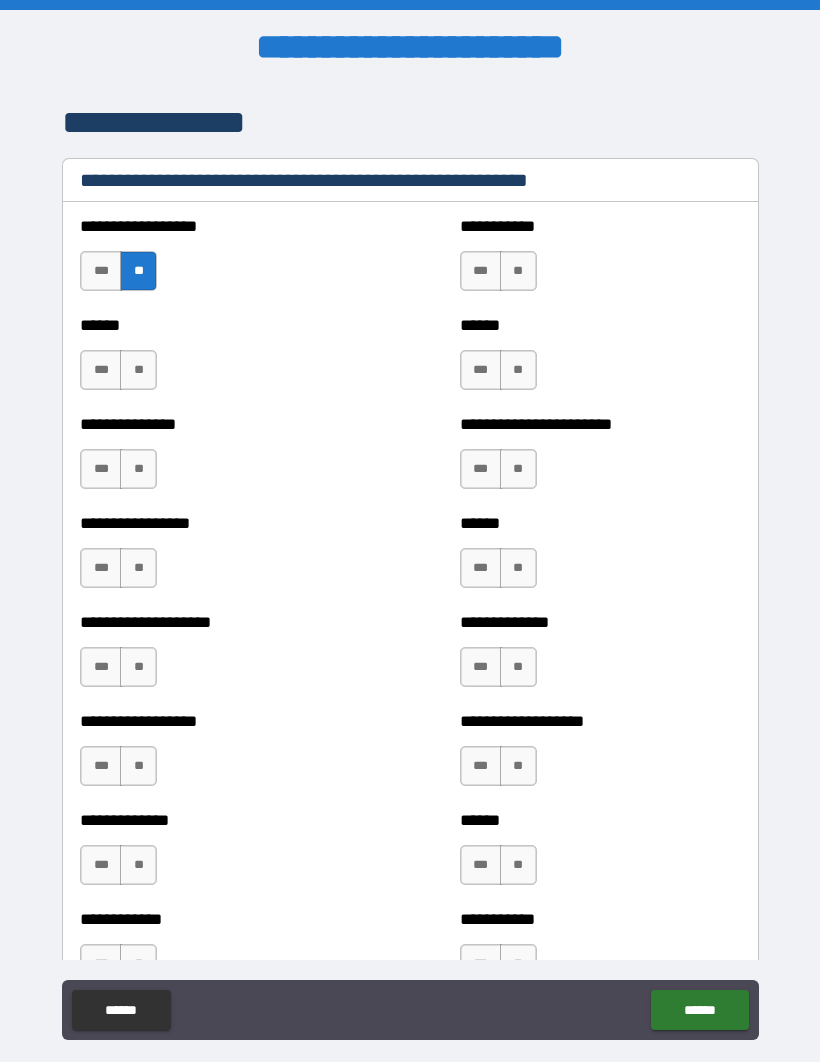 click on "***" at bounding box center [101, 370] 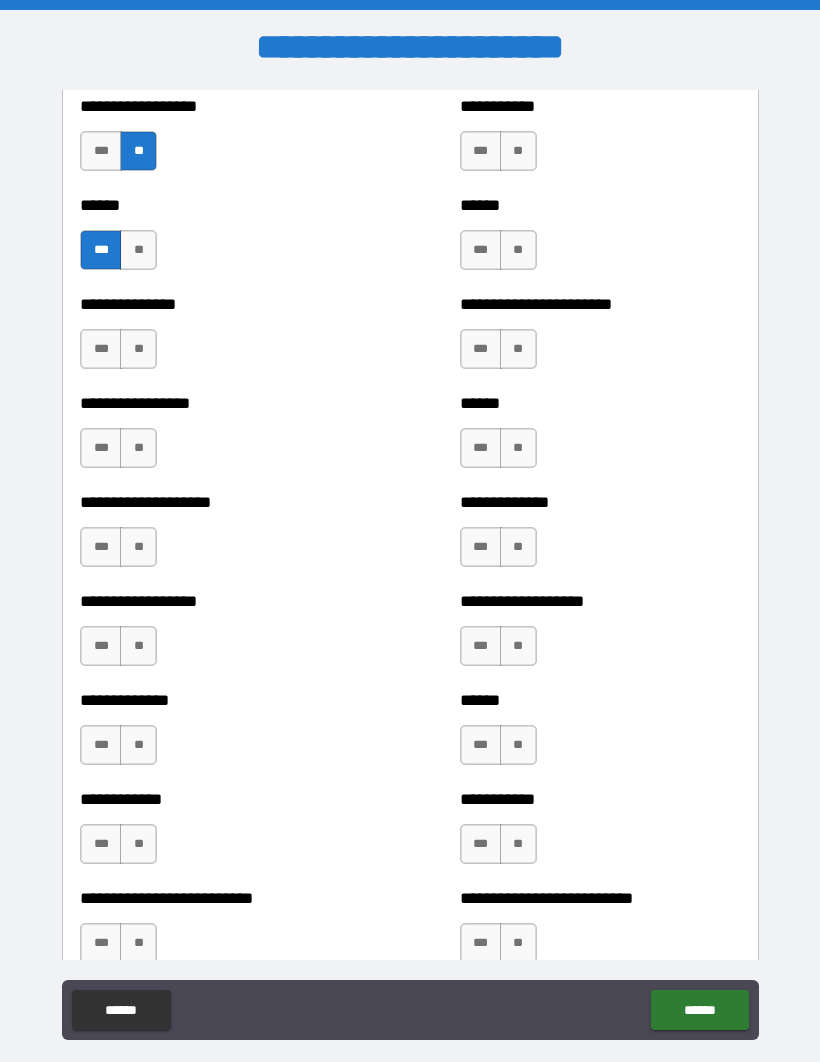 scroll, scrollTop: 3251, scrollLeft: 0, axis: vertical 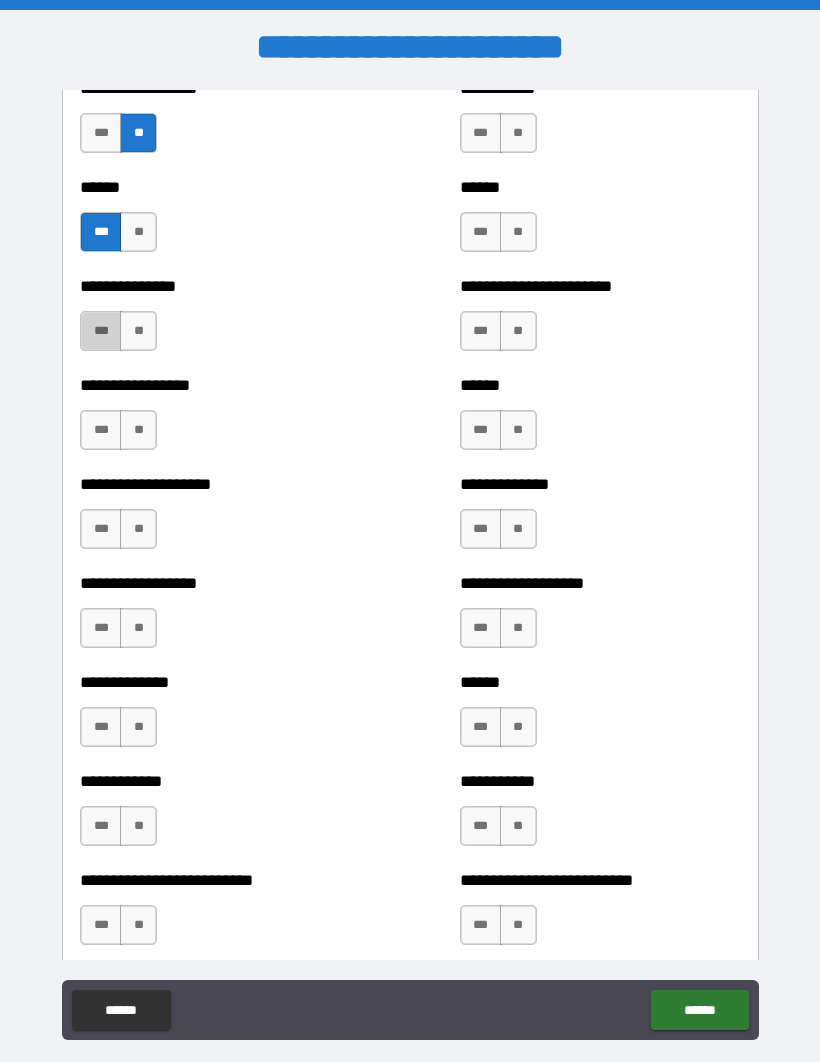 click on "***" at bounding box center (101, 331) 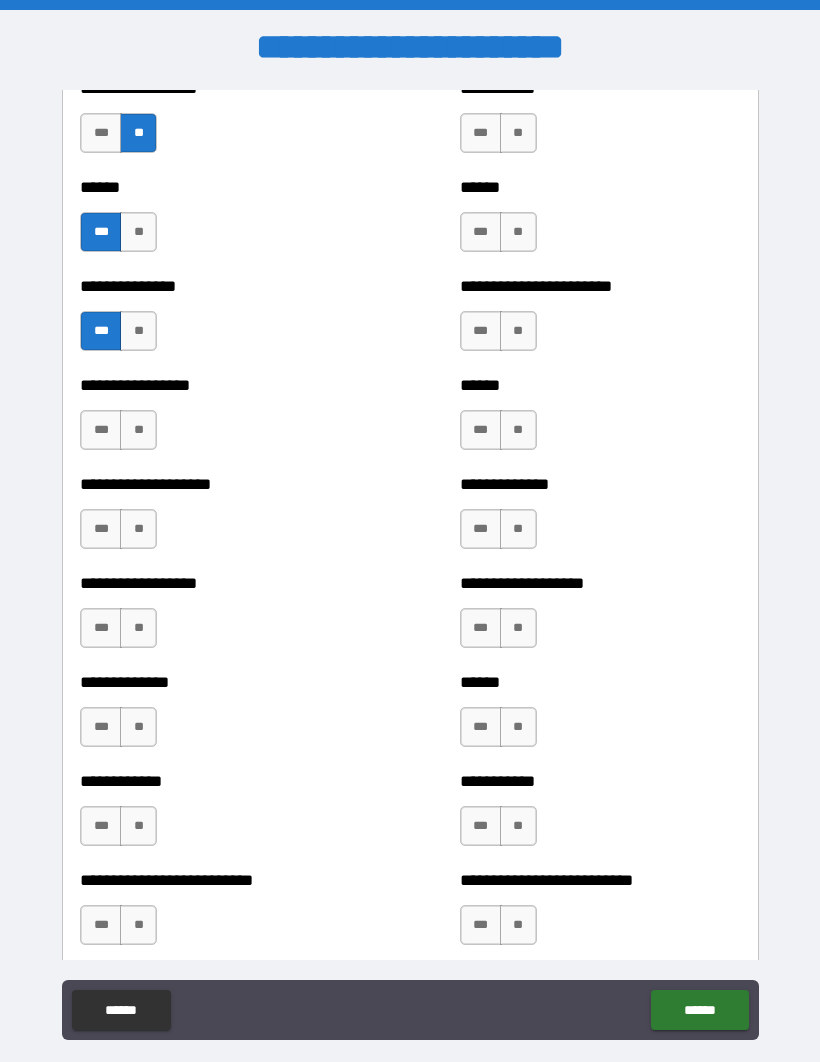 click on "***" at bounding box center (101, 430) 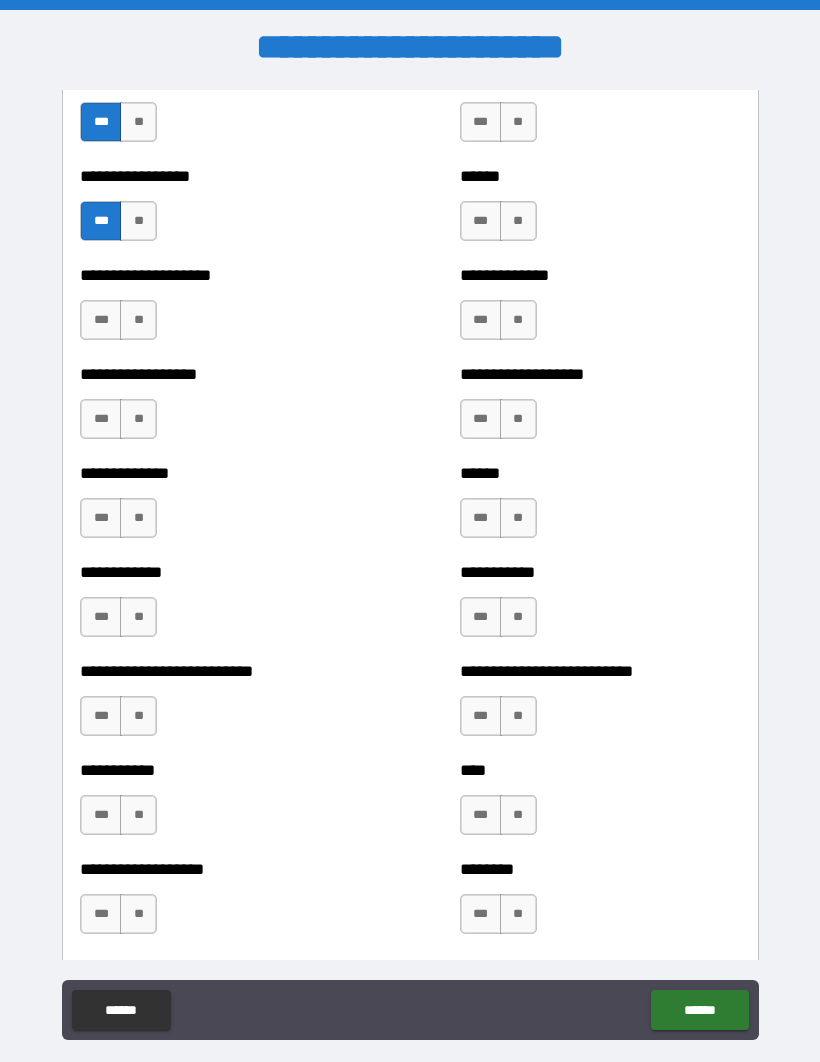 scroll, scrollTop: 3459, scrollLeft: 0, axis: vertical 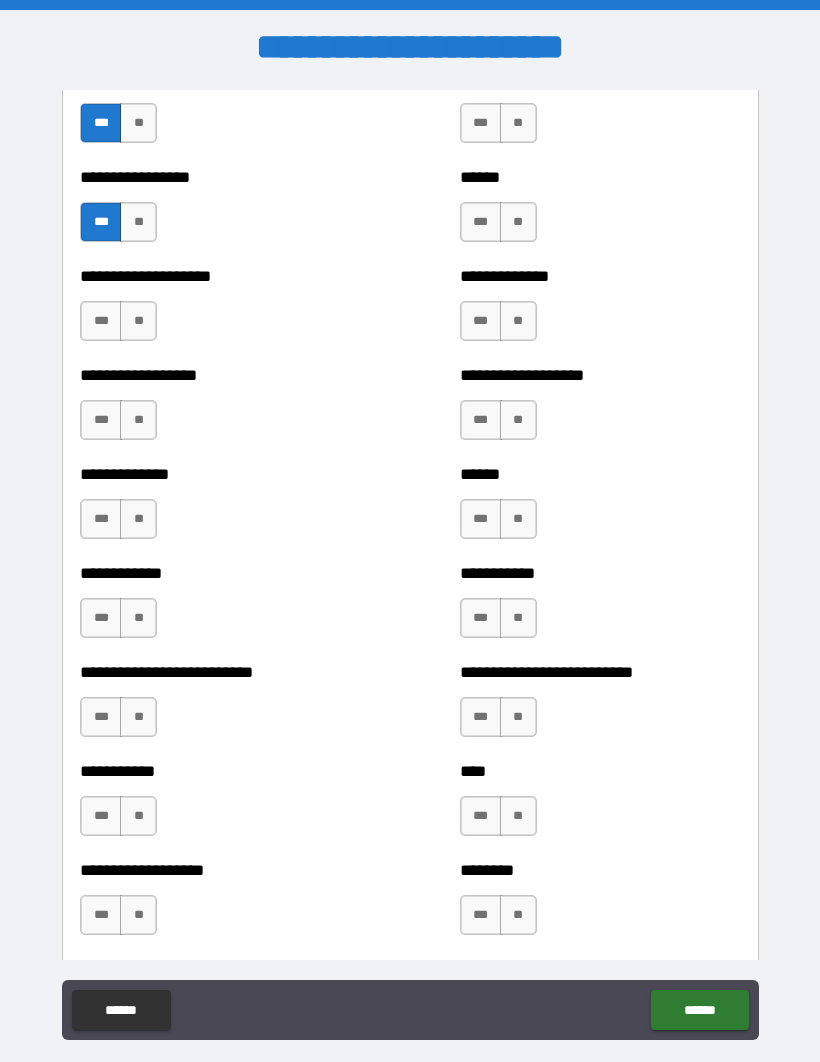 click on "**" at bounding box center (138, 321) 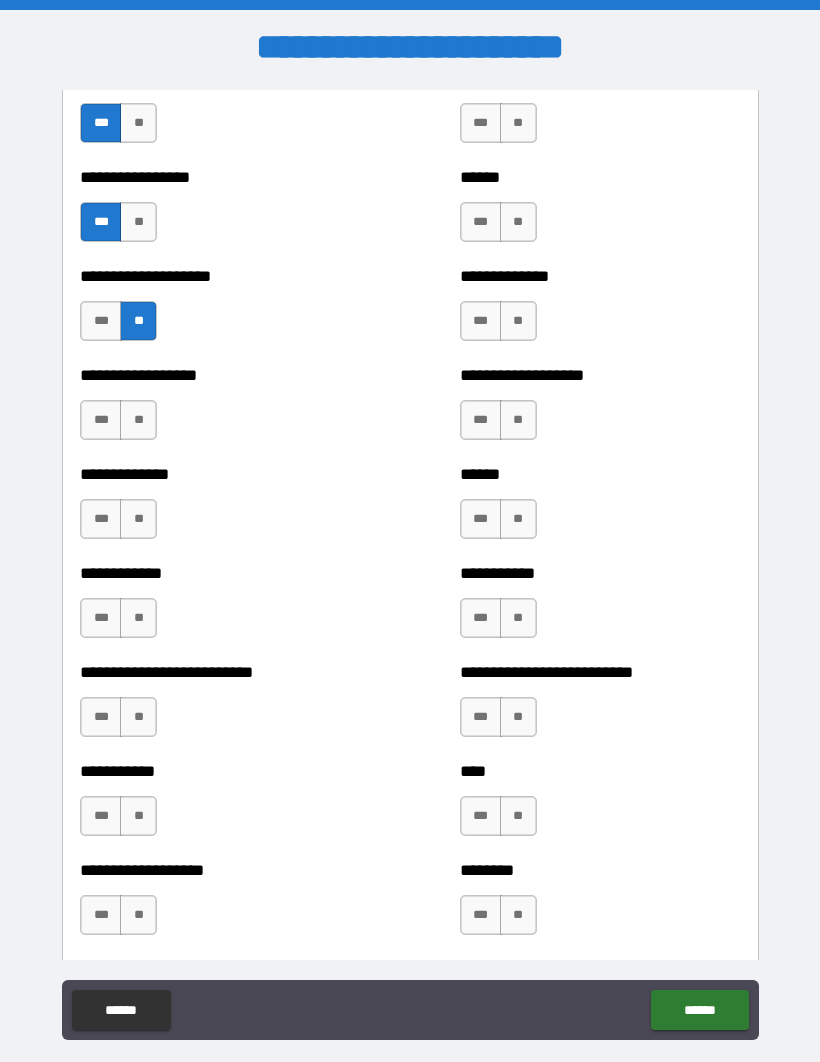 click on "**" at bounding box center [138, 420] 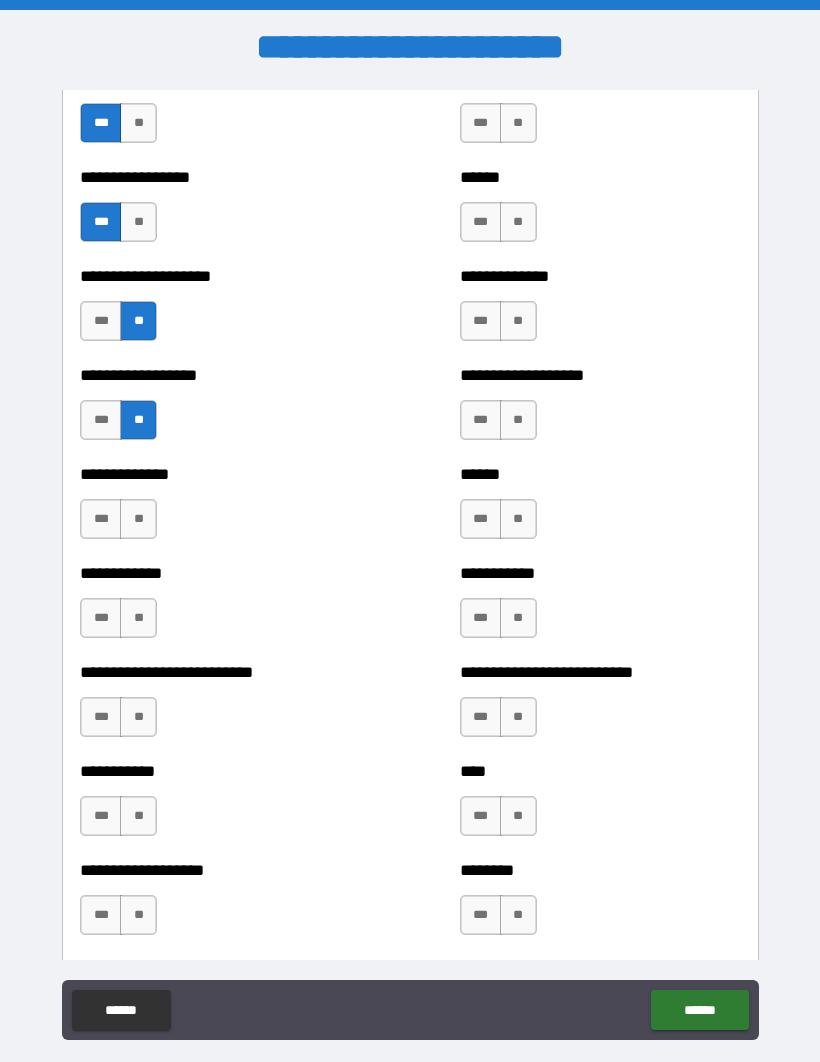 click on "**" at bounding box center [138, 519] 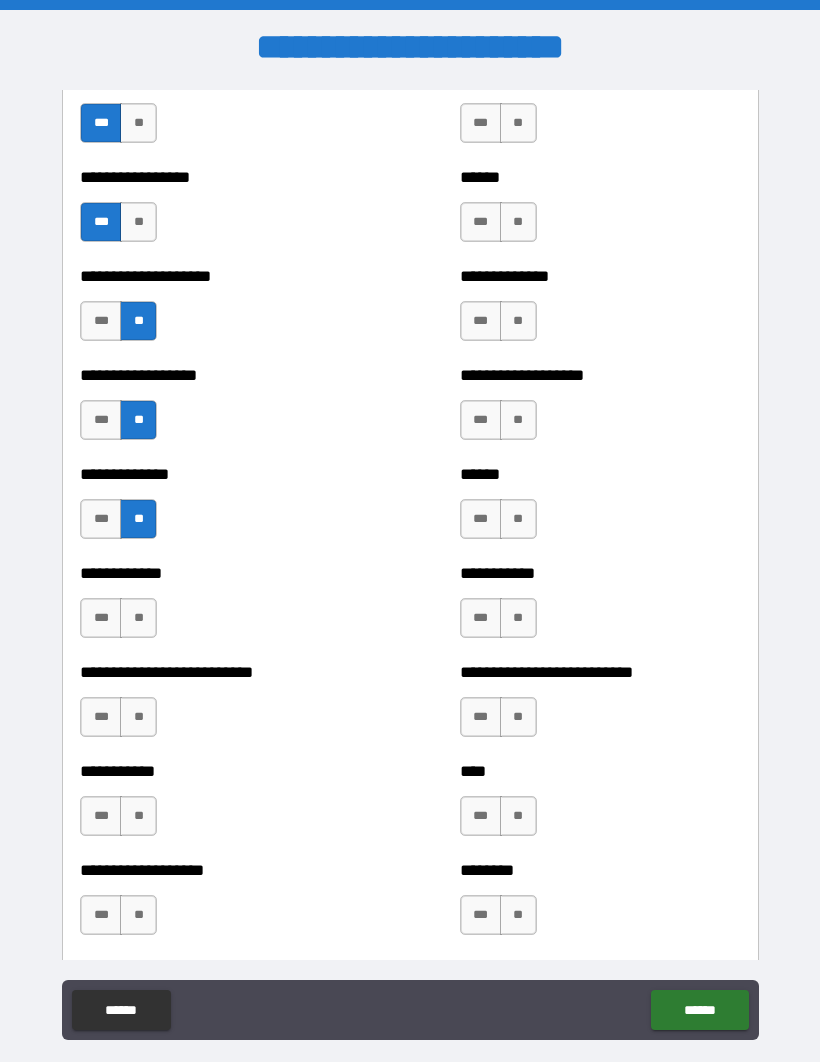 click on "**" at bounding box center (138, 618) 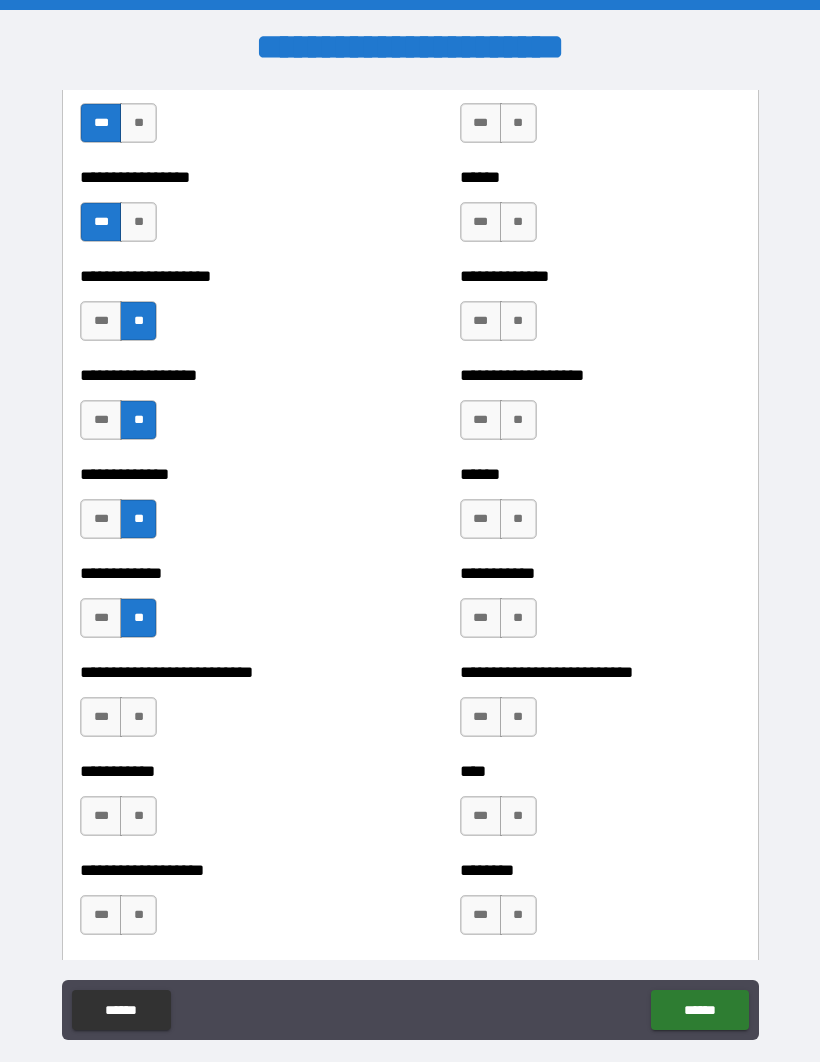 click on "***" at bounding box center [101, 717] 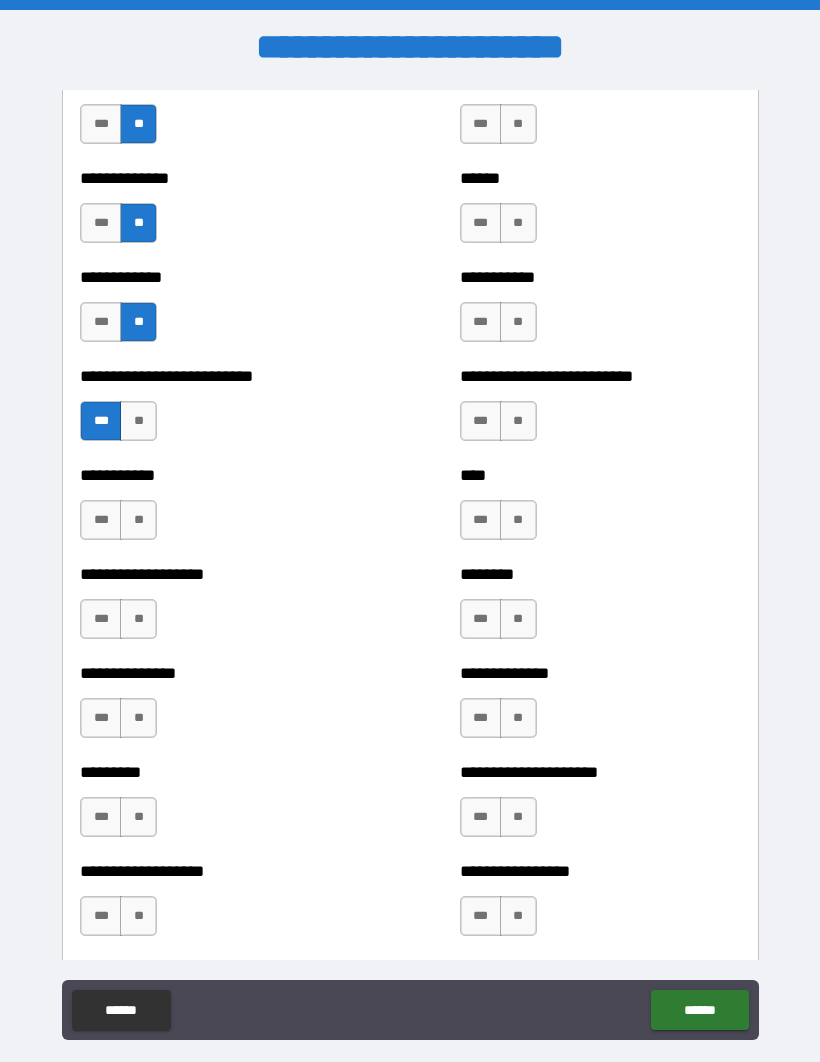 scroll, scrollTop: 3757, scrollLeft: 0, axis: vertical 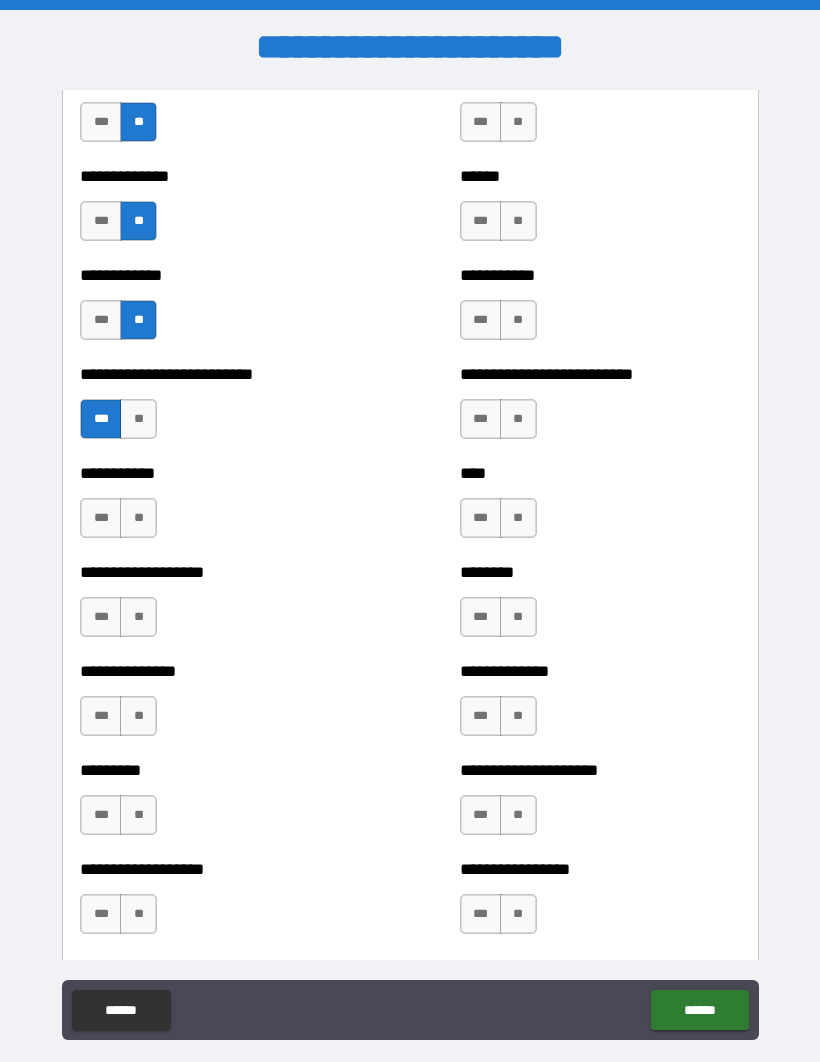 click on "**" at bounding box center [138, 518] 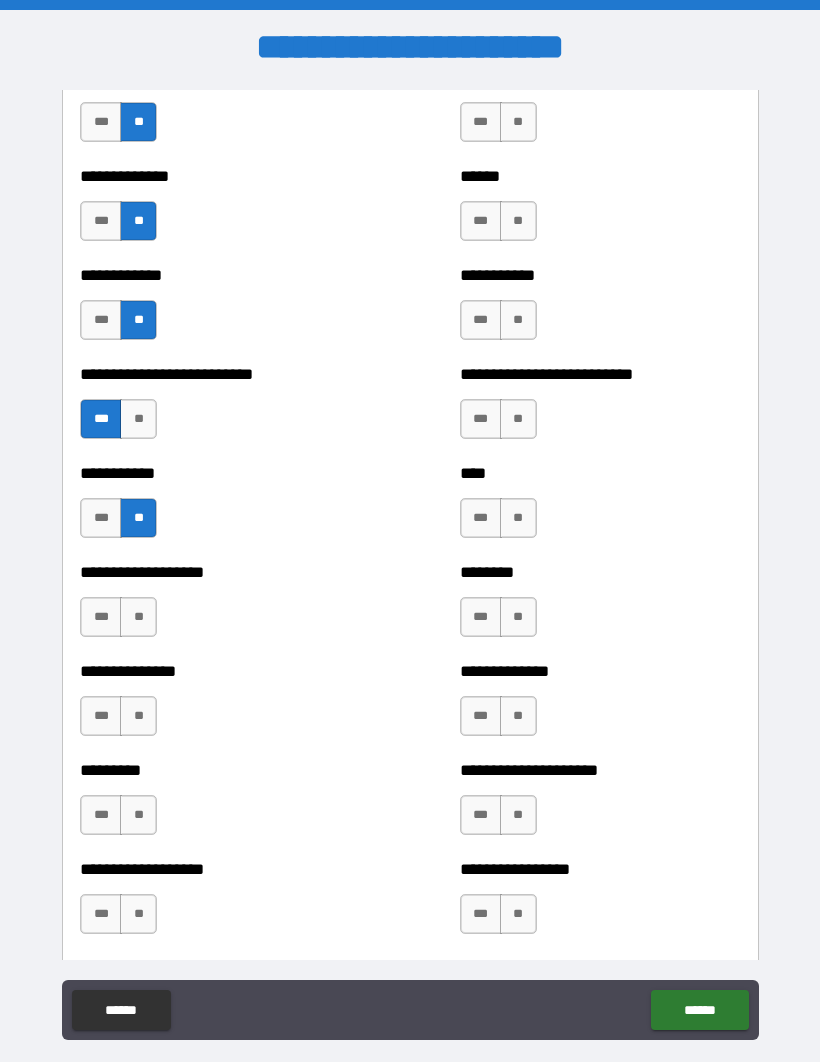 click on "******" at bounding box center (699, 1010) 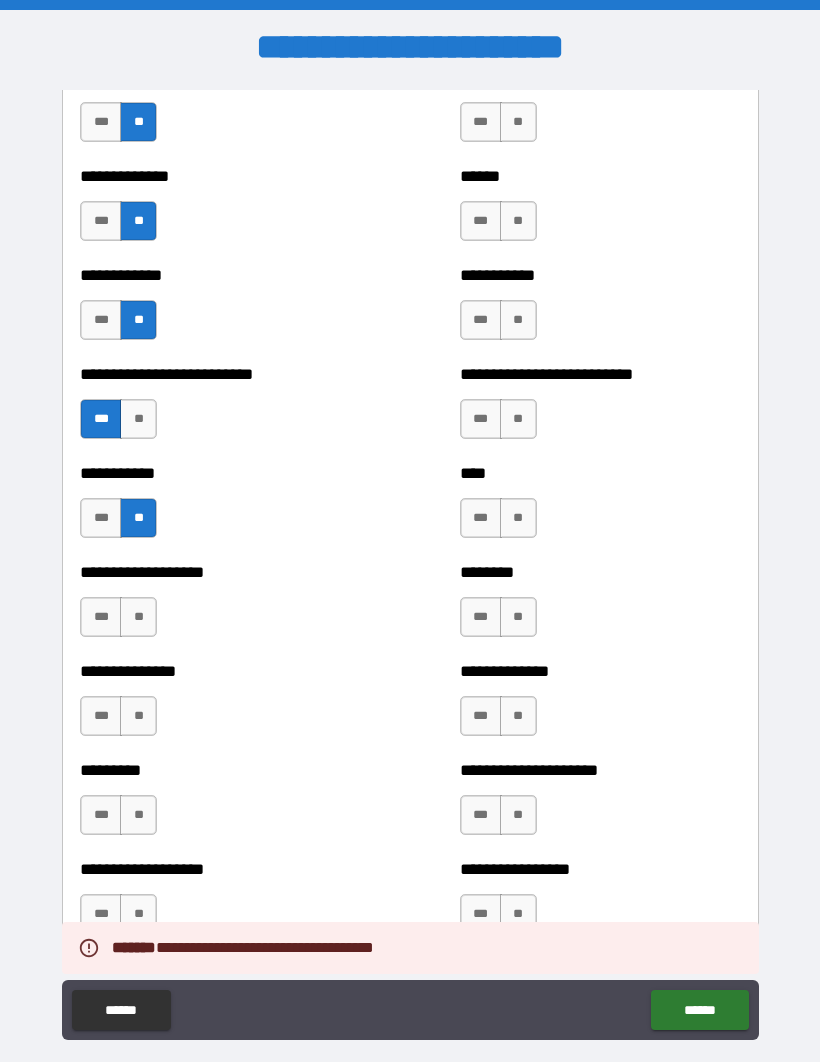 click on "***" at bounding box center [101, 617] 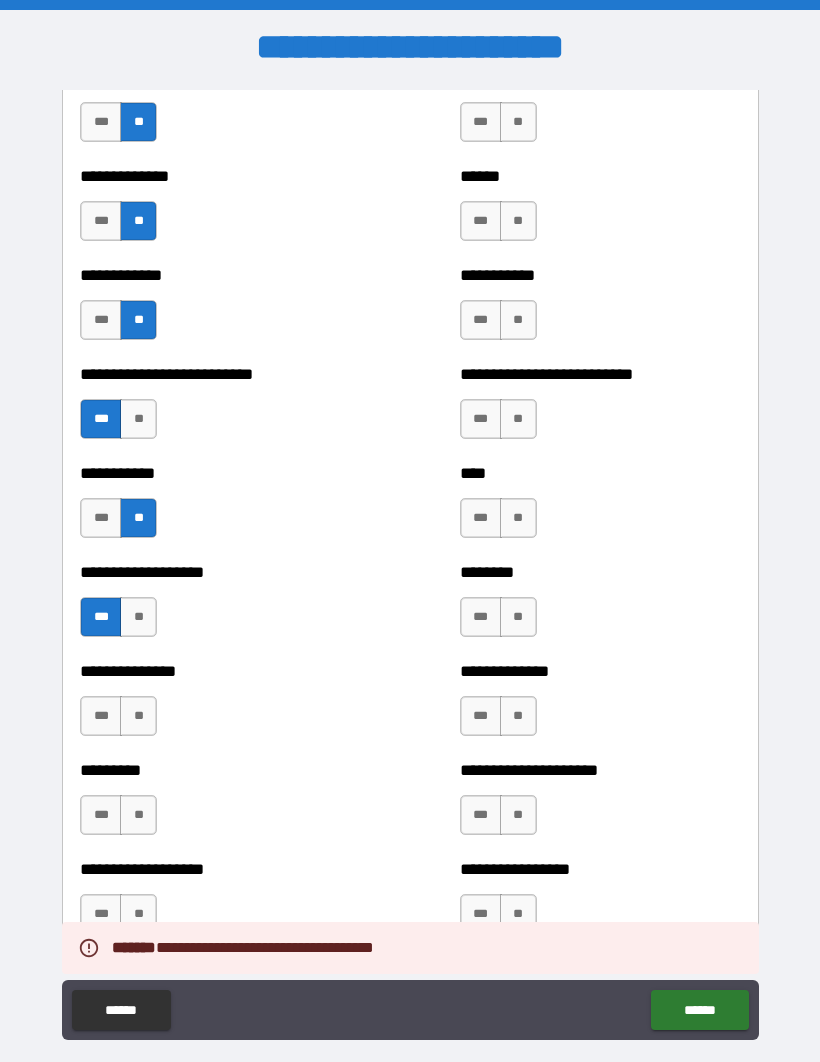 click on "**" at bounding box center [138, 716] 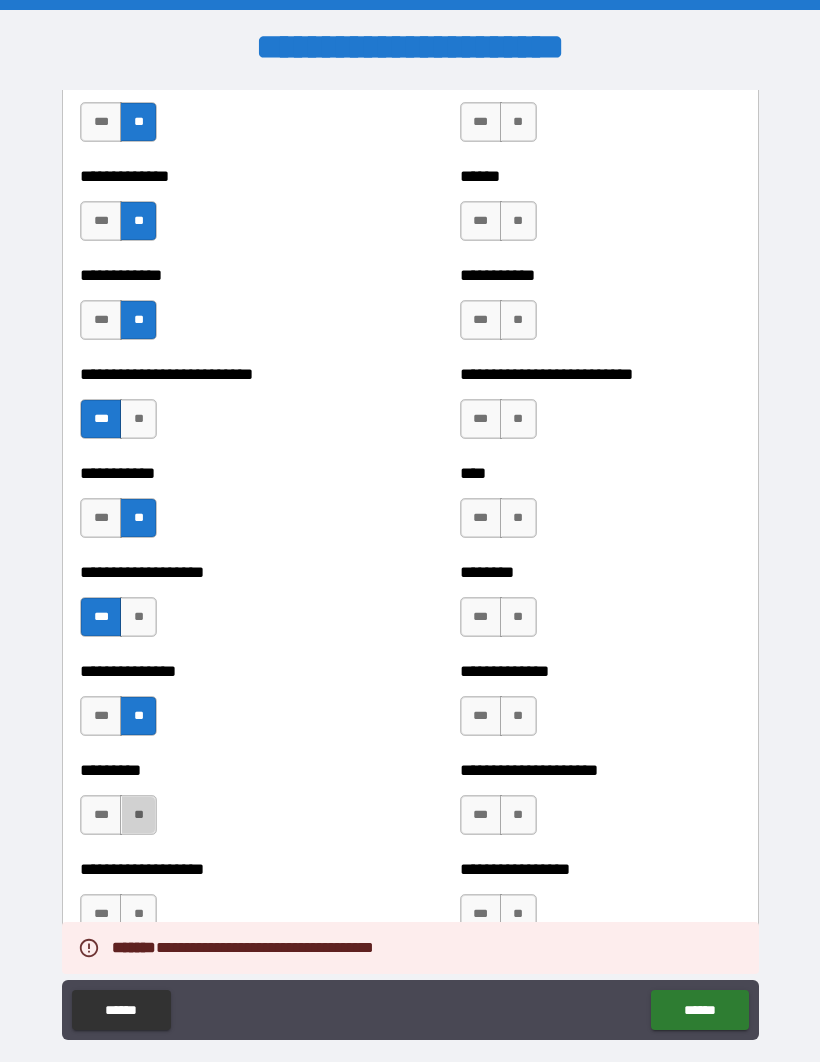 click on "**" at bounding box center (138, 815) 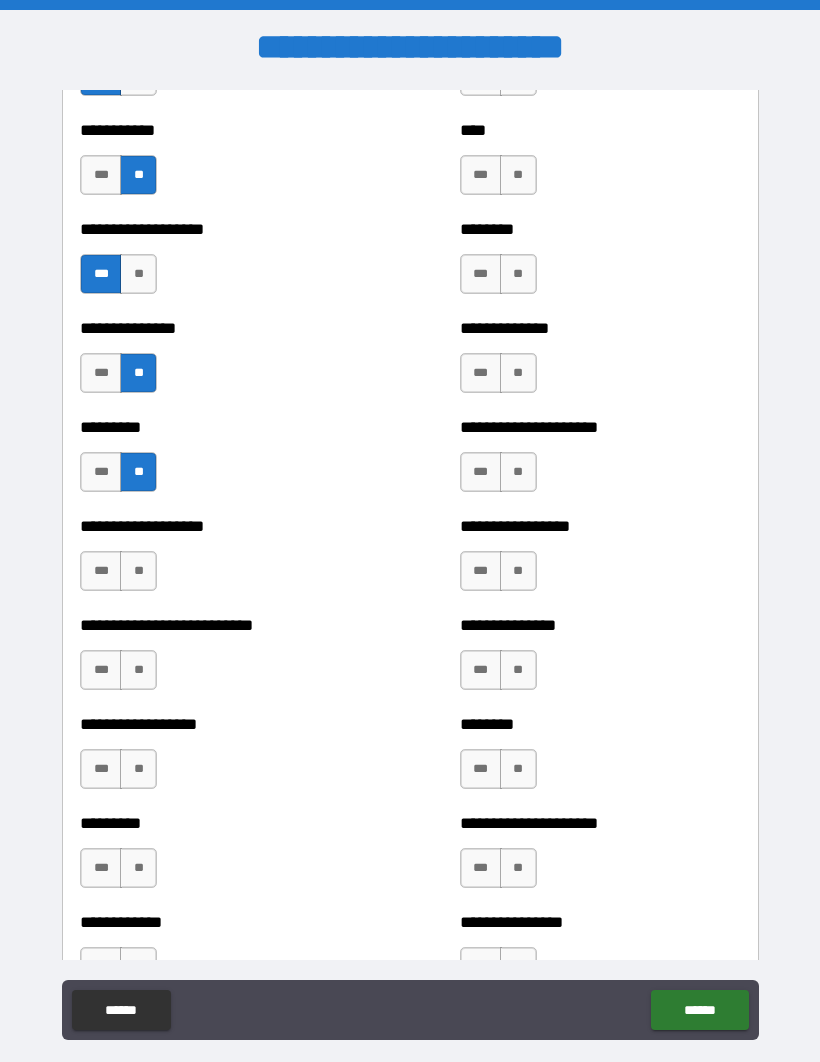 scroll, scrollTop: 4095, scrollLeft: 0, axis: vertical 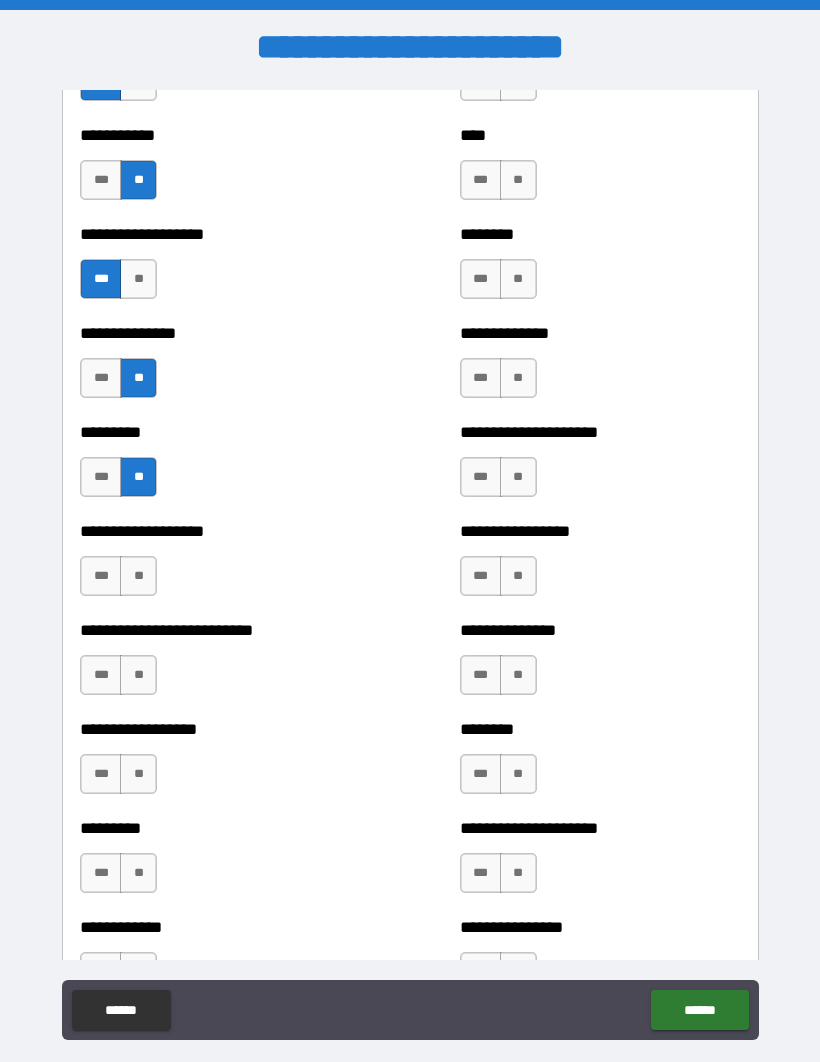 click on "**" at bounding box center [138, 576] 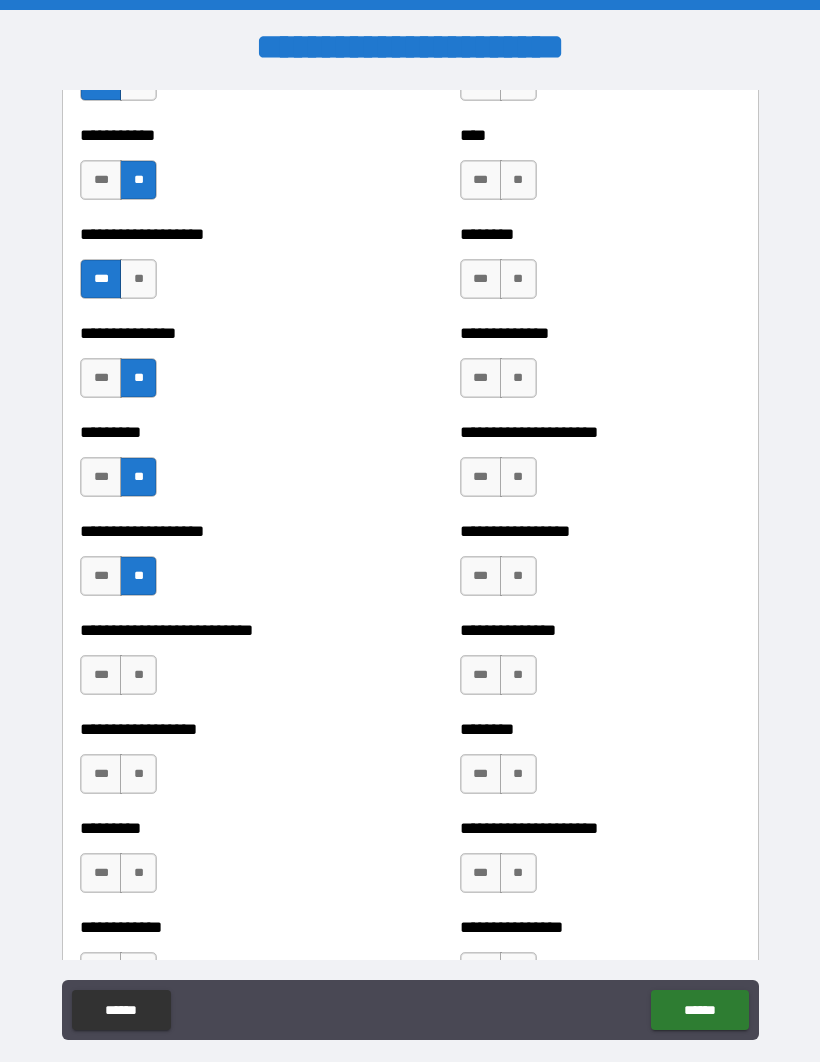 click on "**" at bounding box center (138, 675) 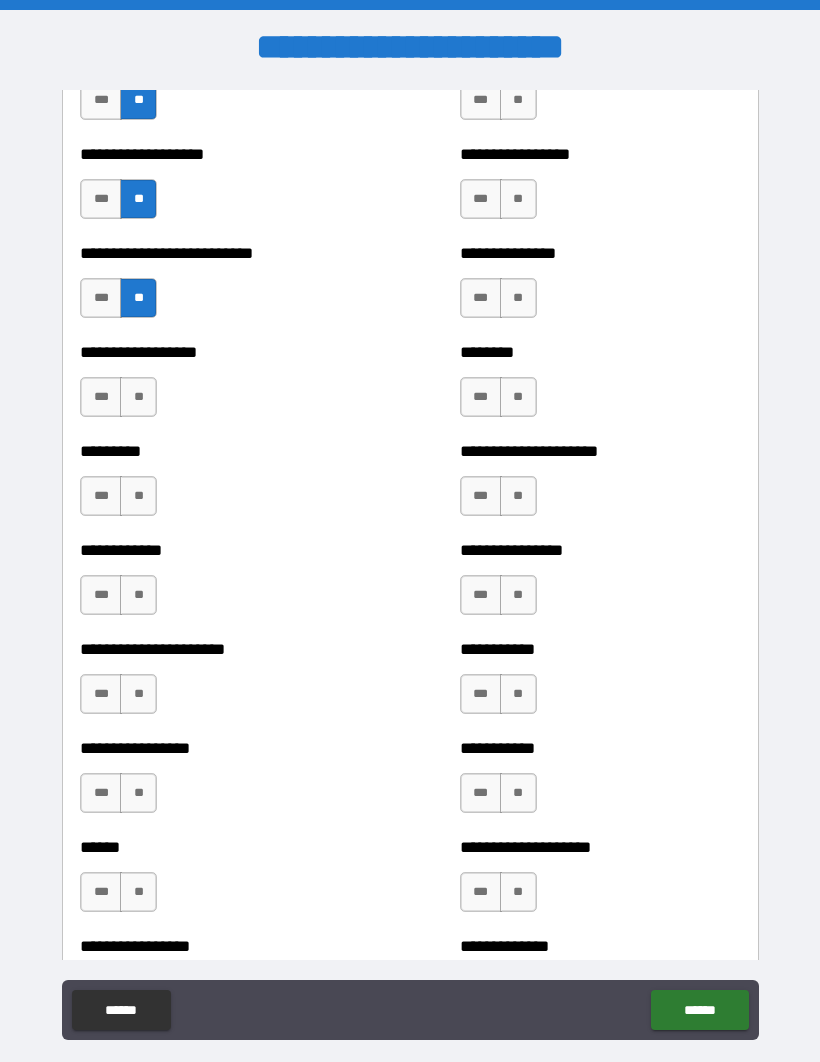 scroll, scrollTop: 4471, scrollLeft: 0, axis: vertical 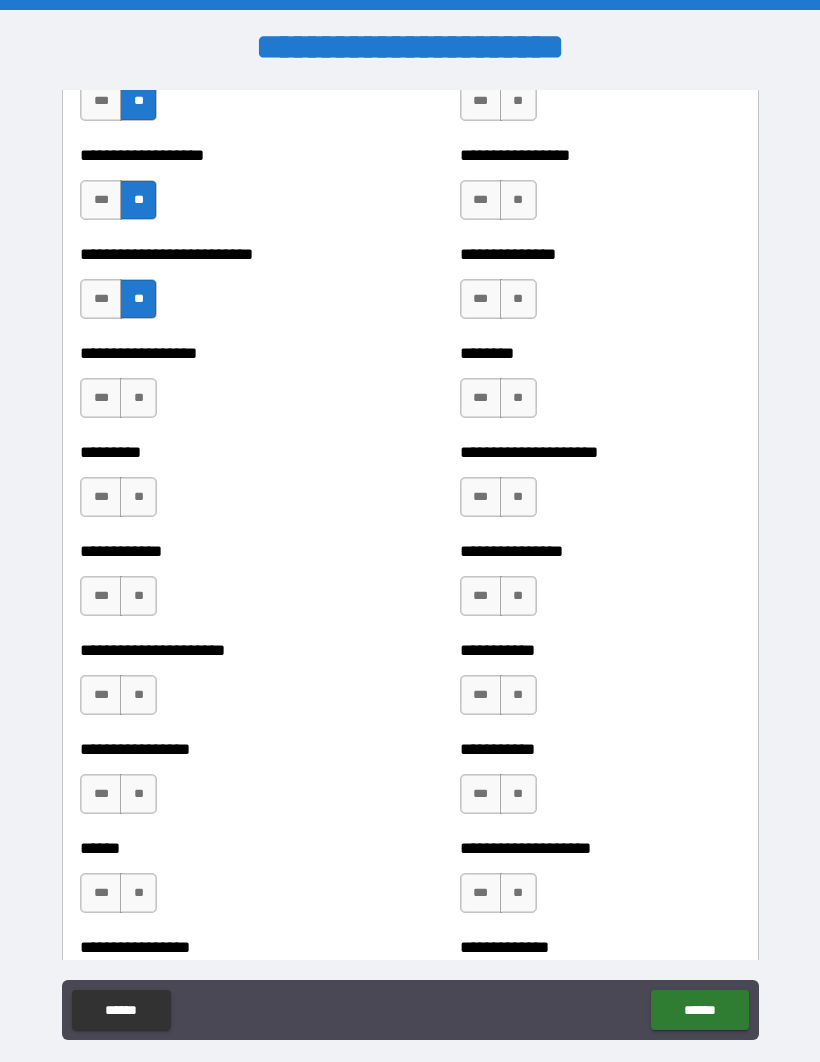 click on "**" at bounding box center (138, 398) 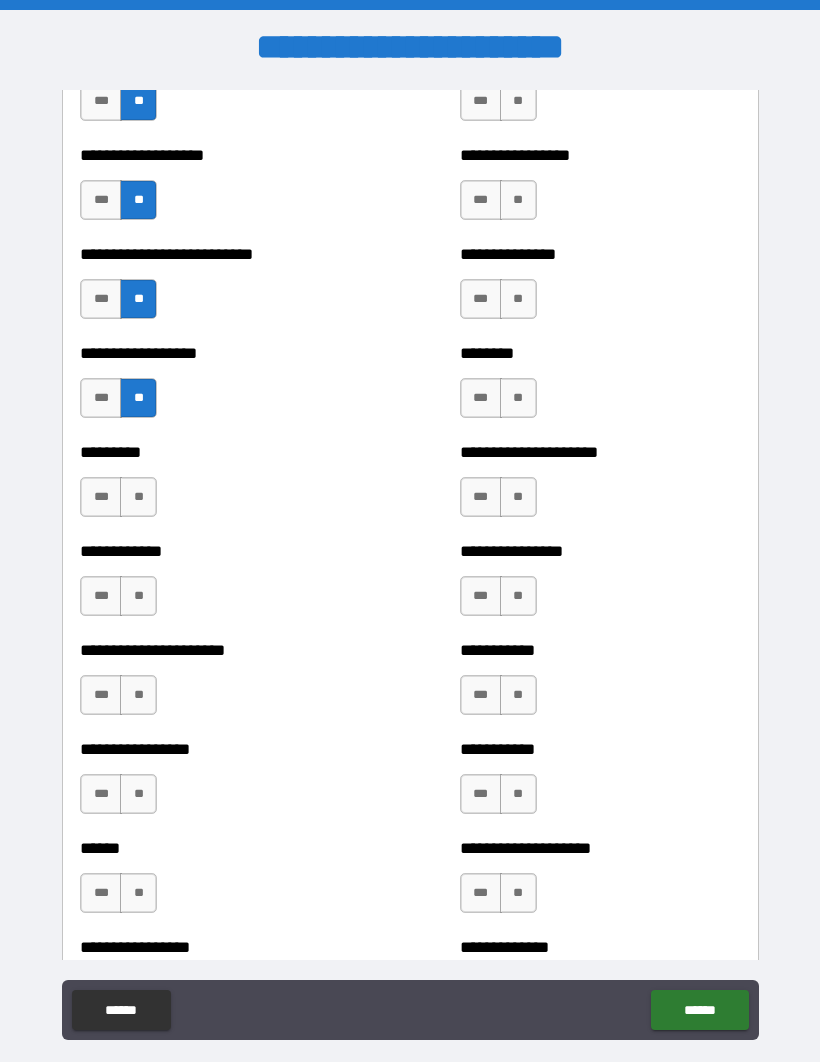 click on "***" at bounding box center (101, 497) 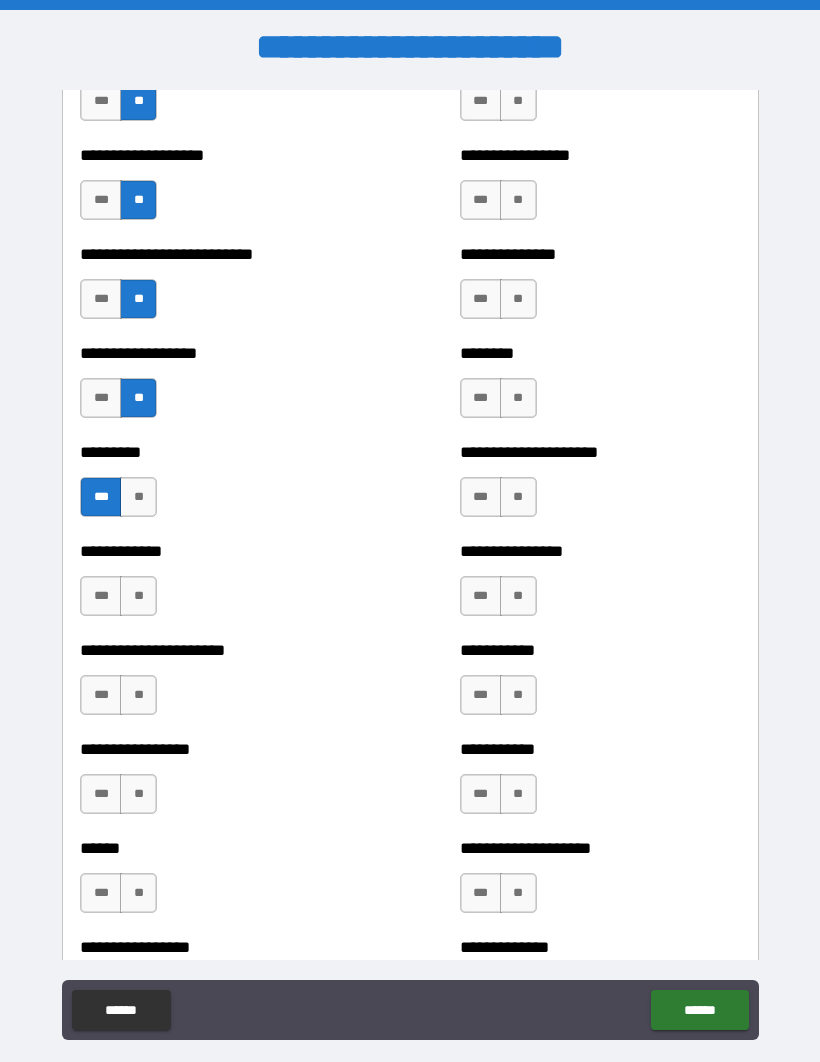 click on "**" at bounding box center [138, 596] 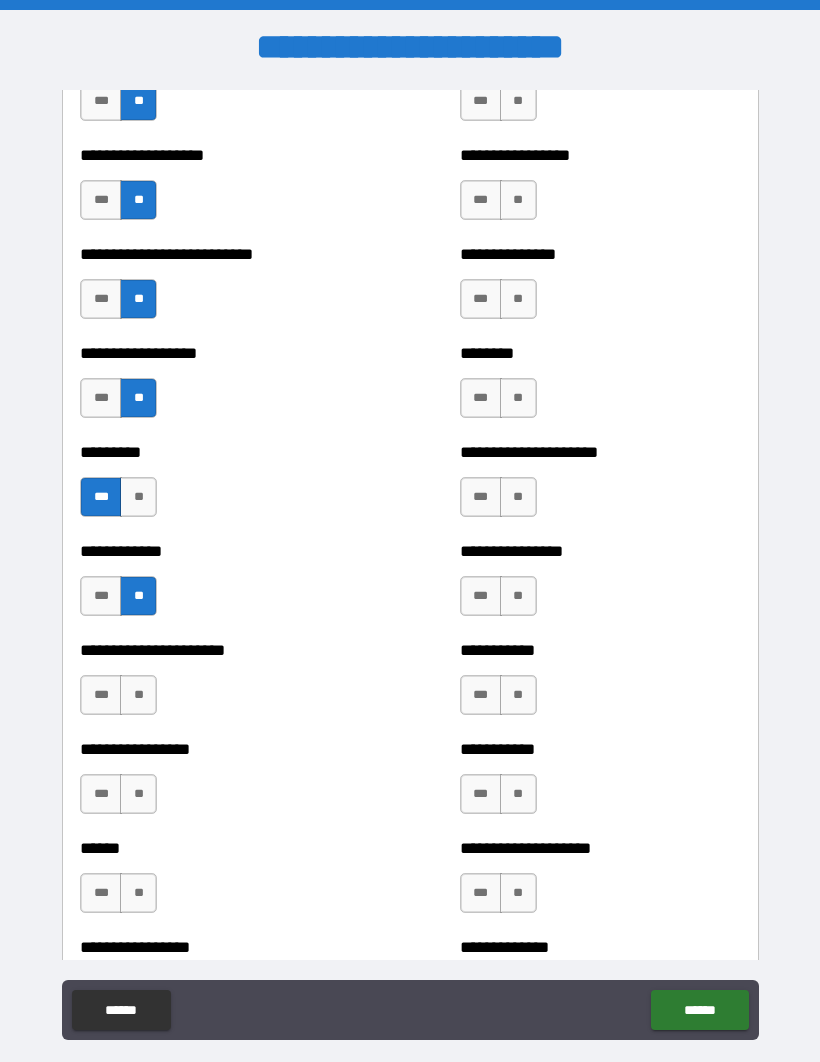 click on "**********" at bounding box center [410, 568] 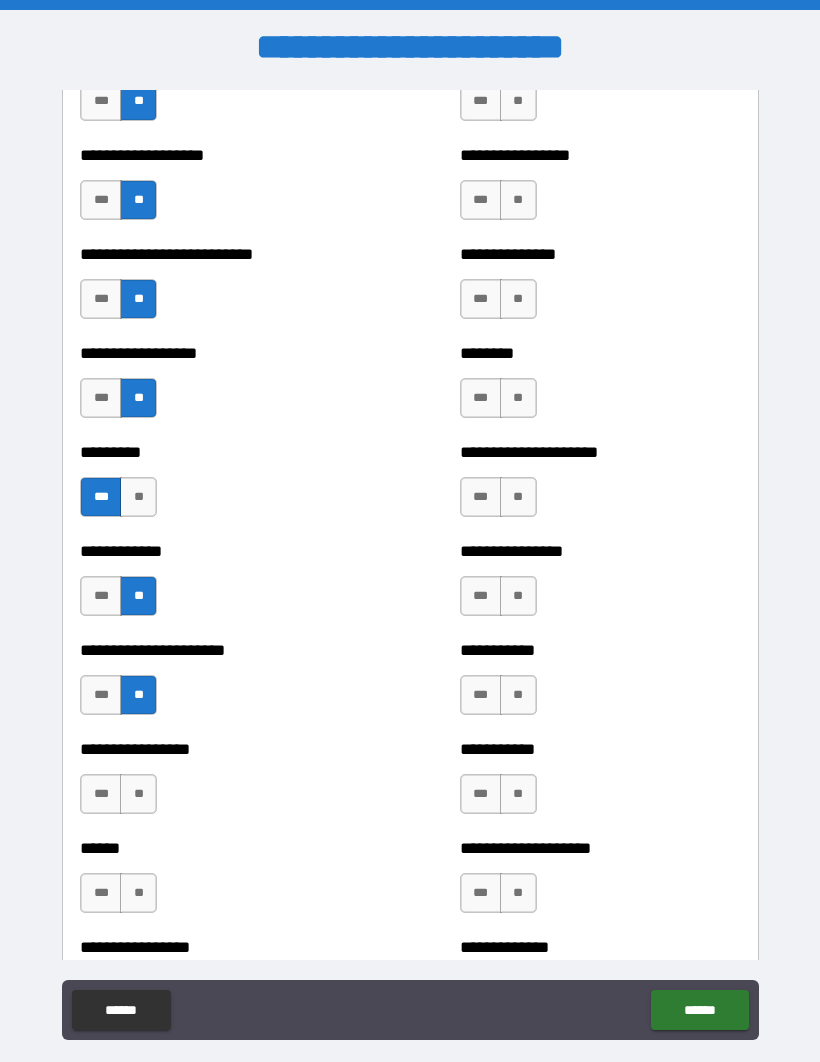 click on "**" at bounding box center [138, 794] 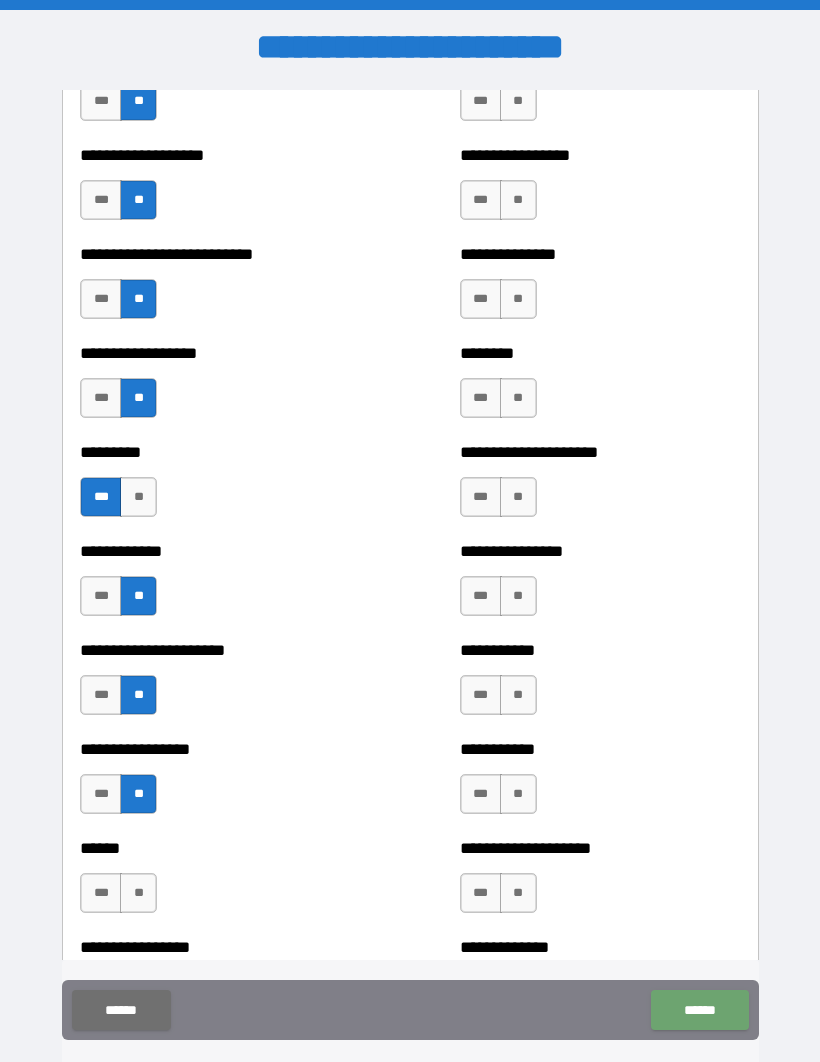click on "******" at bounding box center (699, 1010) 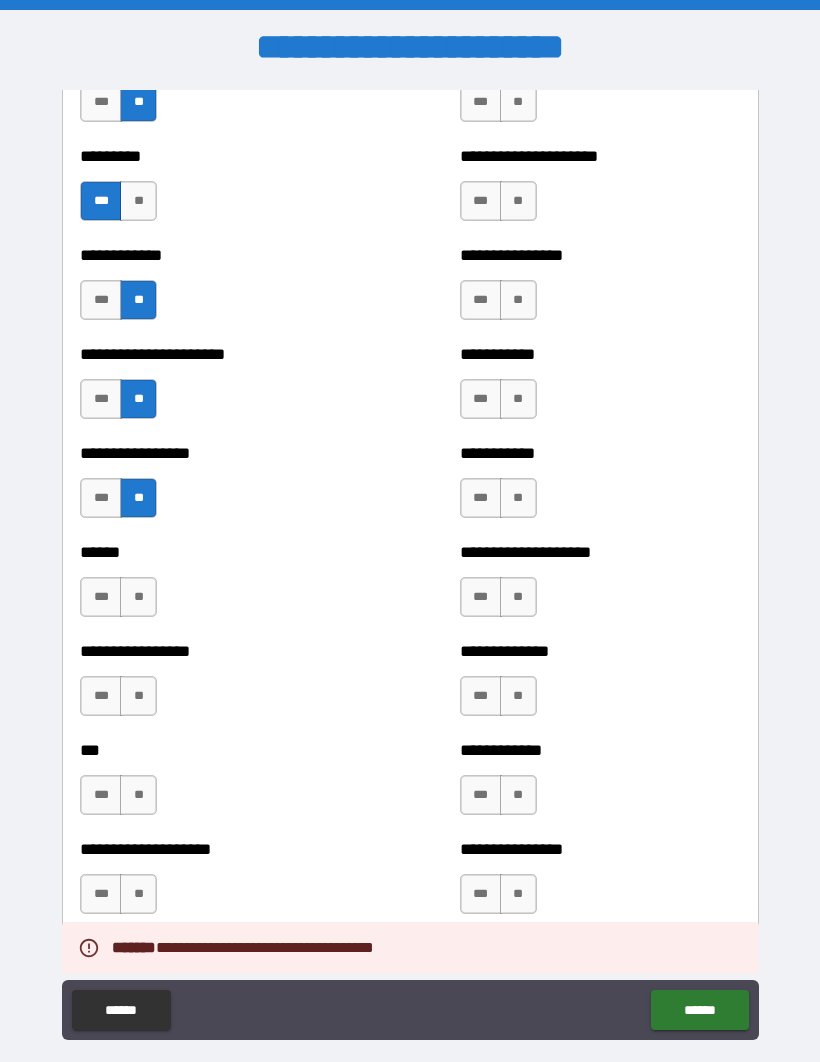 scroll, scrollTop: 4815, scrollLeft: 0, axis: vertical 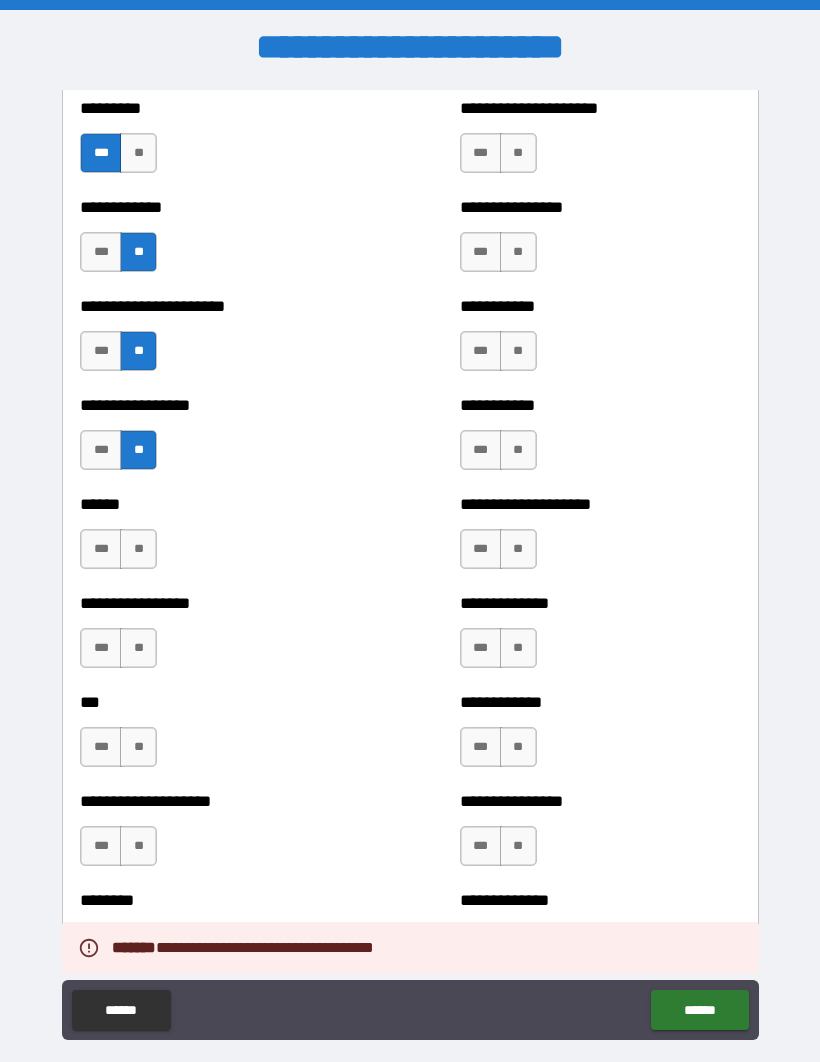 click on "**" at bounding box center (138, 549) 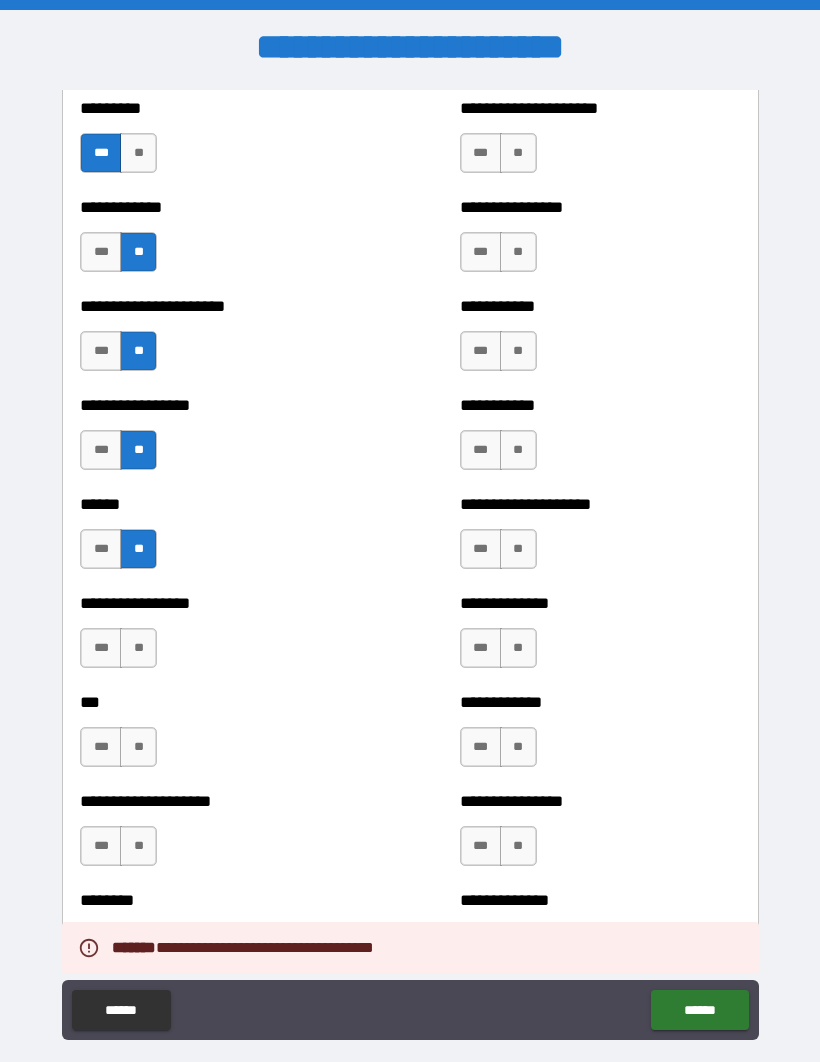 click on "***" at bounding box center [101, 648] 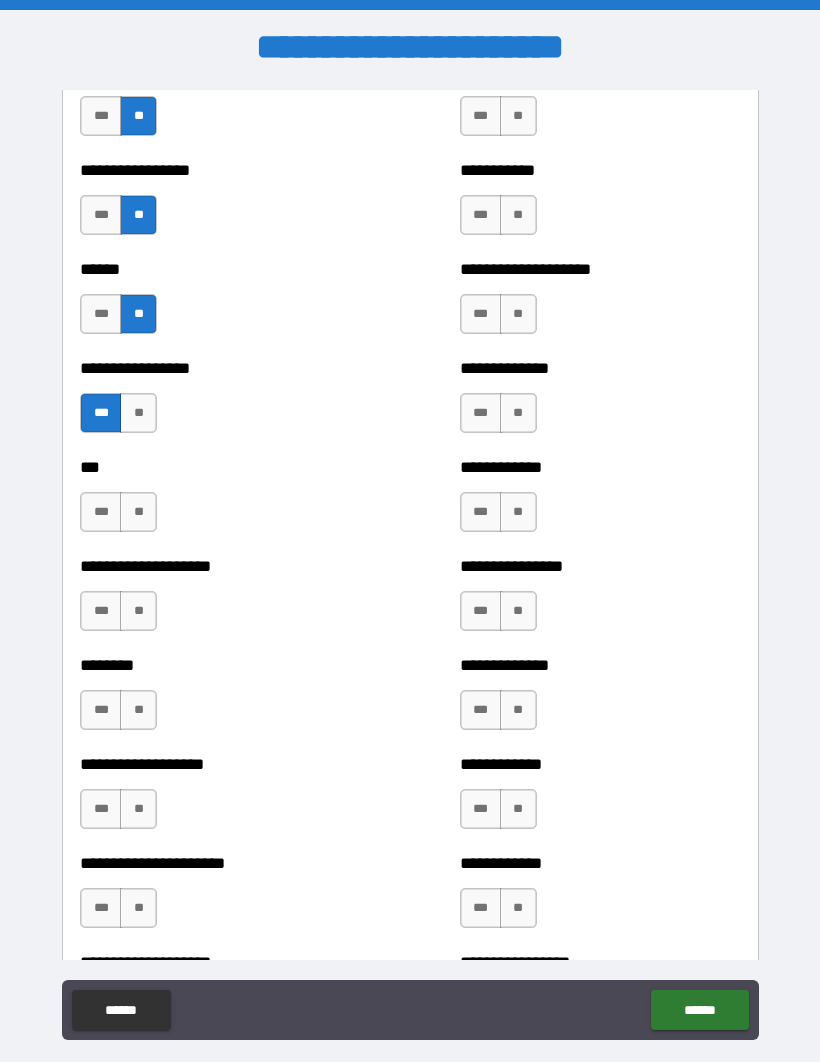 scroll, scrollTop: 5068, scrollLeft: 0, axis: vertical 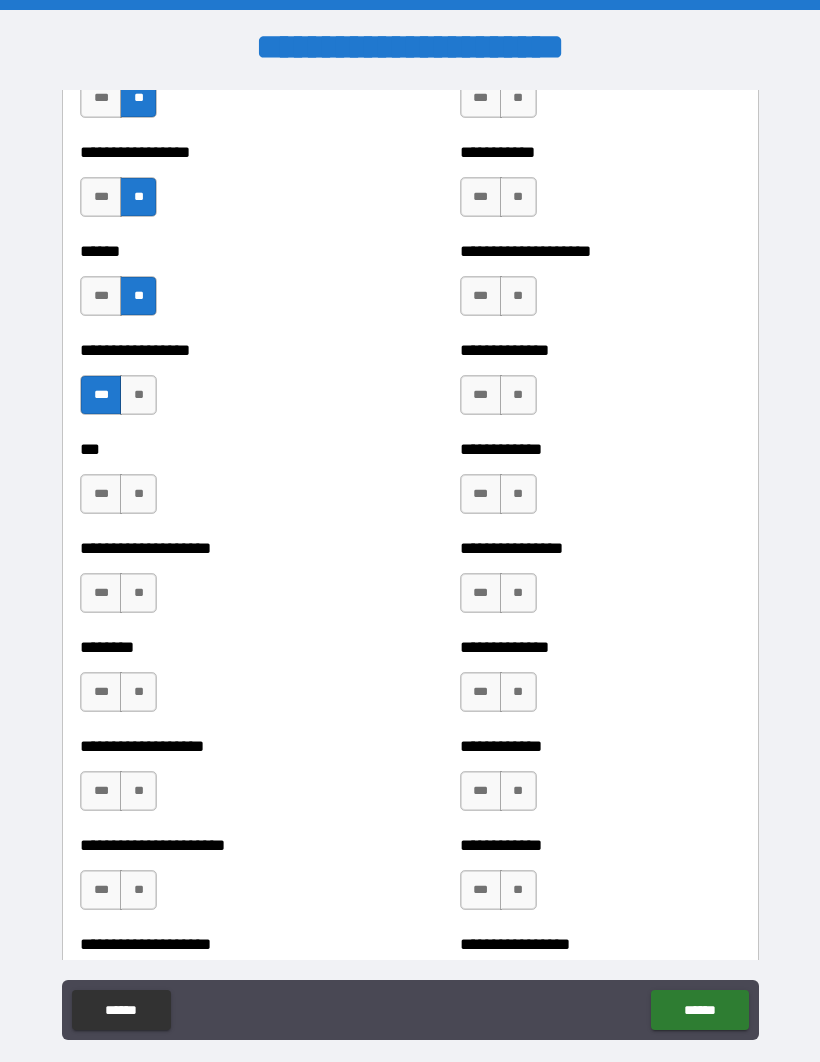 click on "**" at bounding box center (138, 494) 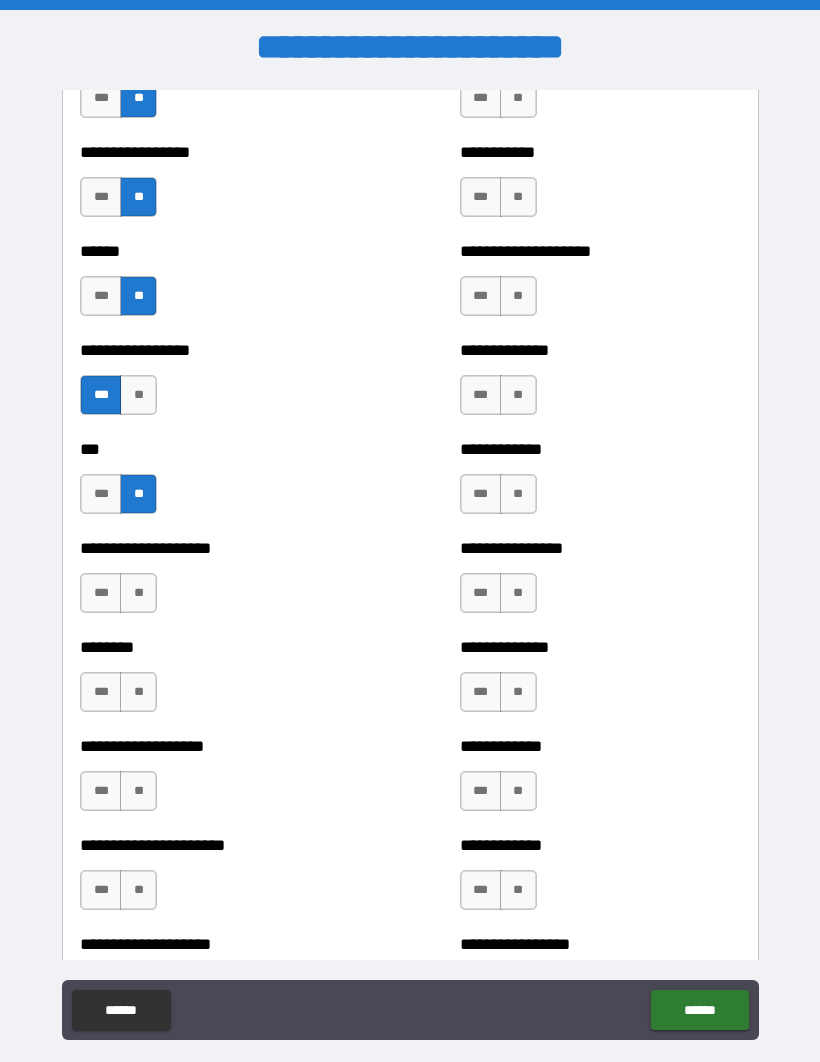 click on "**" at bounding box center [138, 593] 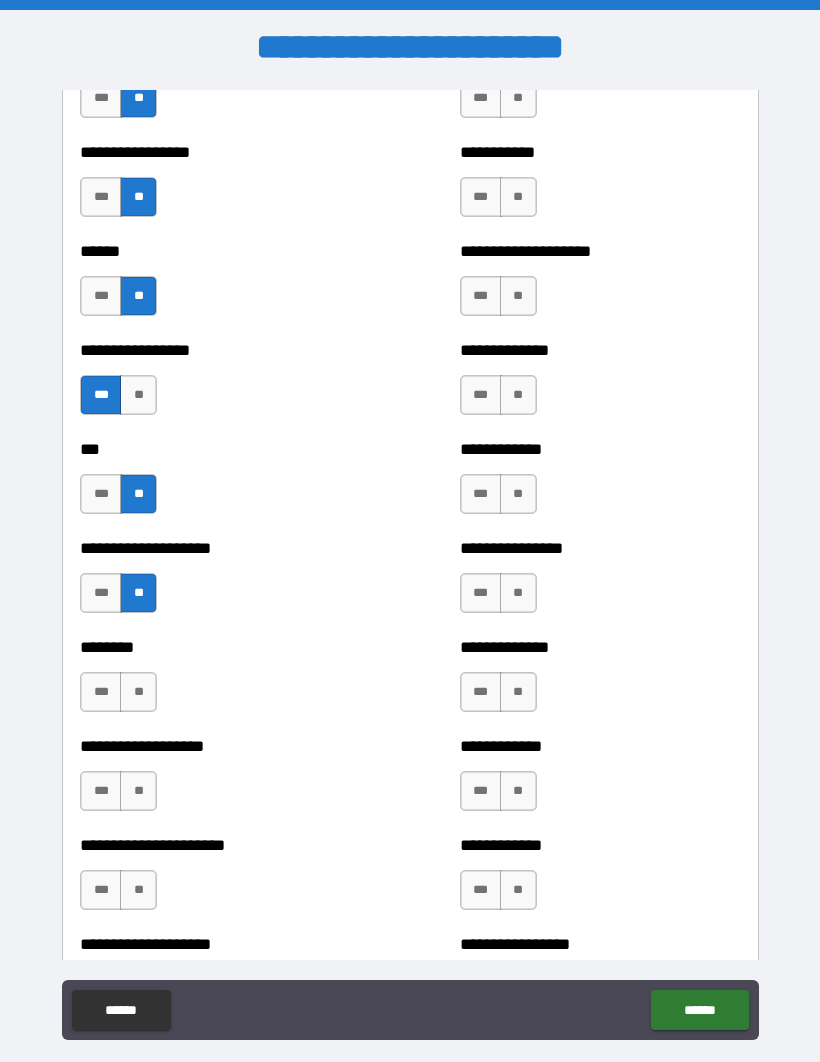 click on "**" at bounding box center [138, 692] 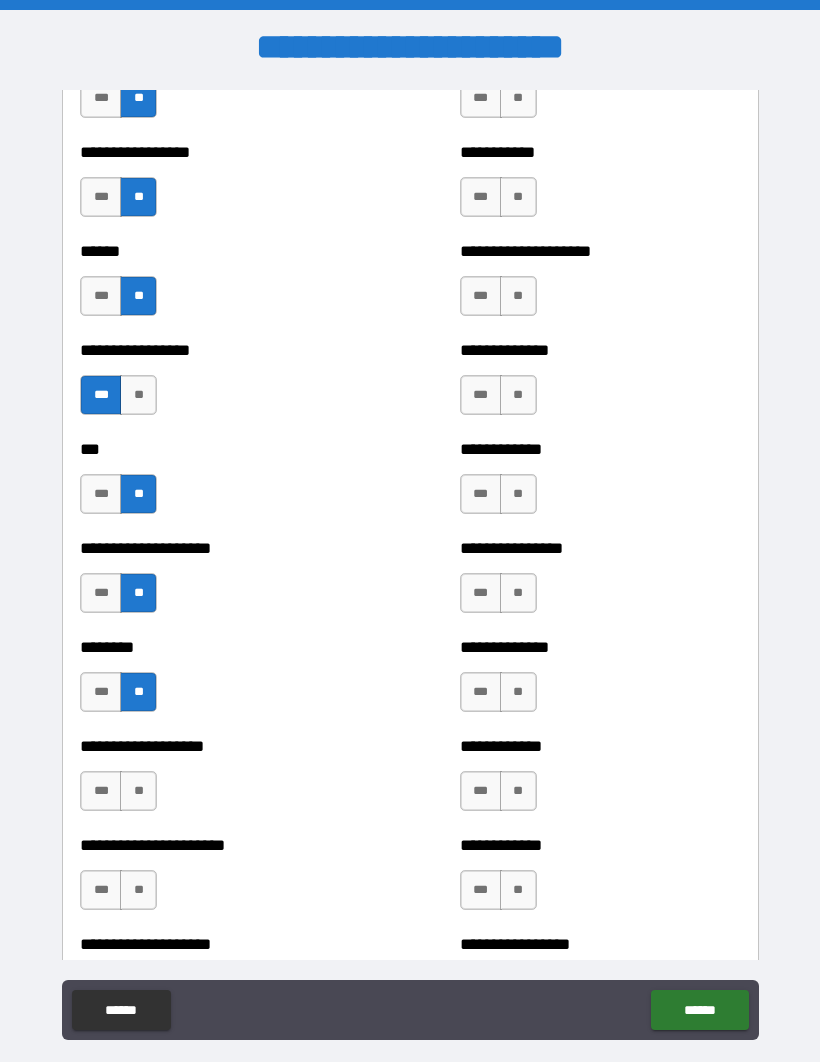 click on "**" at bounding box center (138, 791) 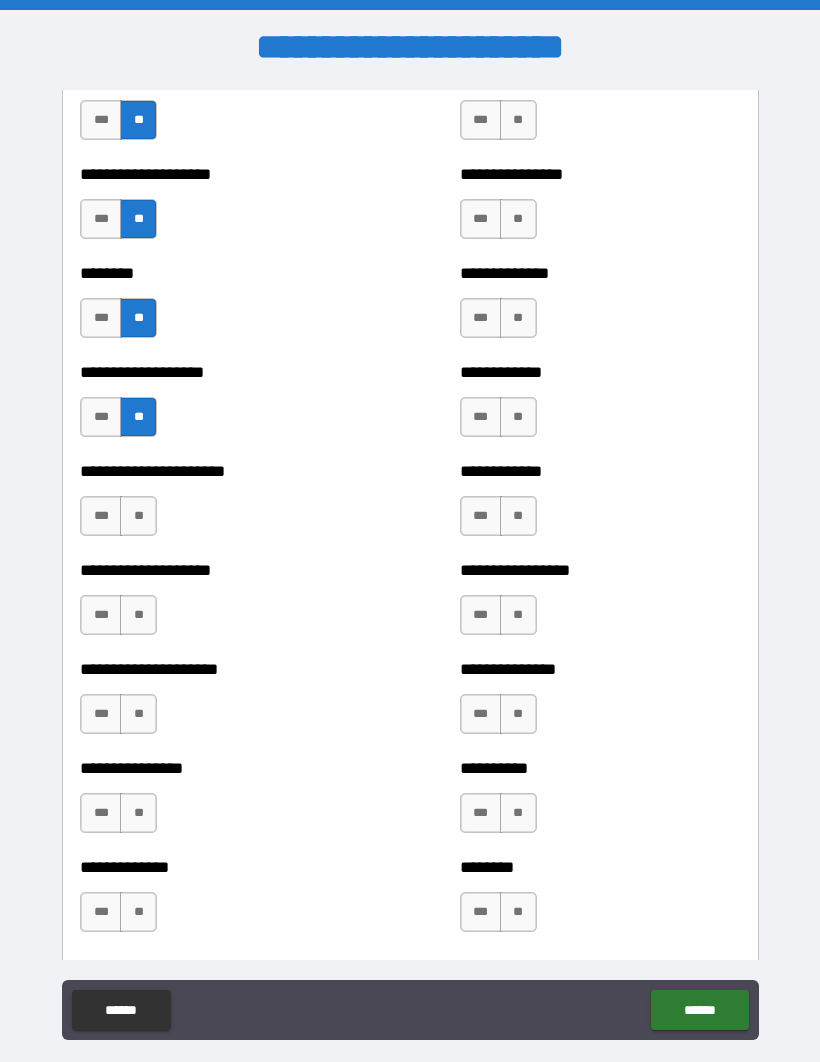 scroll, scrollTop: 5438, scrollLeft: 0, axis: vertical 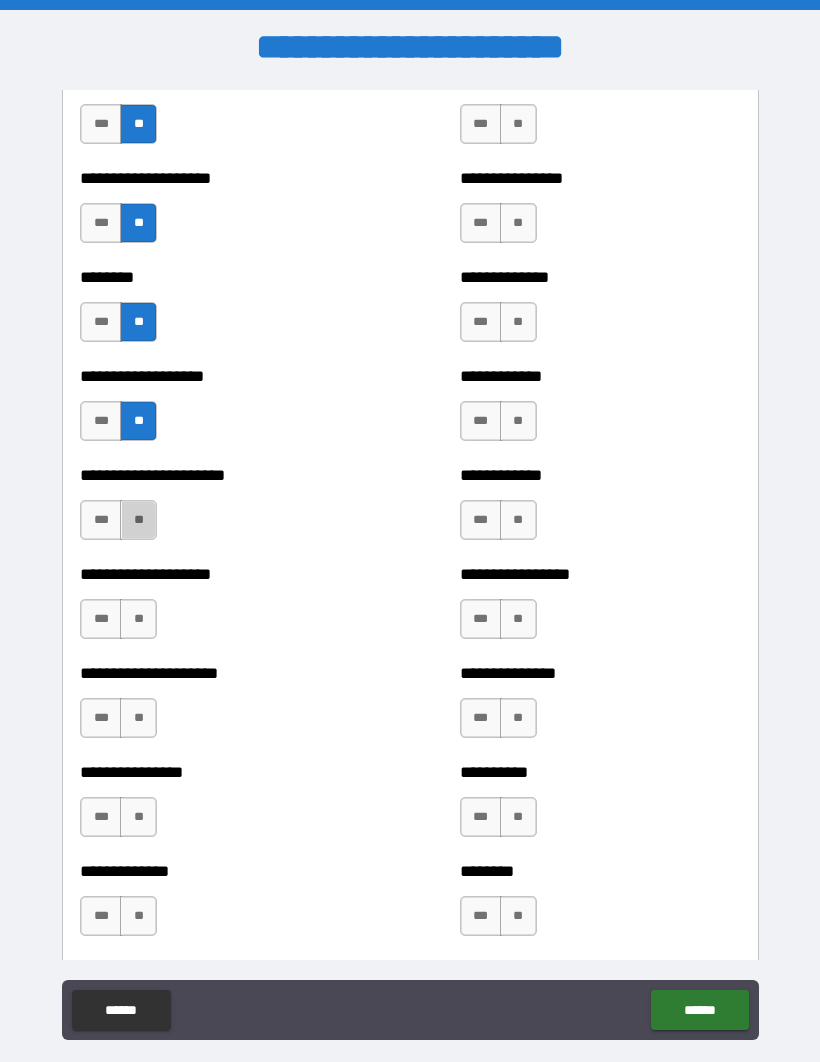 click on "**" at bounding box center (138, 520) 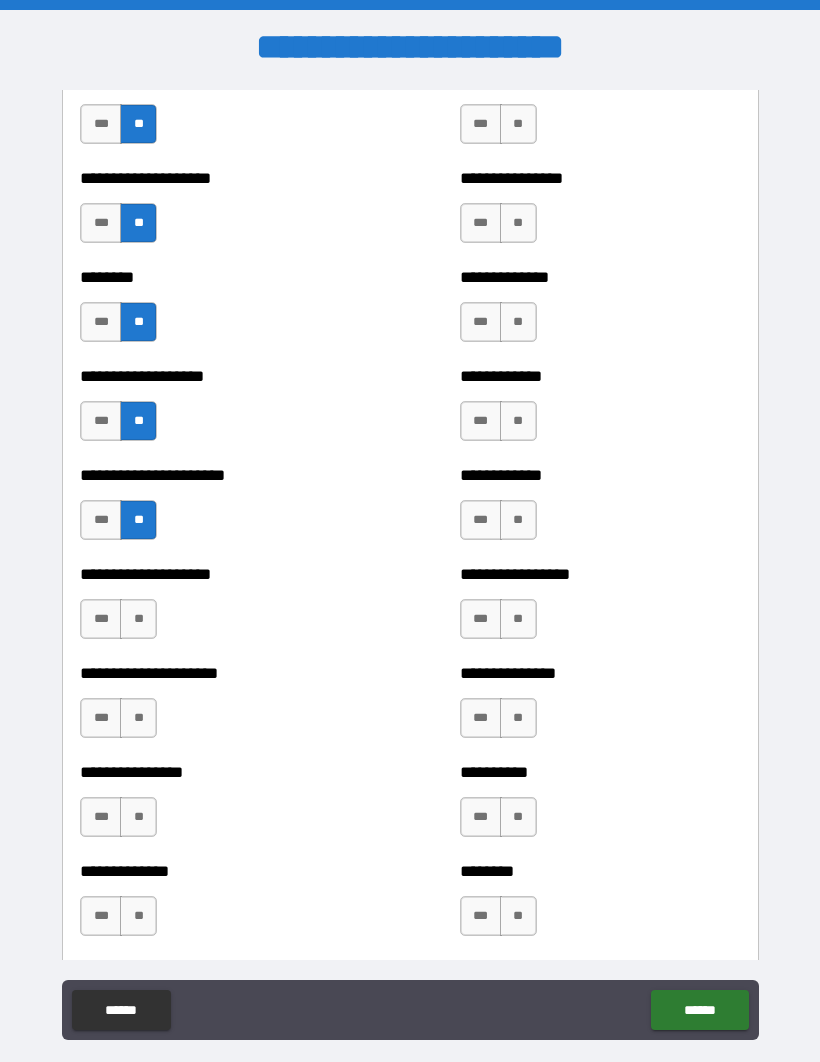 click on "**" at bounding box center [138, 619] 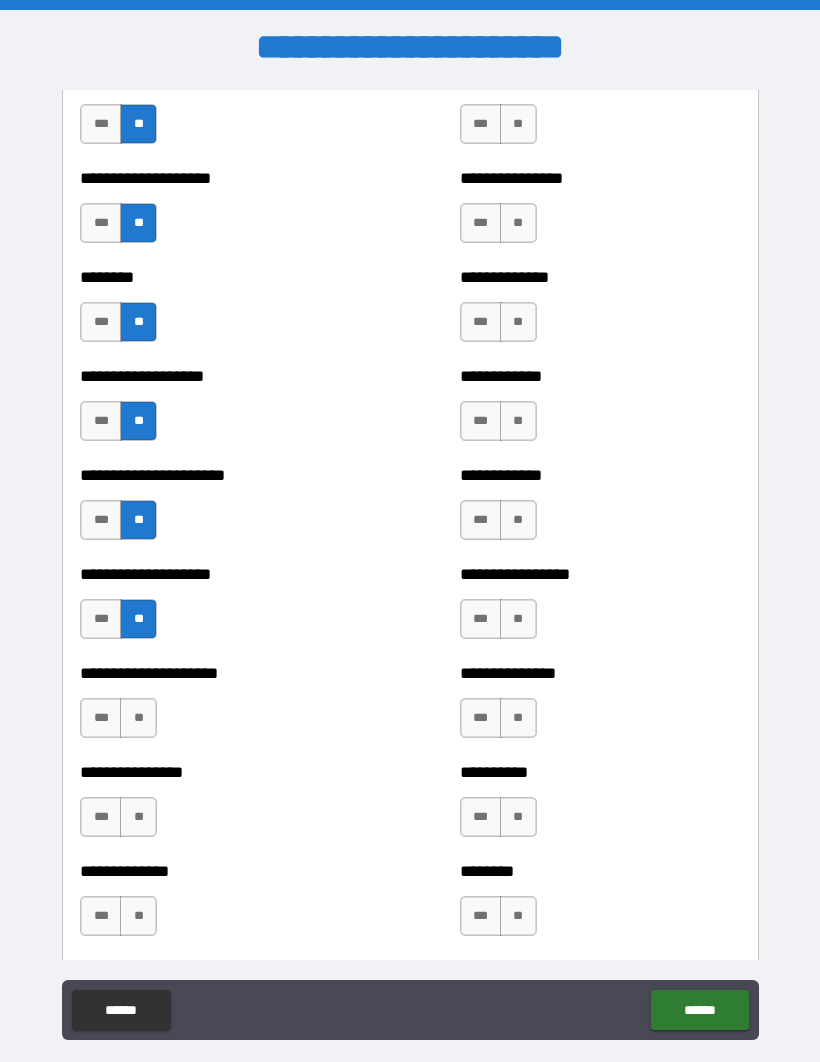 click on "**" at bounding box center [138, 718] 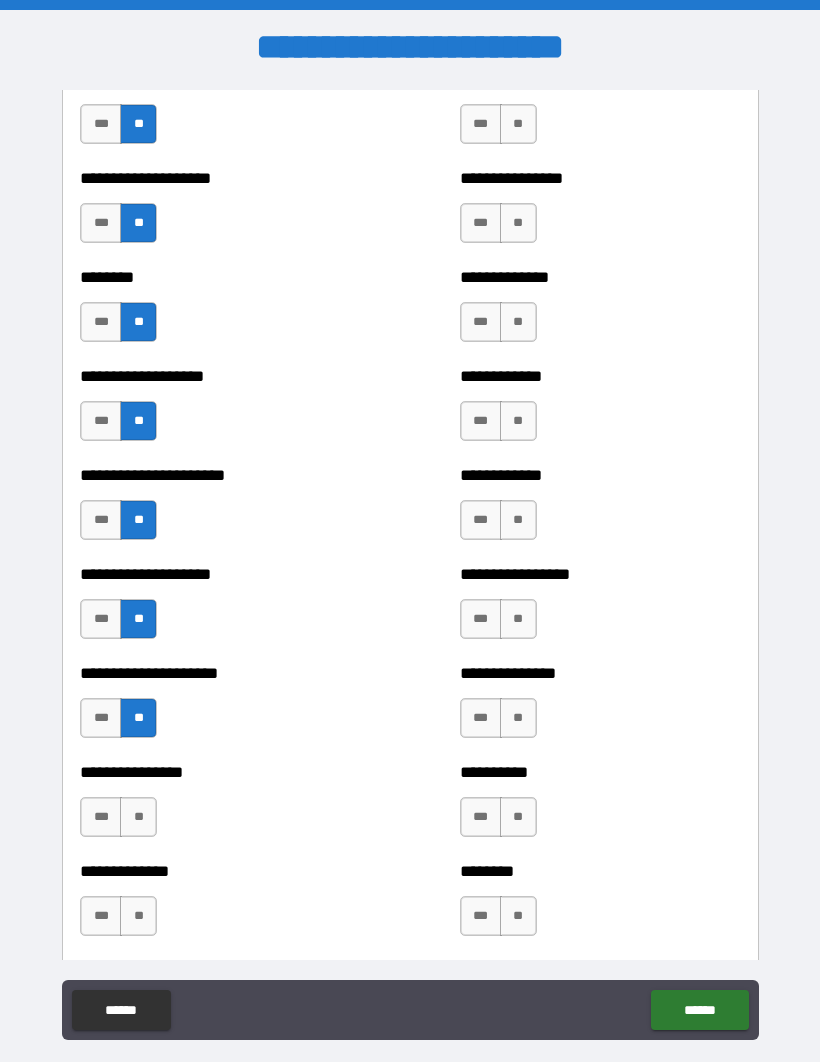 click on "**********" at bounding box center (410, 568) 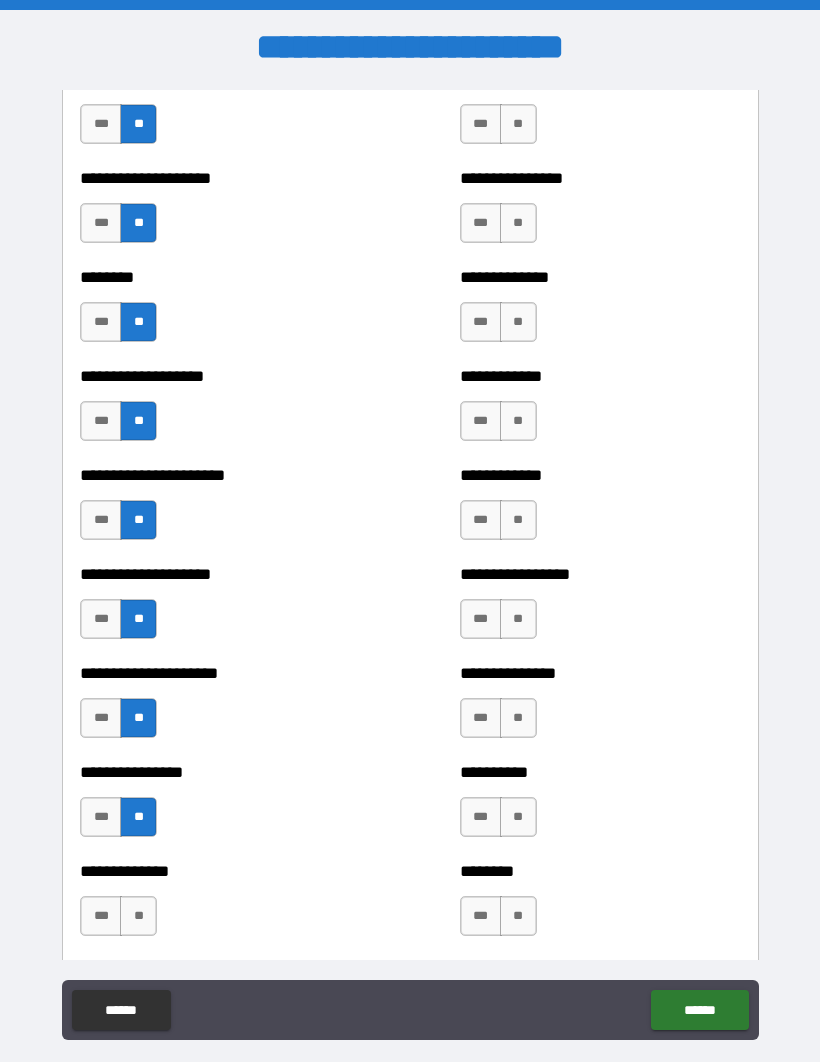 click on "**" at bounding box center (138, 916) 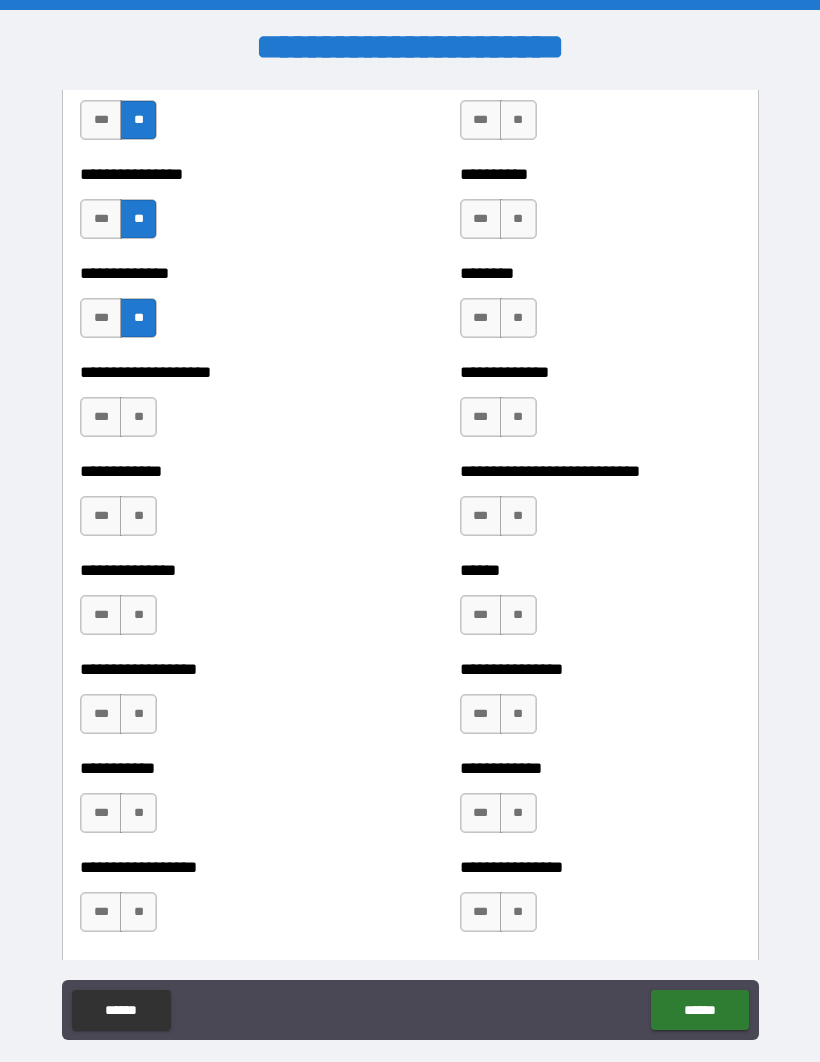 scroll, scrollTop: 6033, scrollLeft: 0, axis: vertical 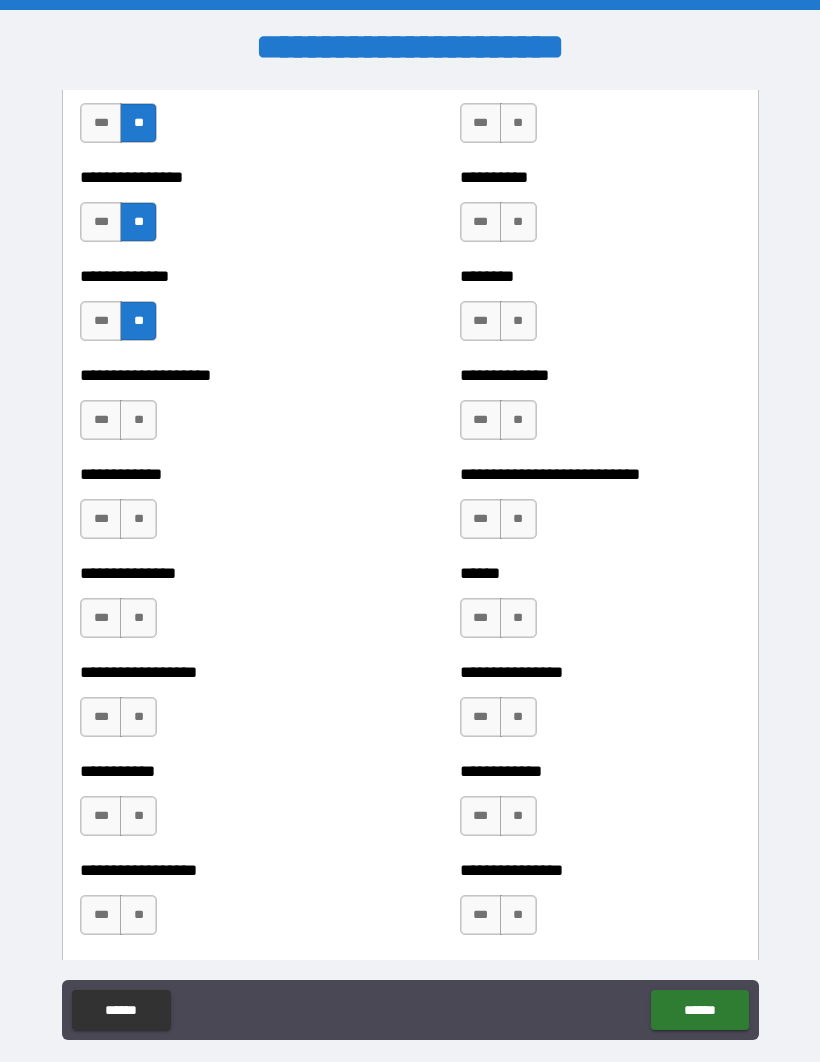 click on "**" at bounding box center [138, 420] 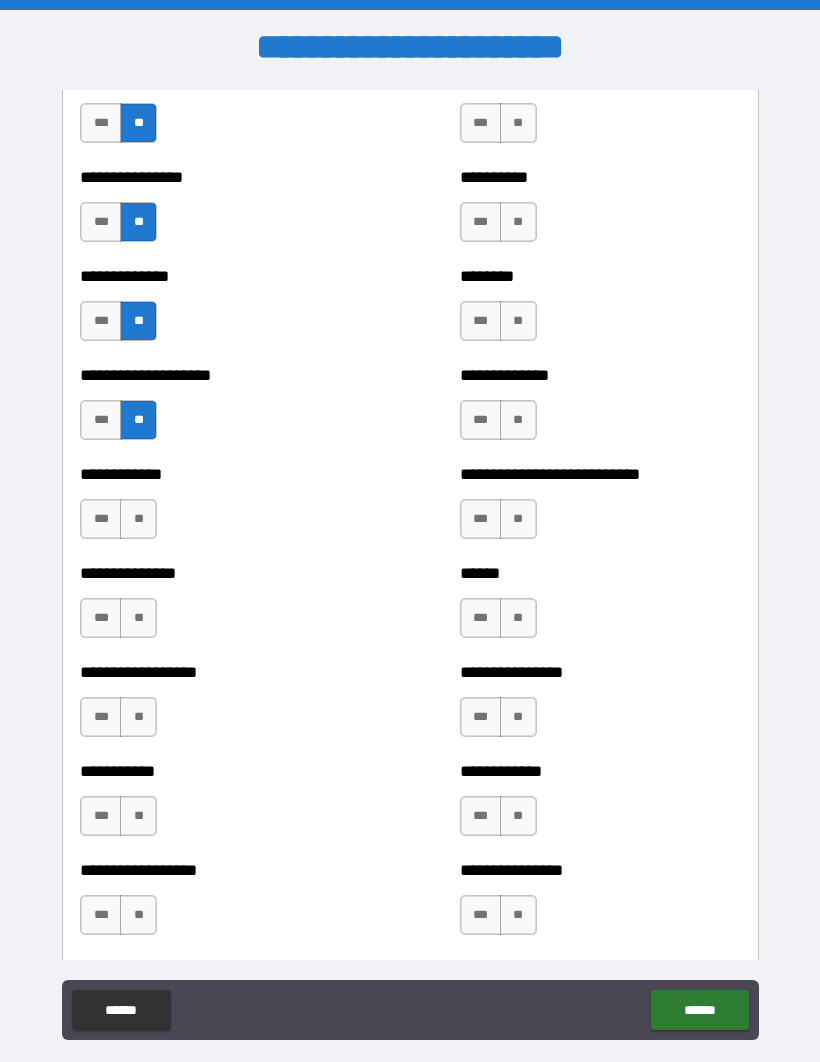 click on "**" at bounding box center (138, 519) 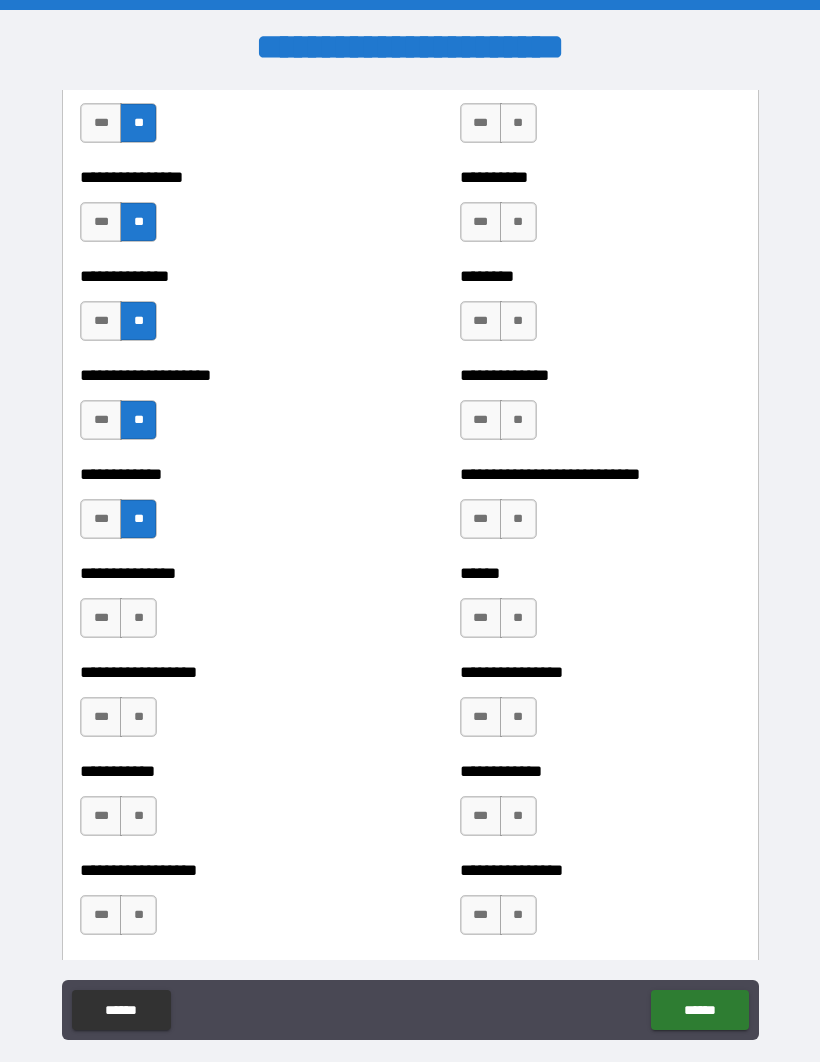 click on "**" at bounding box center [138, 618] 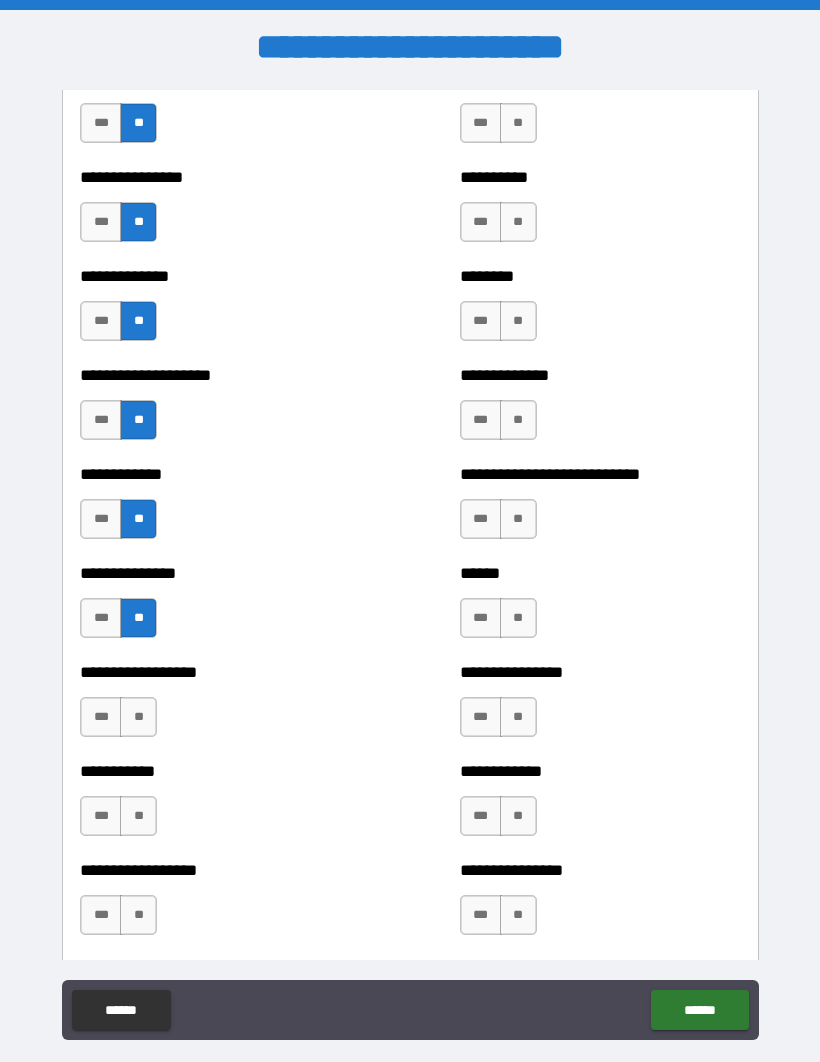 click on "**" at bounding box center [138, 717] 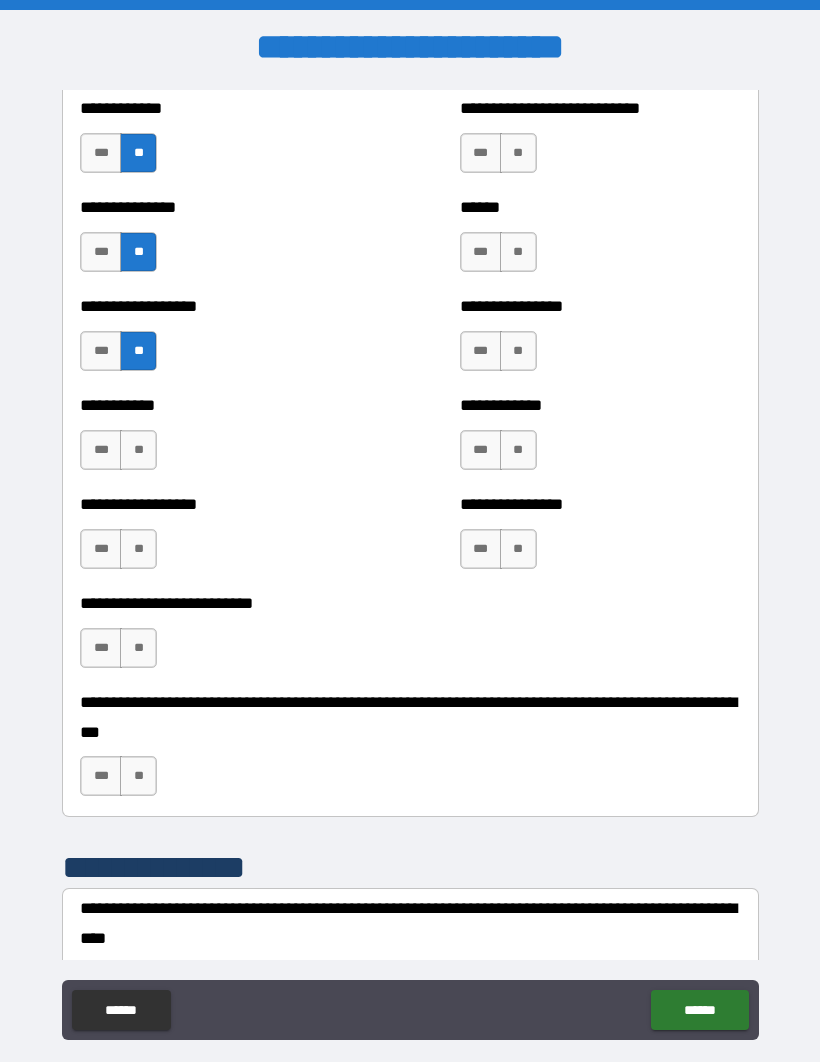 scroll, scrollTop: 6427, scrollLeft: 0, axis: vertical 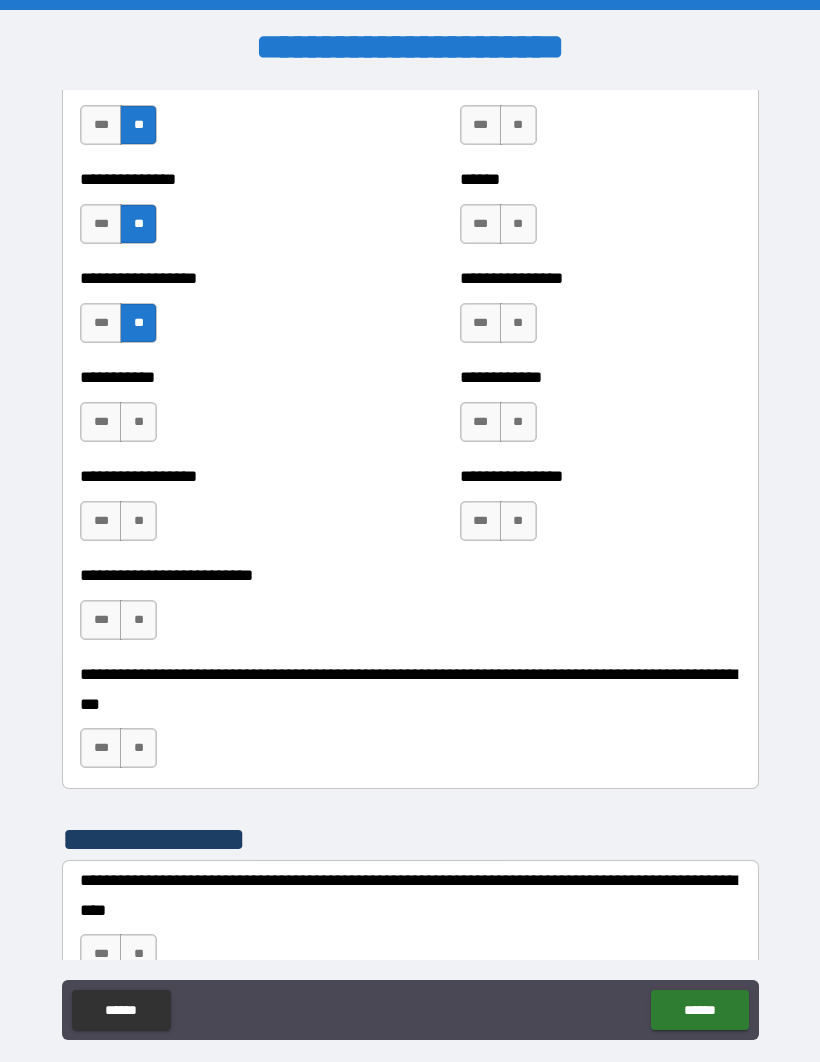 click on "**" at bounding box center [138, 422] 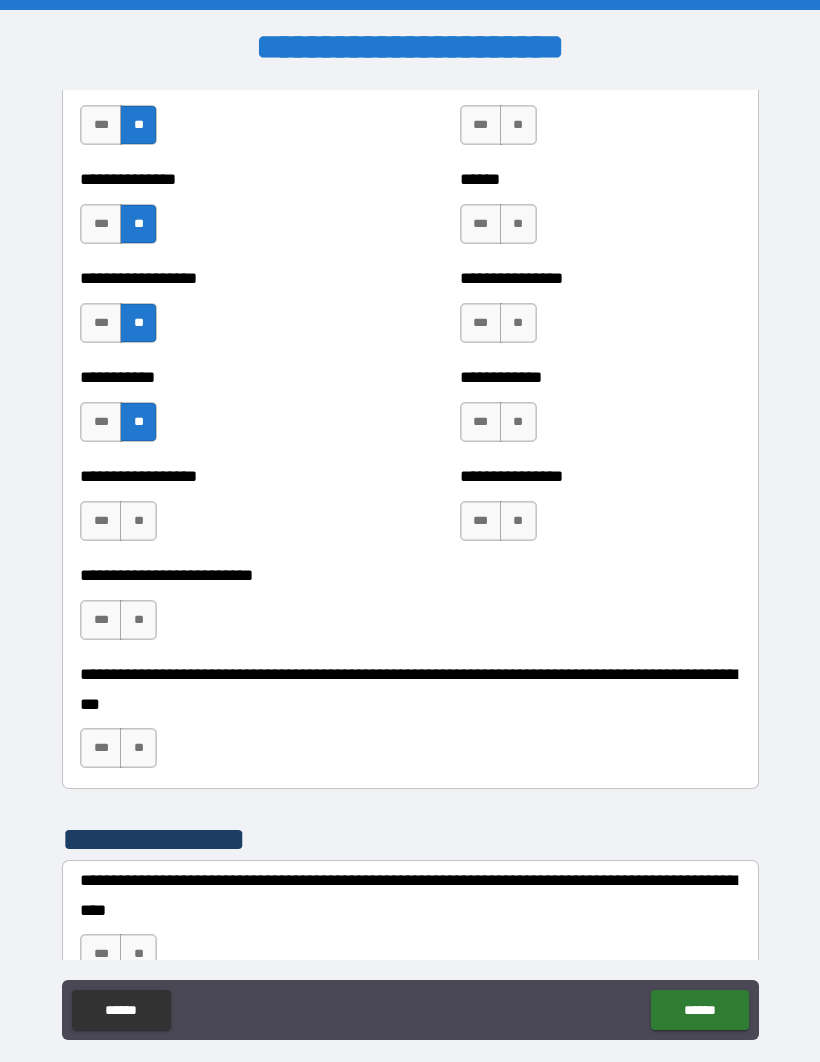 click on "**" at bounding box center (138, 521) 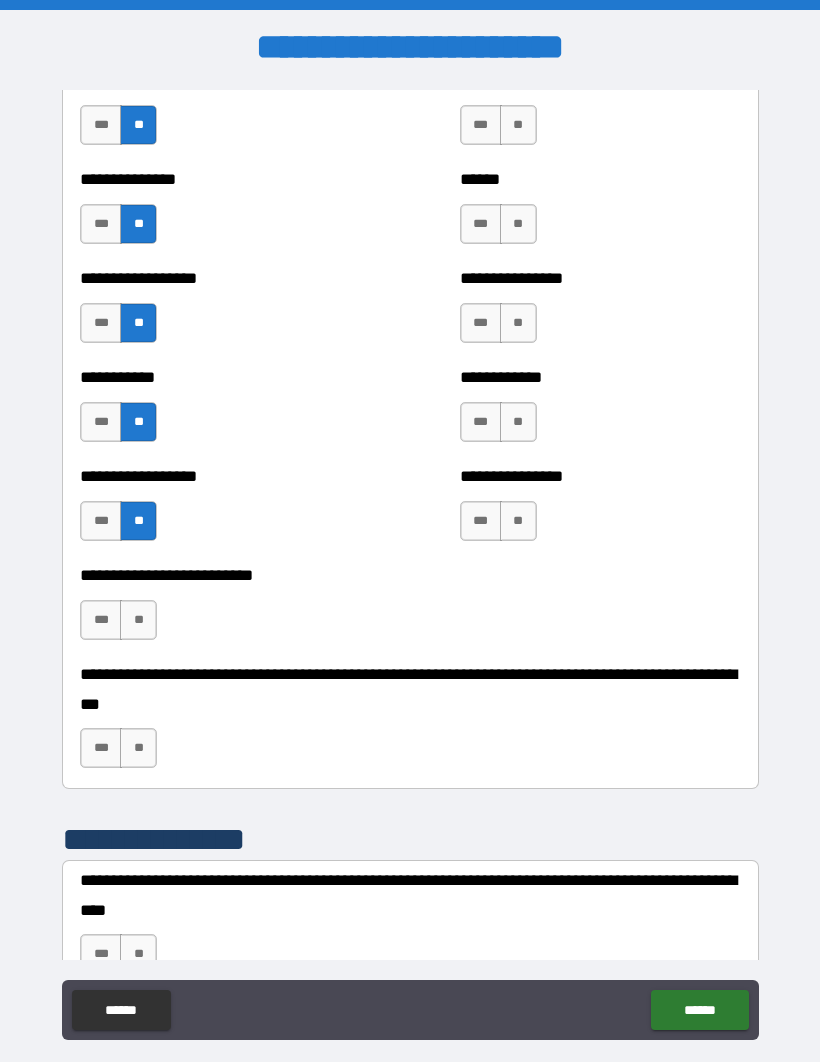 click on "**" at bounding box center [138, 620] 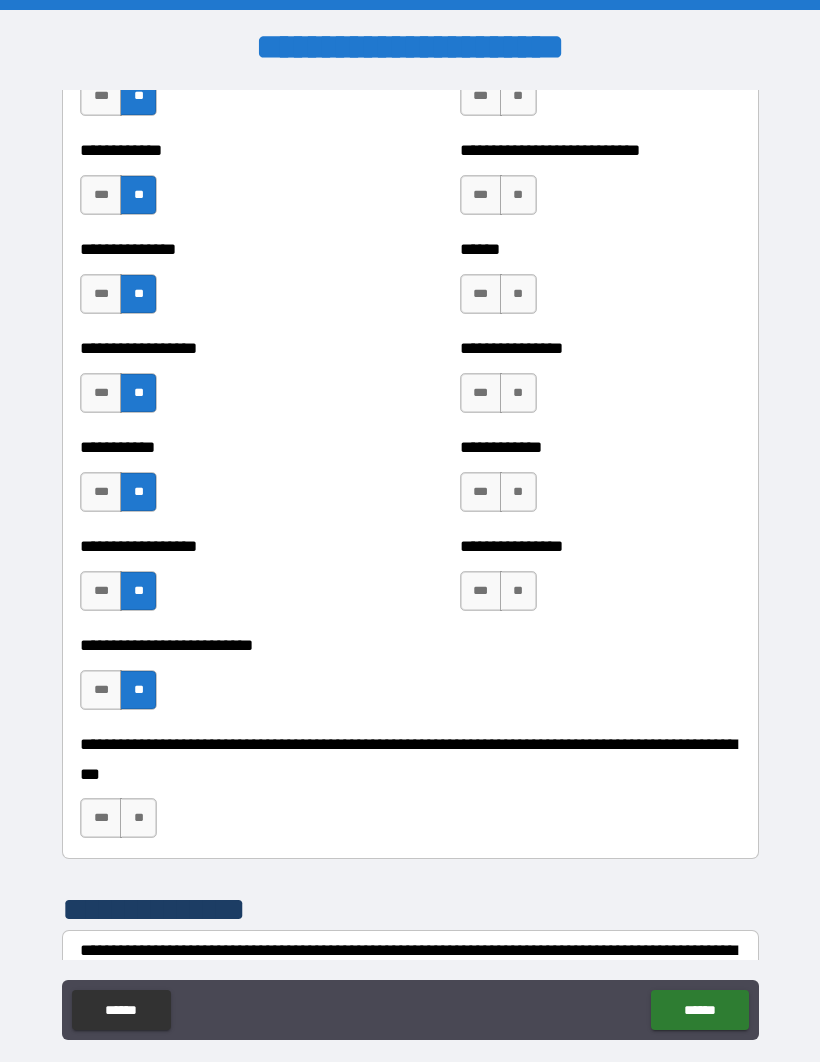 scroll, scrollTop: 6356, scrollLeft: 0, axis: vertical 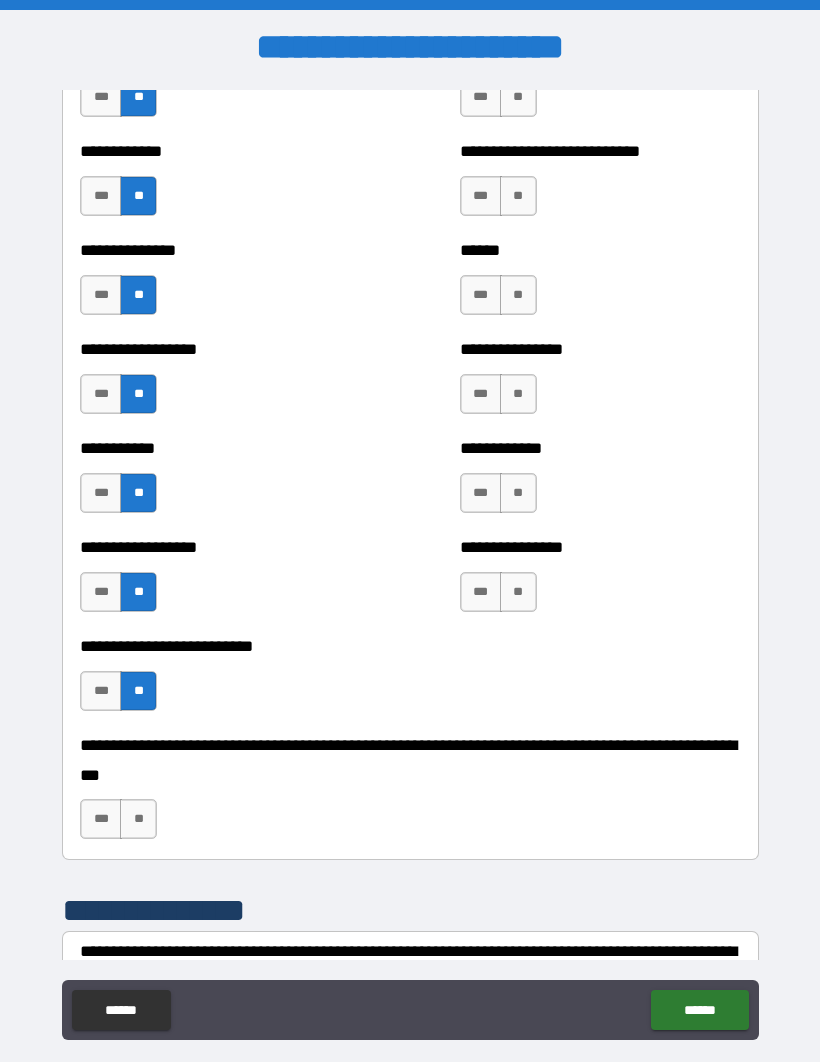 click on "**" at bounding box center (138, 819) 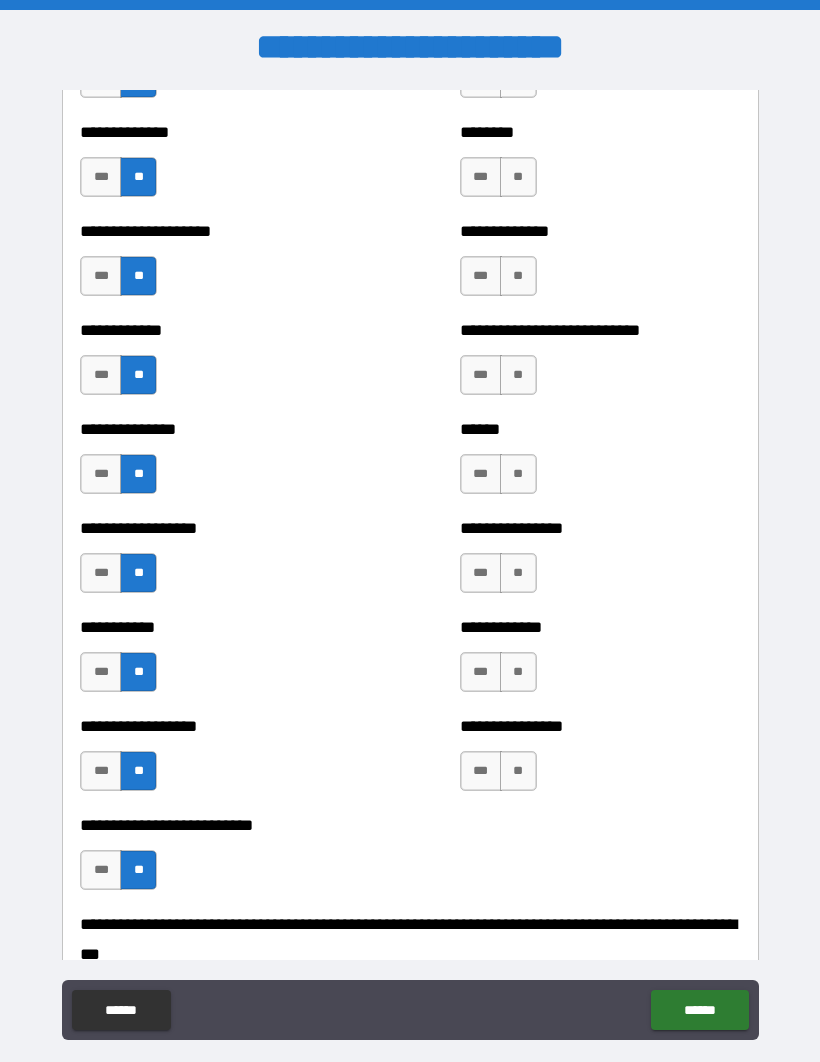 scroll, scrollTop: 6176, scrollLeft: 0, axis: vertical 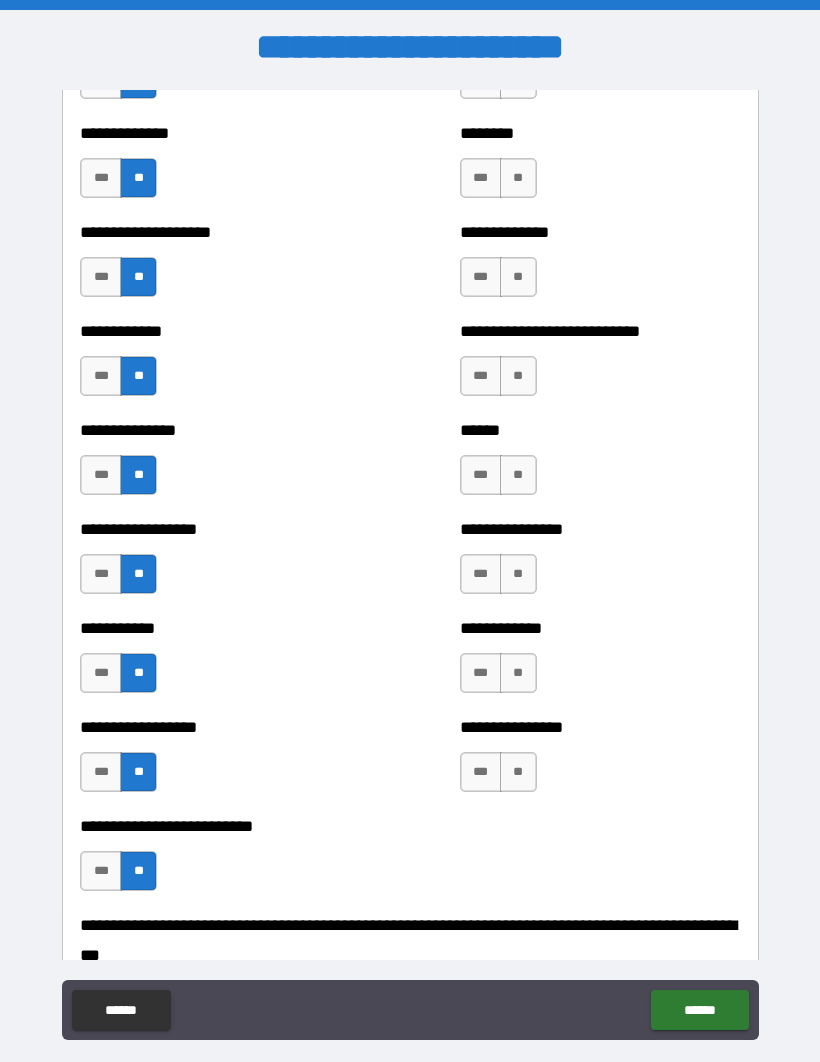 click on "**" at bounding box center [518, 772] 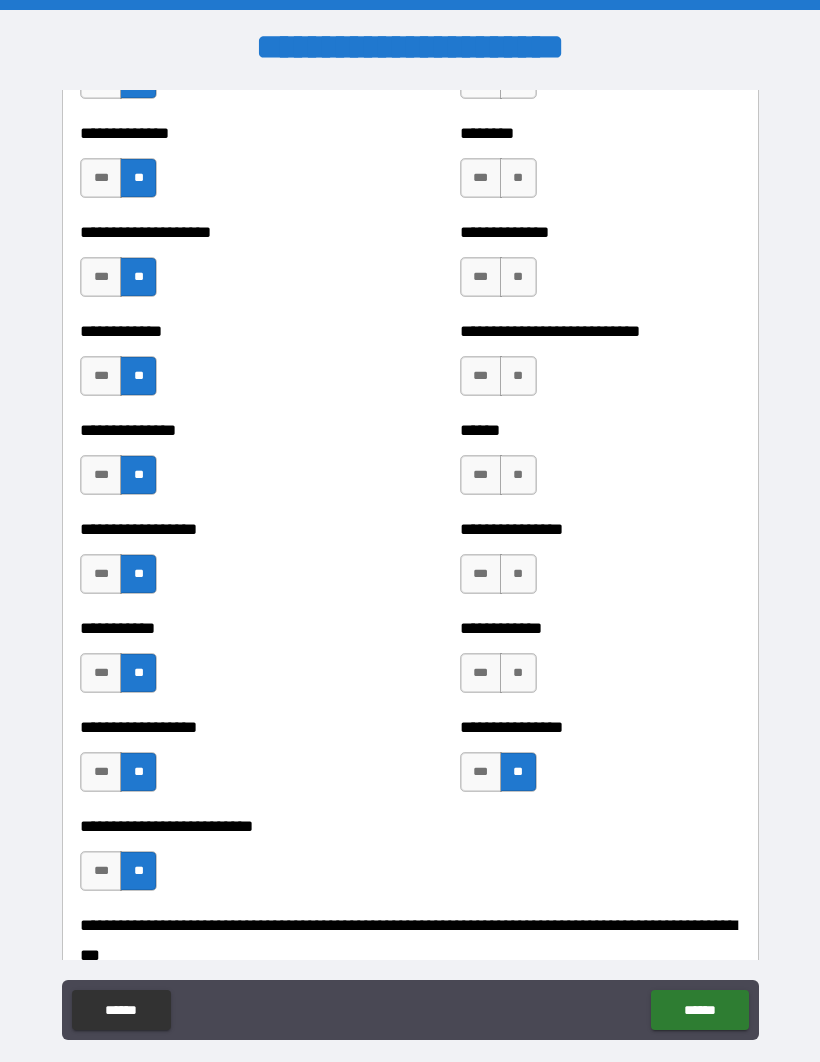 click on "**" at bounding box center (518, 673) 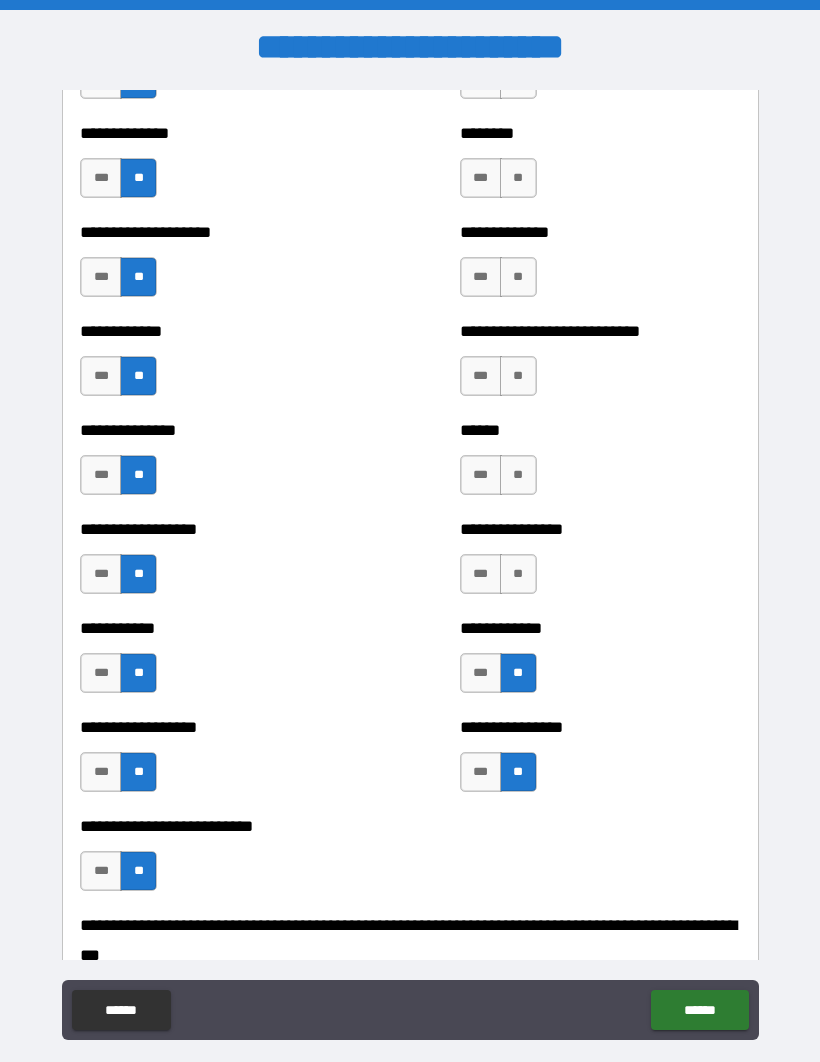 click on "***" at bounding box center [481, 574] 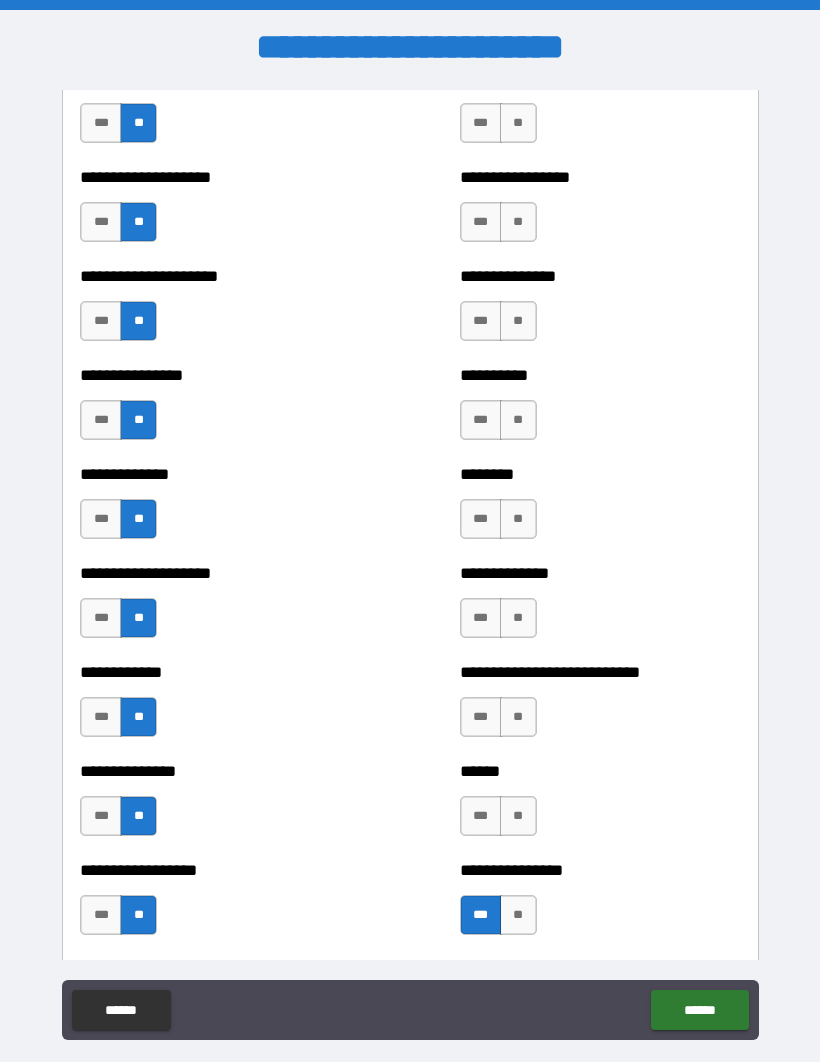 scroll, scrollTop: 5800, scrollLeft: 0, axis: vertical 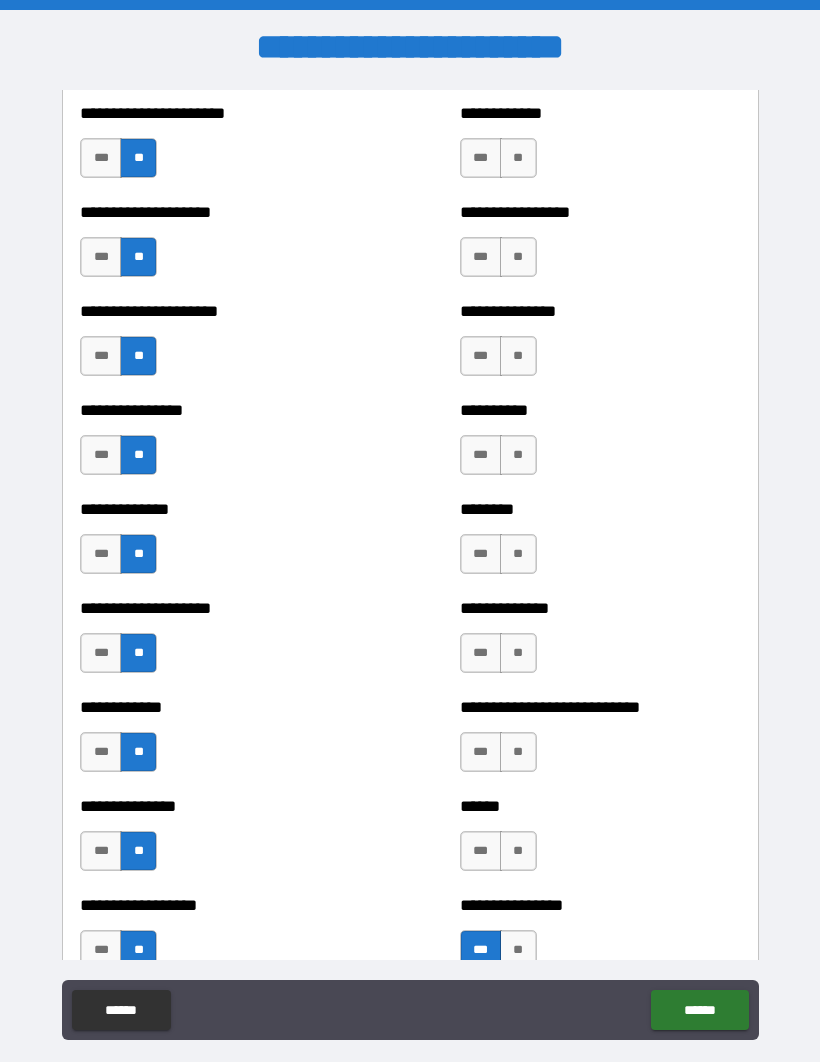 click on "**" at bounding box center [518, 851] 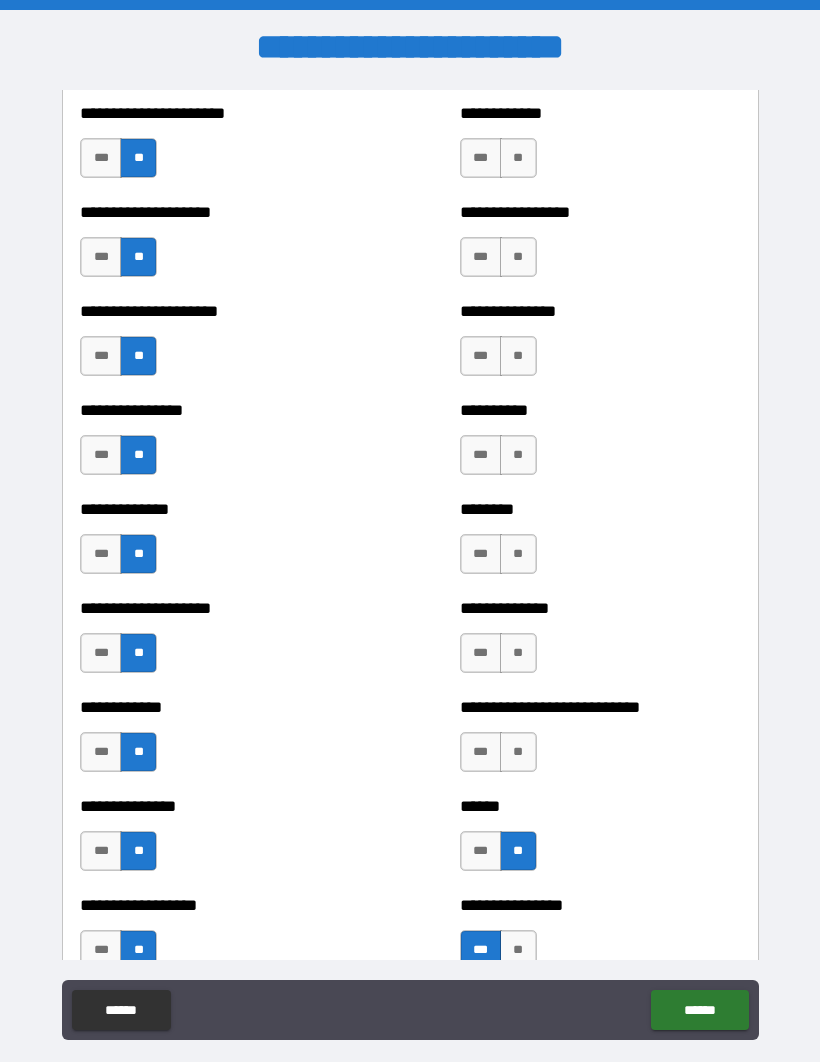 click on "**" at bounding box center (518, 752) 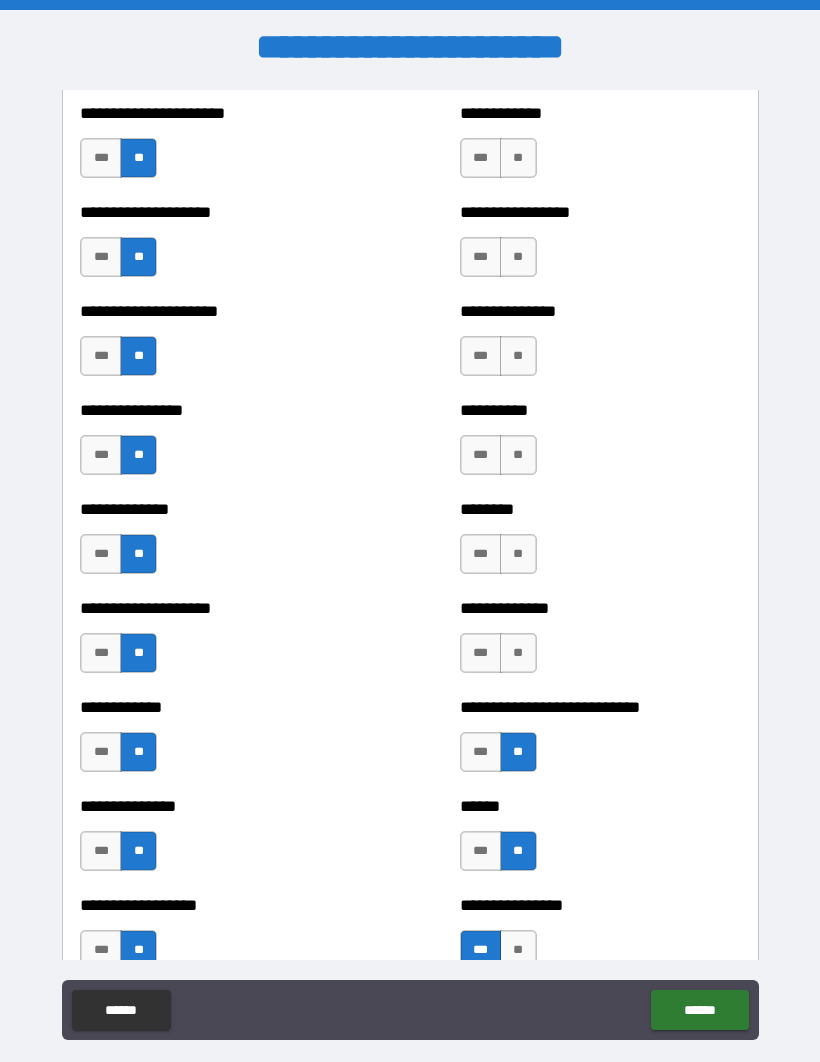click on "**" at bounding box center [518, 653] 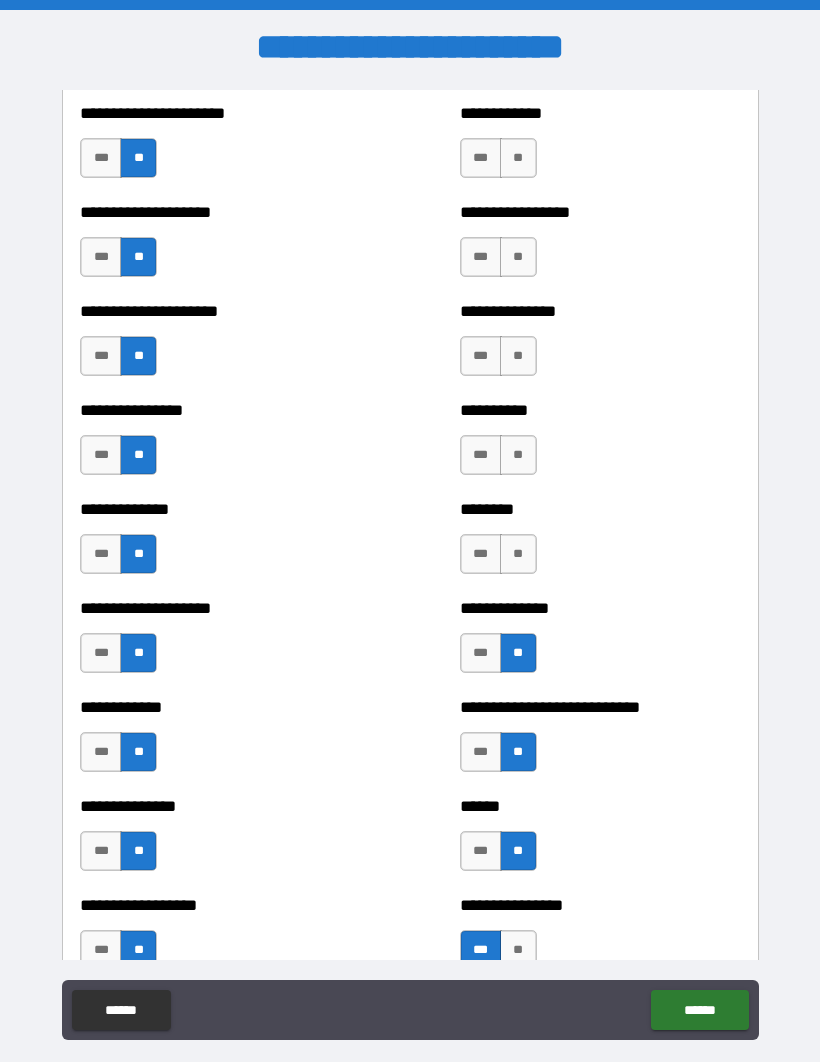 click on "***" at bounding box center [481, 554] 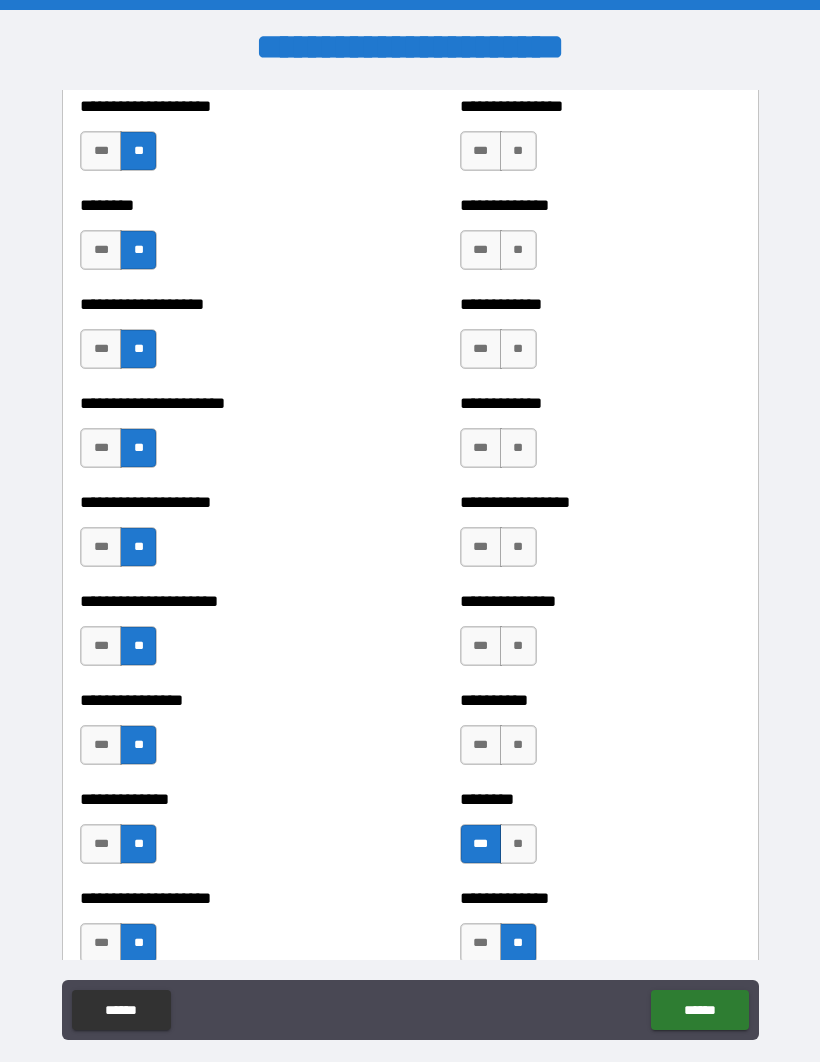 scroll, scrollTop: 5503, scrollLeft: 0, axis: vertical 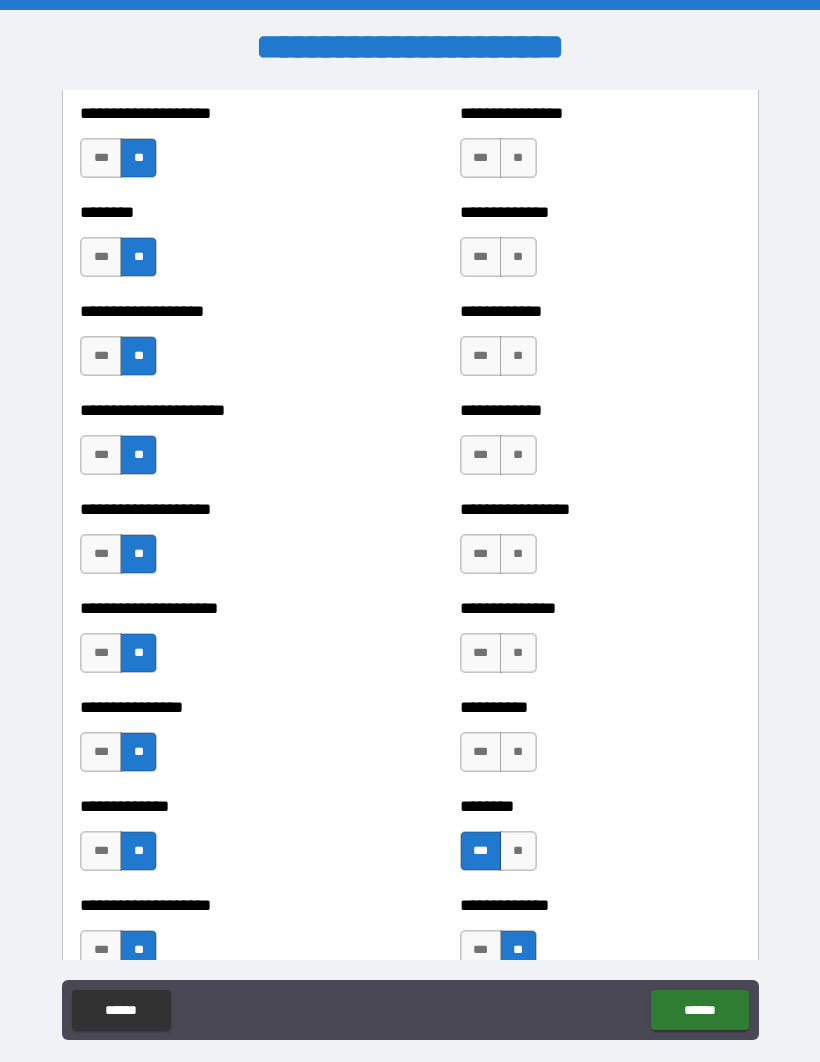 click on "**" at bounding box center (518, 752) 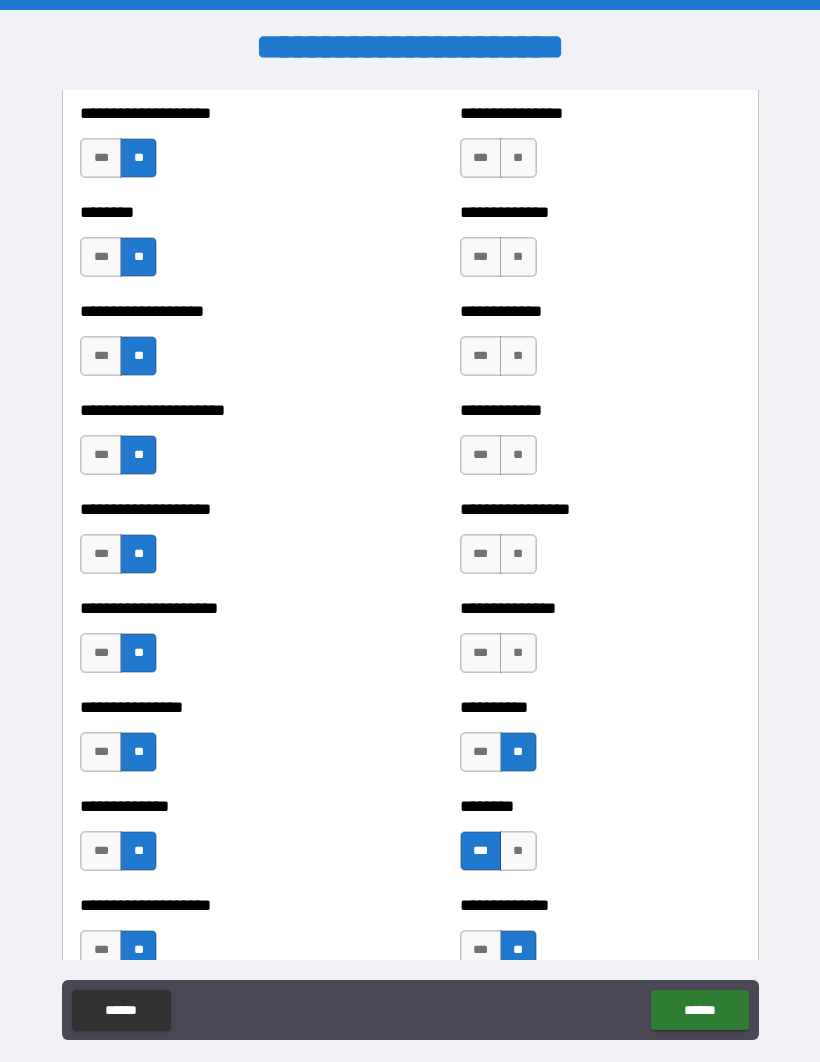 click on "**" at bounding box center (518, 653) 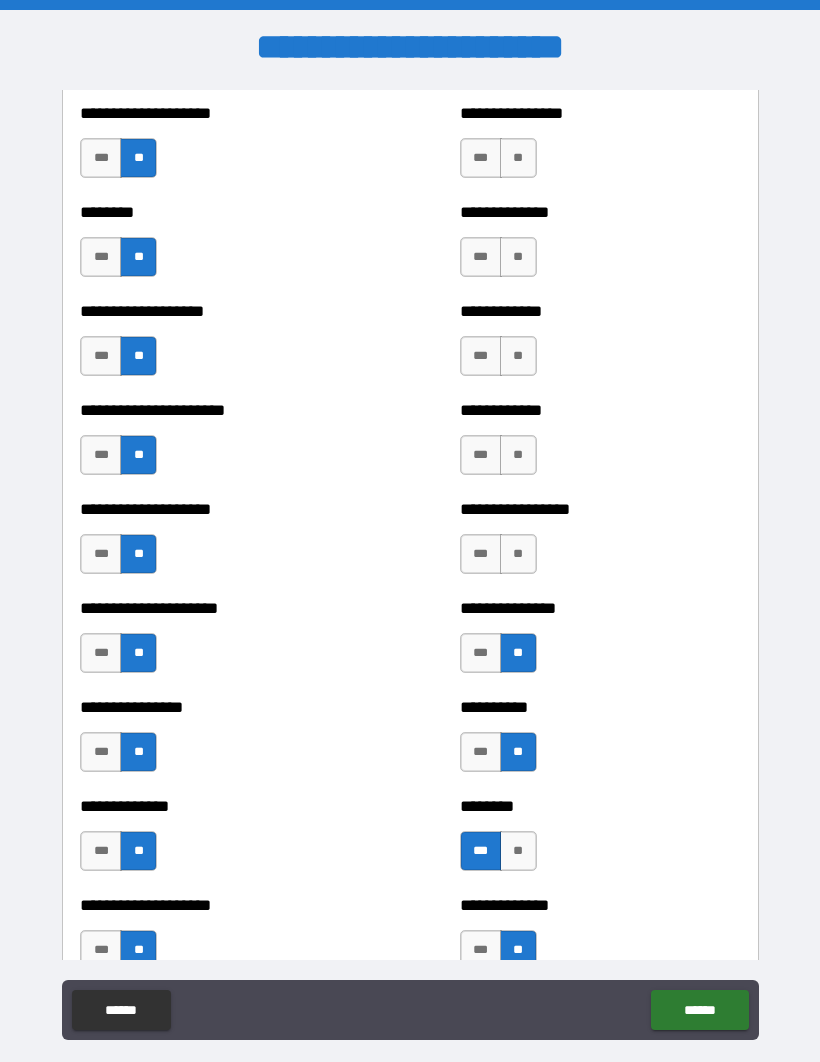 click on "**" at bounding box center [518, 554] 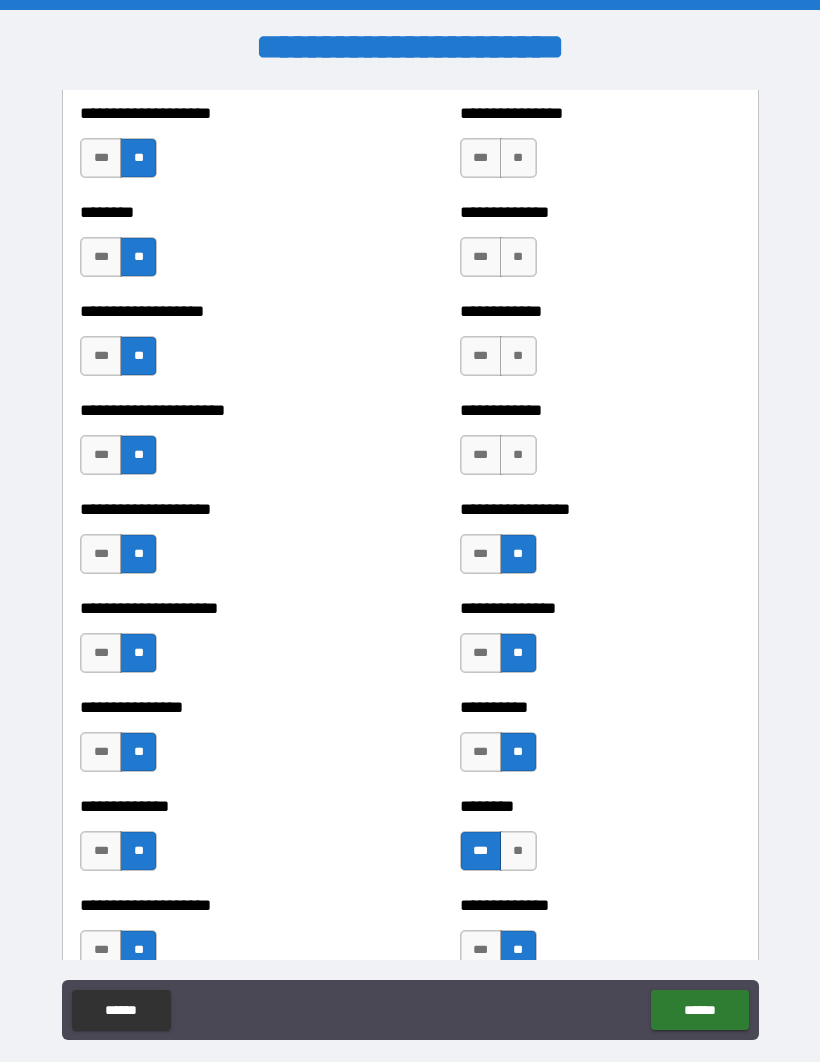 click on "**********" at bounding box center [410, 445] 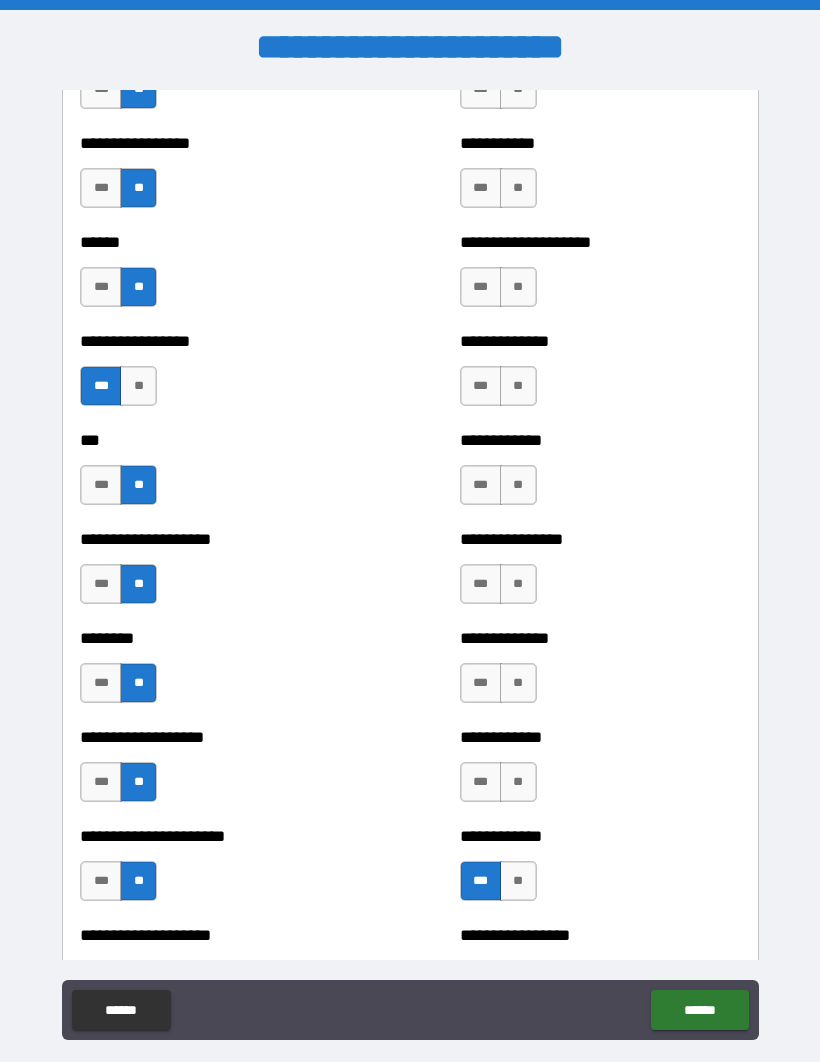 scroll, scrollTop: 5079, scrollLeft: 0, axis: vertical 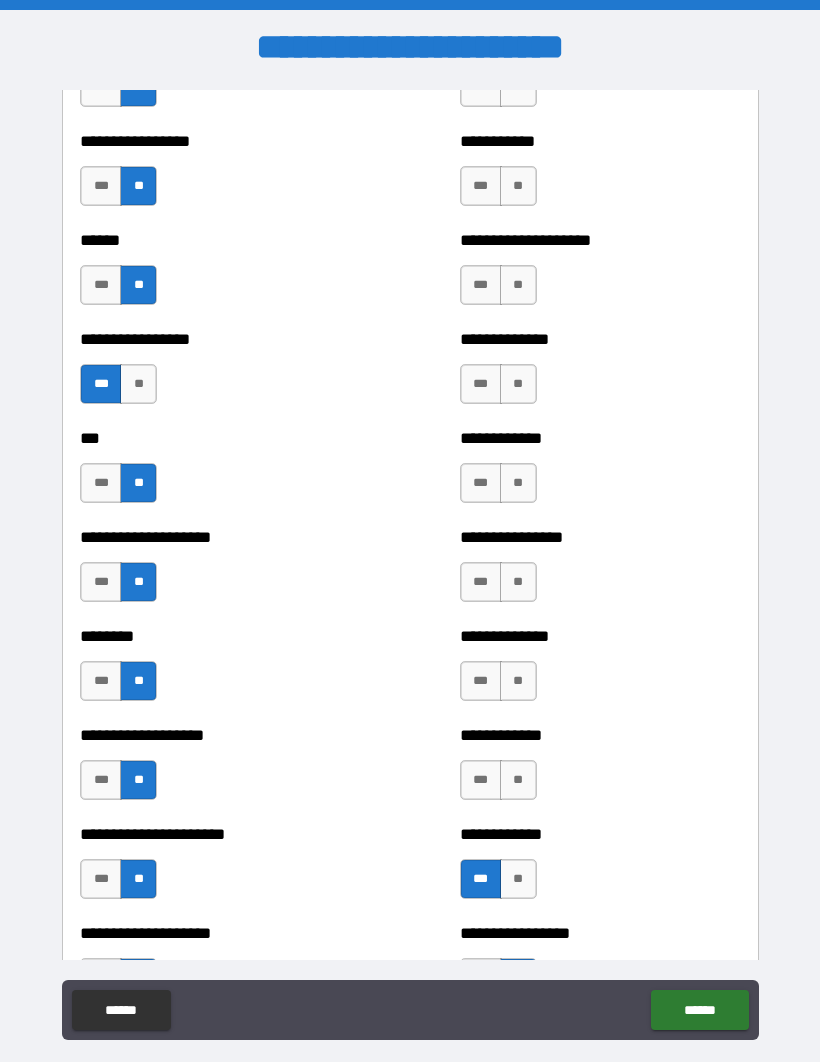 click on "**" at bounding box center [518, 780] 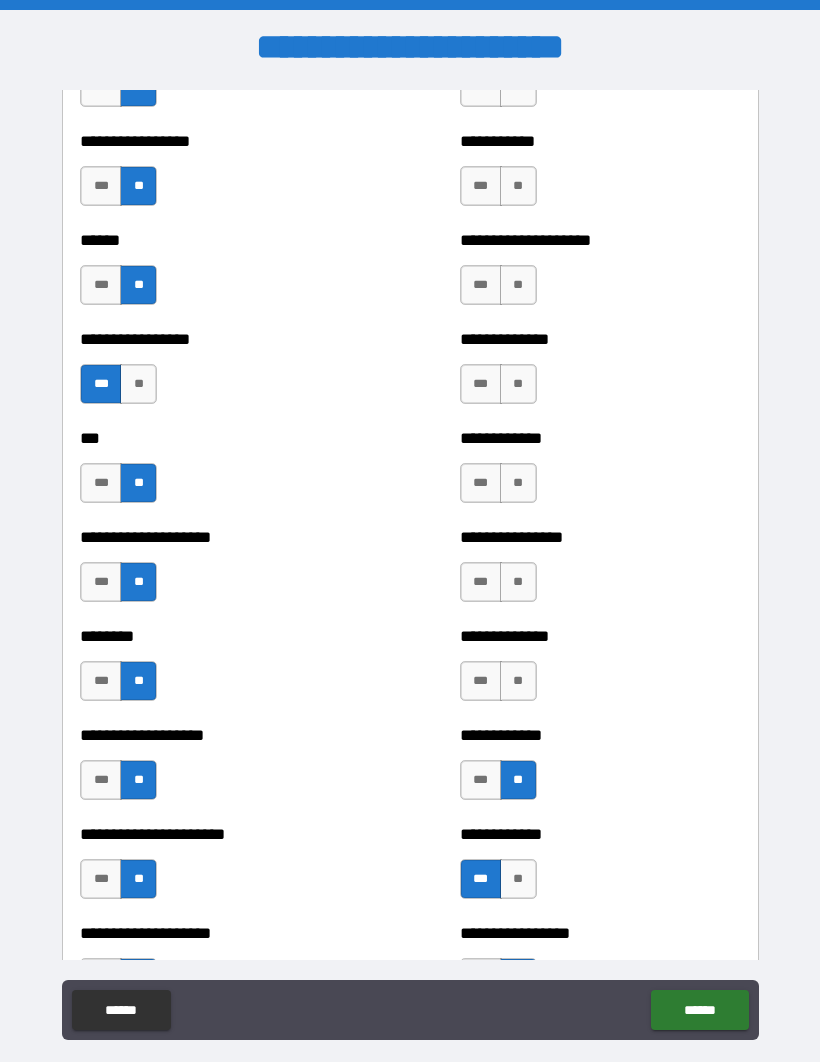 click on "**" at bounding box center (518, 681) 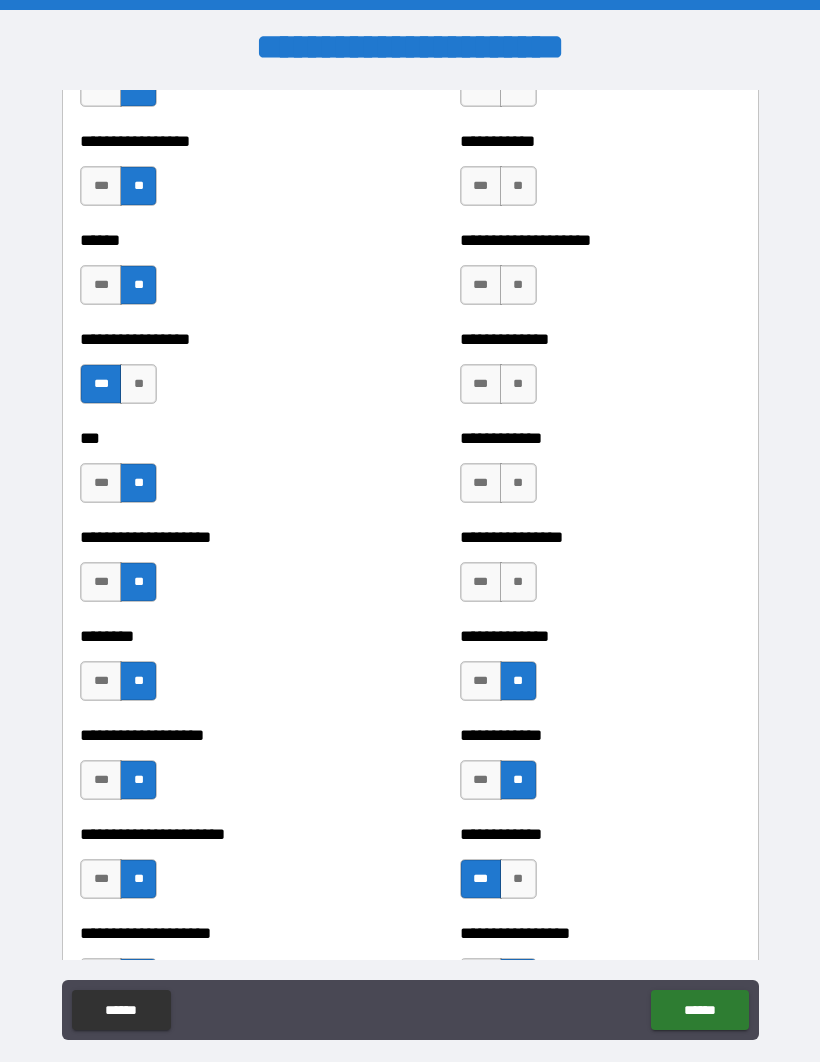 click on "**" at bounding box center [518, 582] 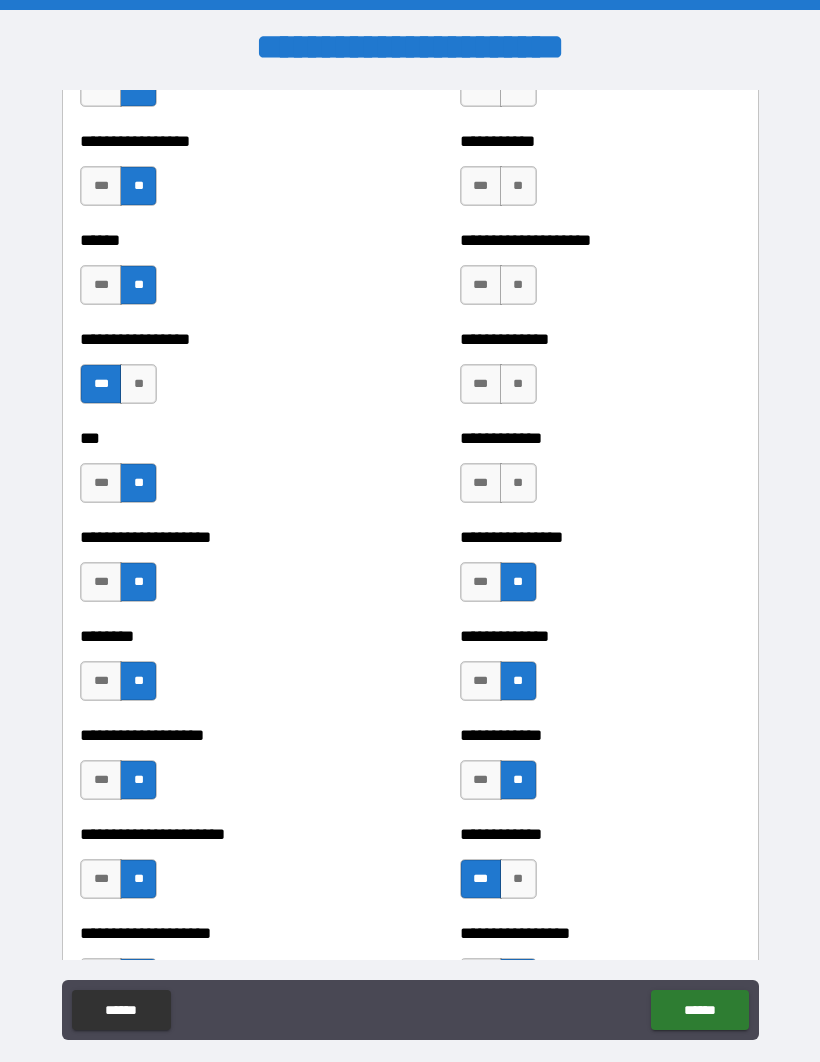 click on "**" at bounding box center (518, 483) 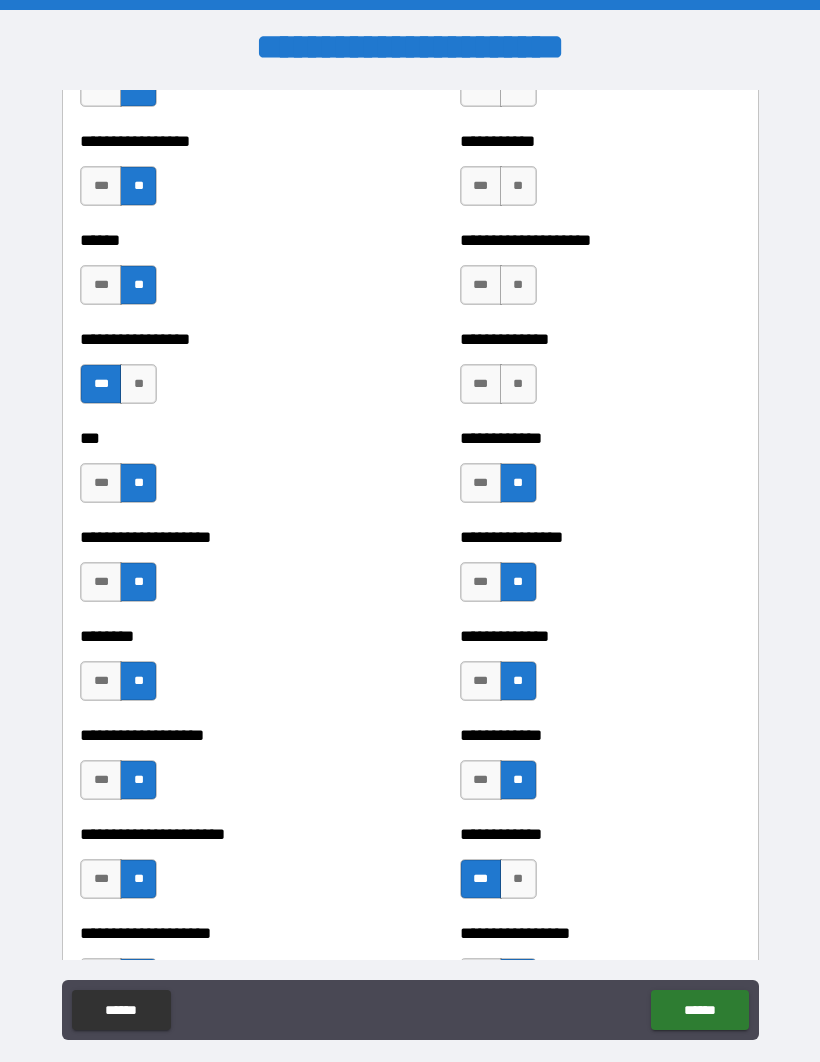 click on "***" at bounding box center [481, 384] 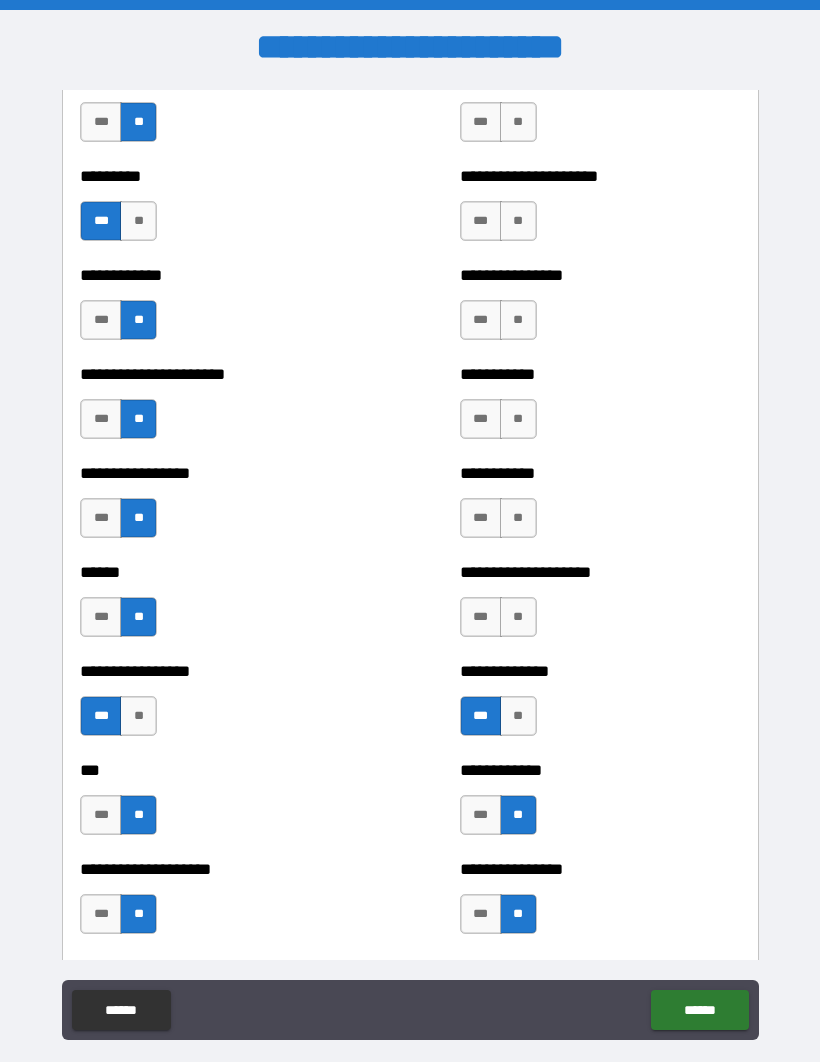 scroll, scrollTop: 4706, scrollLeft: 0, axis: vertical 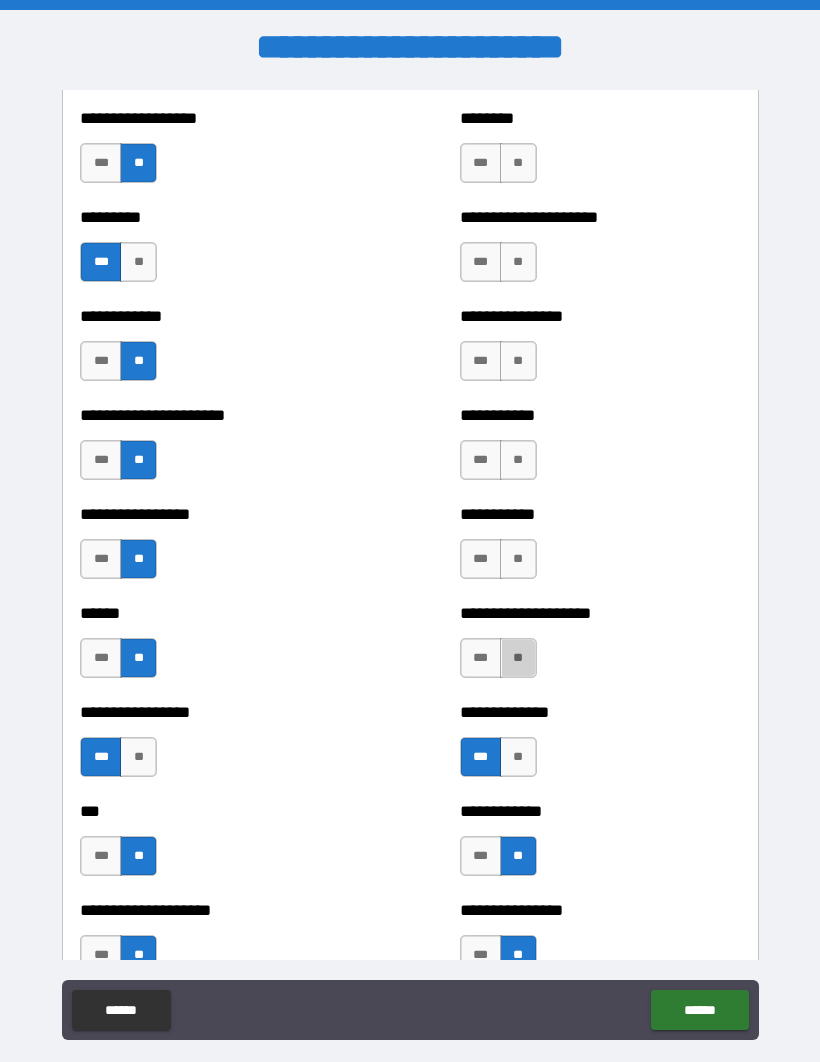 click on "**" at bounding box center (518, 658) 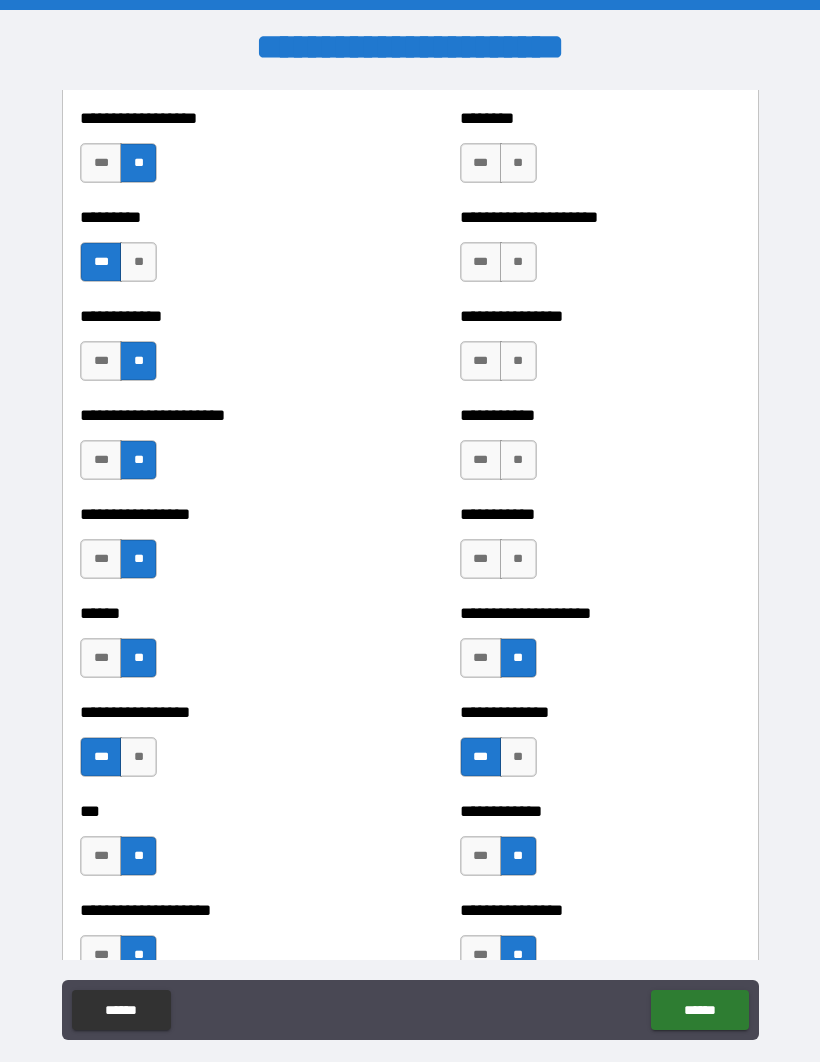 click on "**" at bounding box center [518, 559] 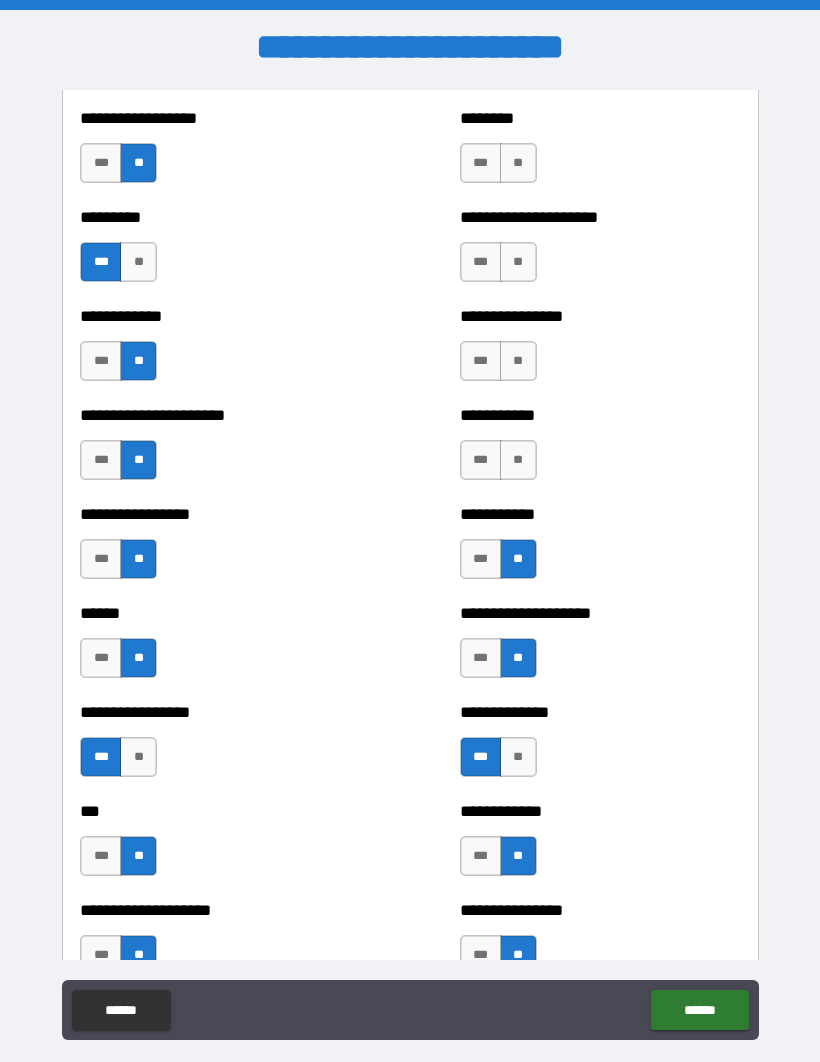 click on "**" at bounding box center [518, 460] 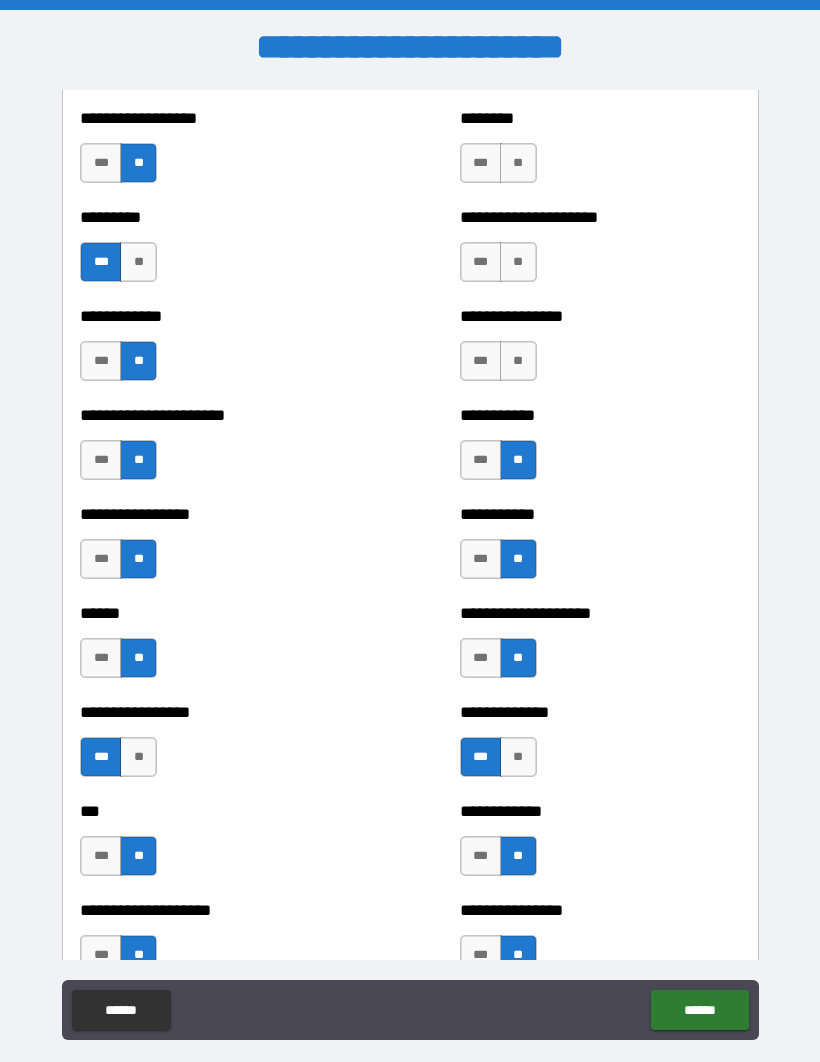 click on "**" at bounding box center (518, 361) 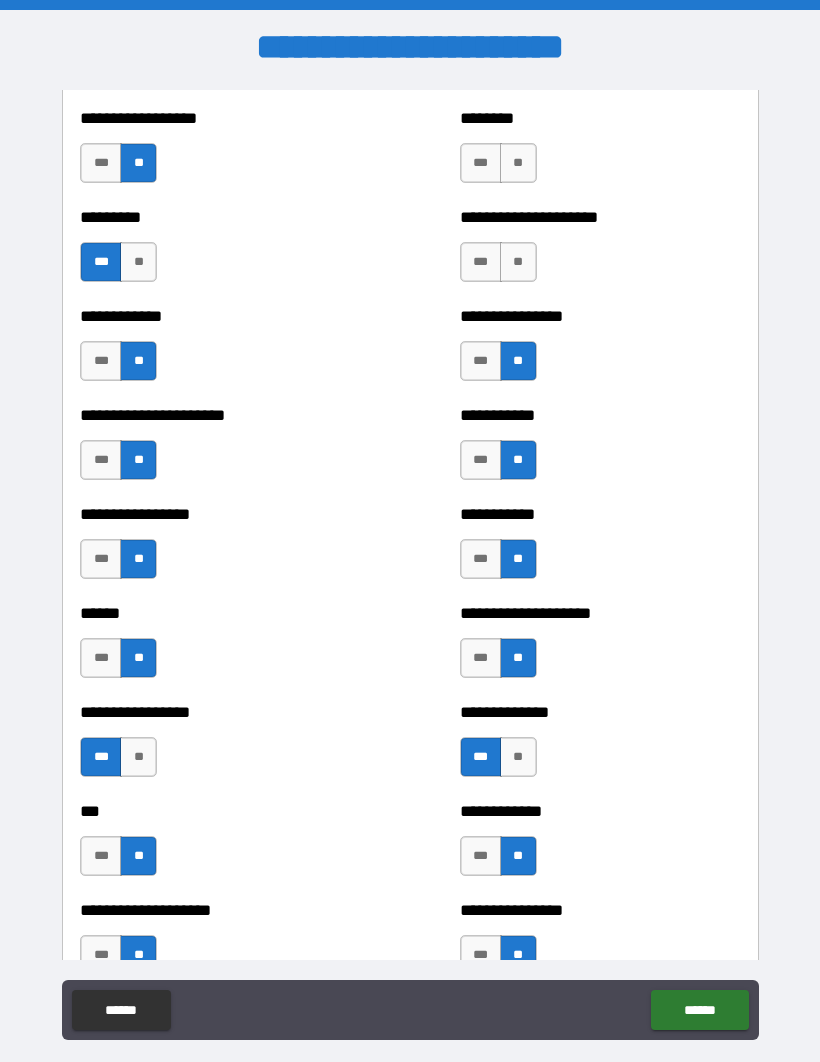 click on "**" at bounding box center (518, 262) 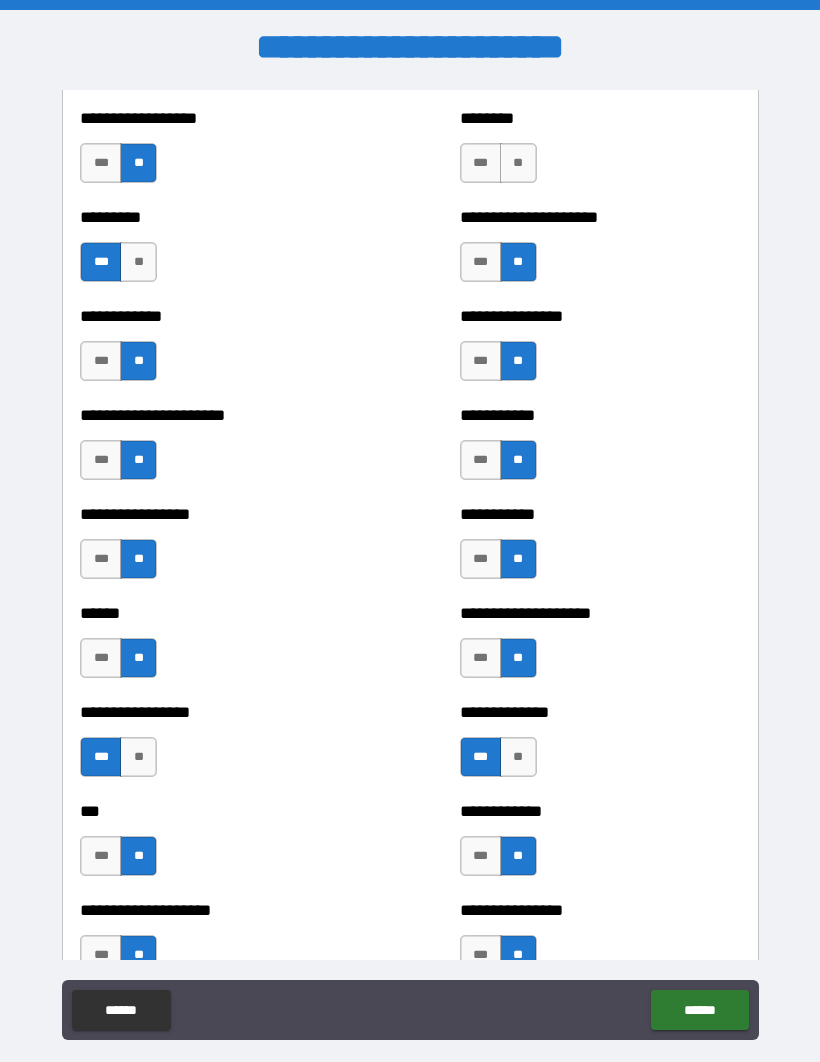 click on "**" at bounding box center (518, 163) 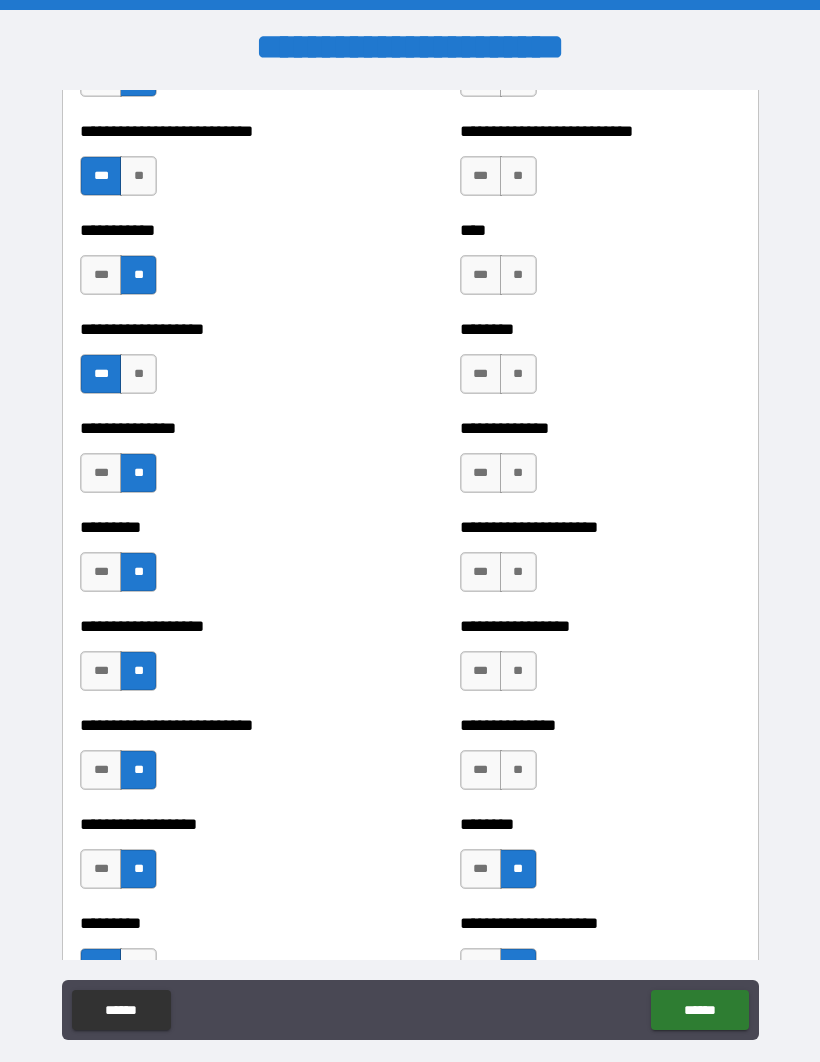 scroll, scrollTop: 3999, scrollLeft: 0, axis: vertical 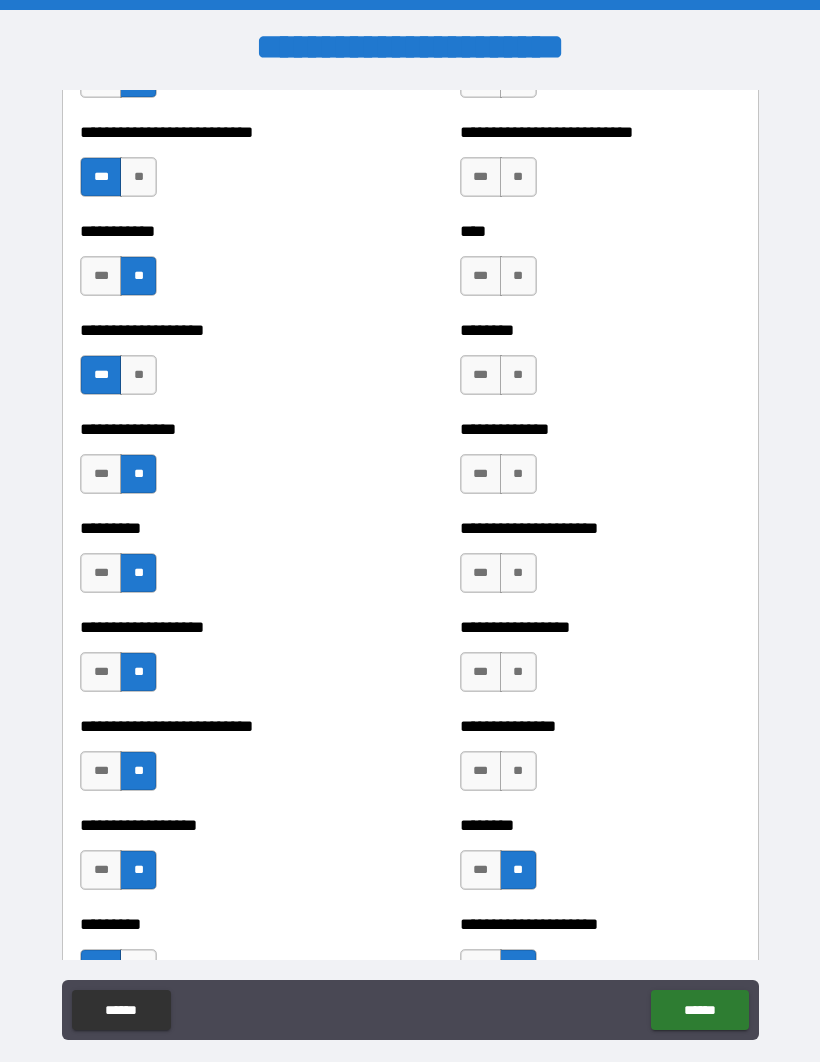 click on "**" at bounding box center (518, 771) 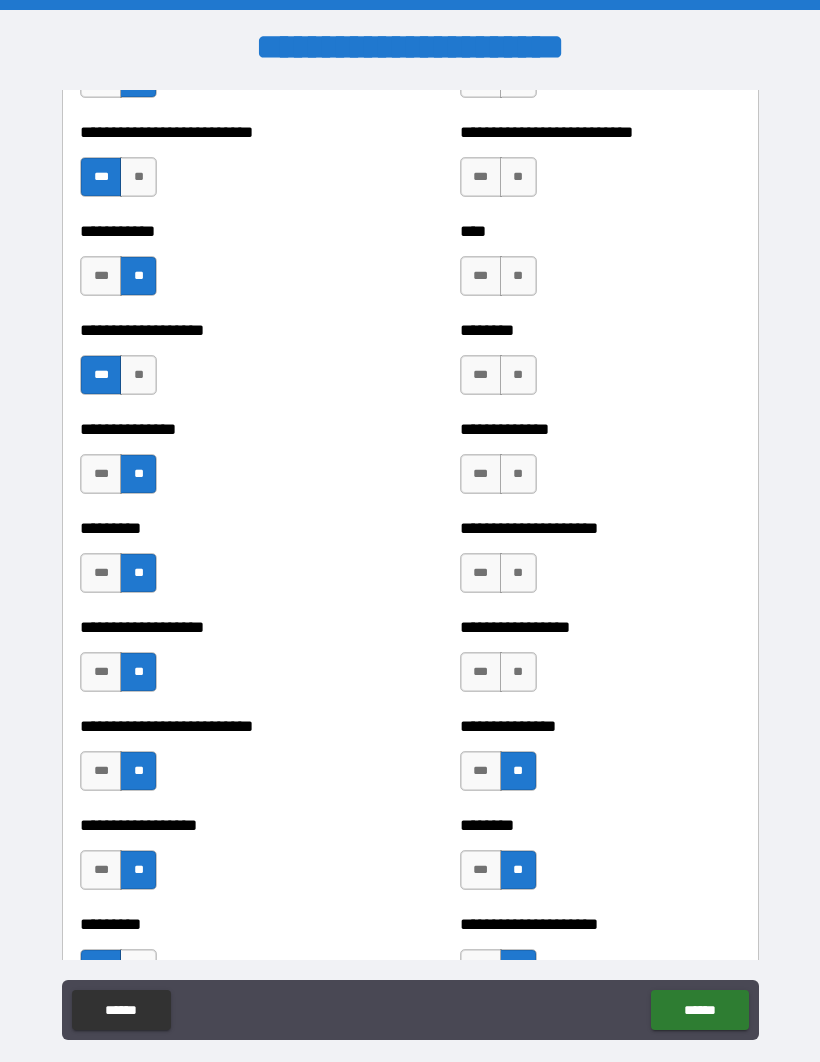 click on "**" at bounding box center (518, 672) 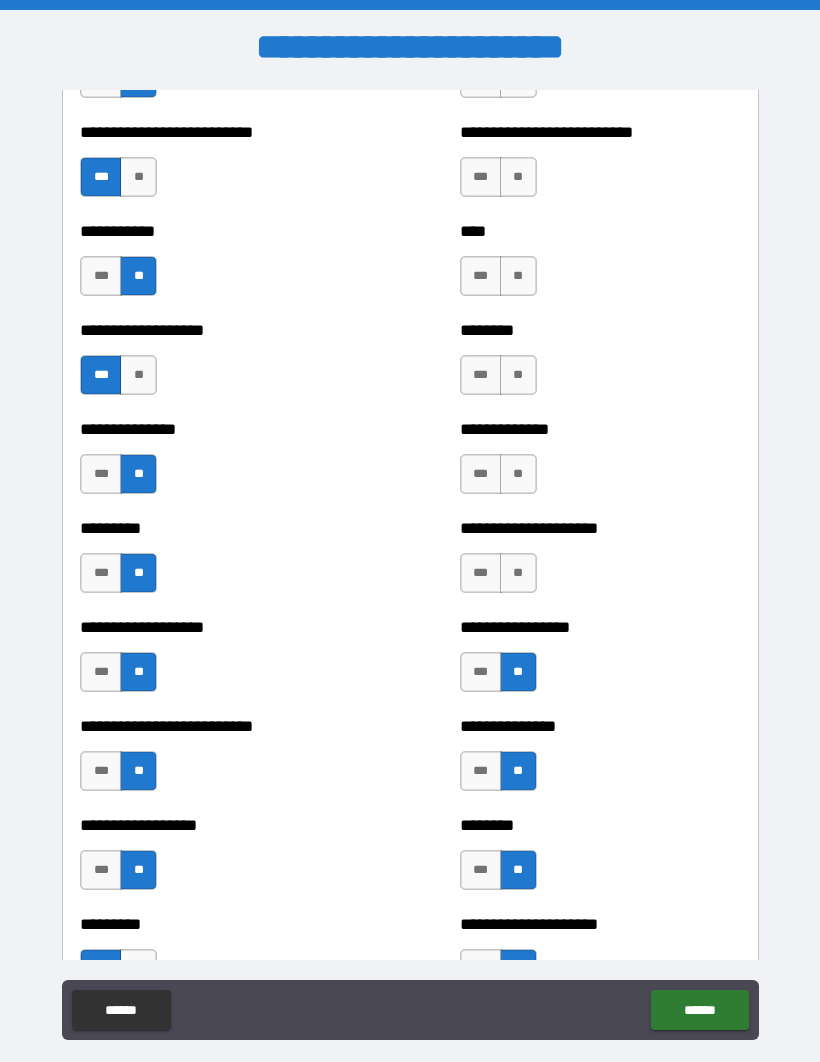click on "**" at bounding box center (518, 573) 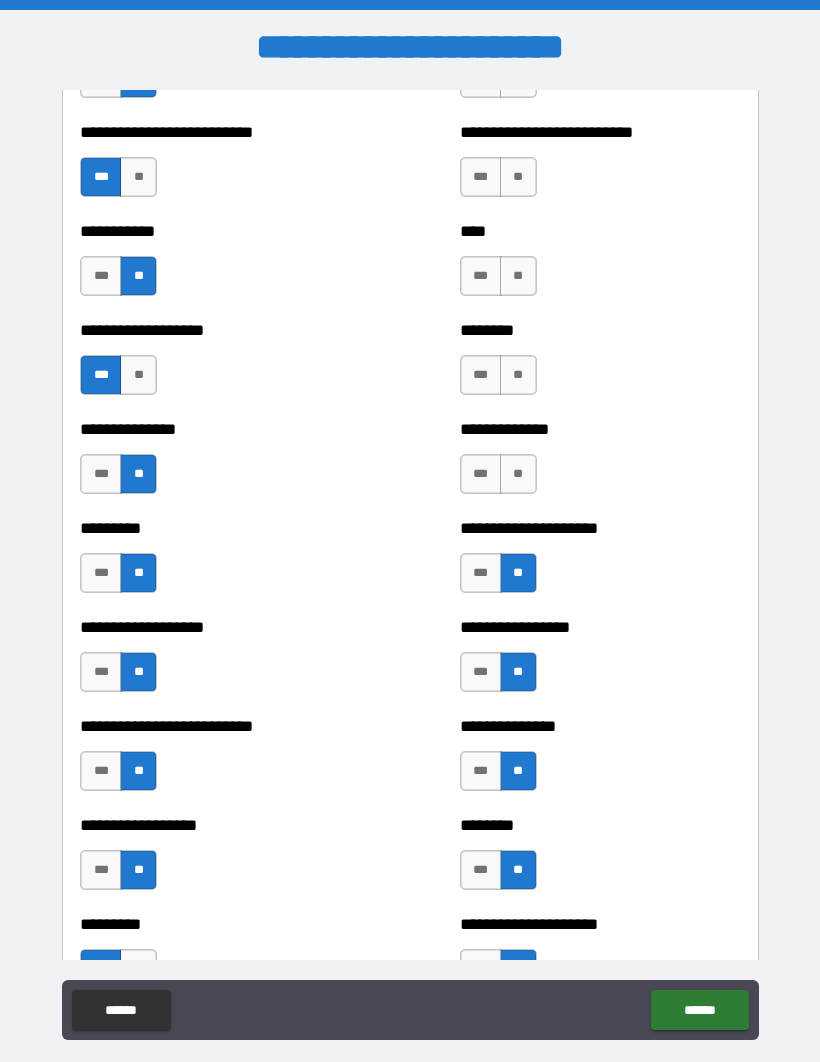 click on "**" at bounding box center [518, 474] 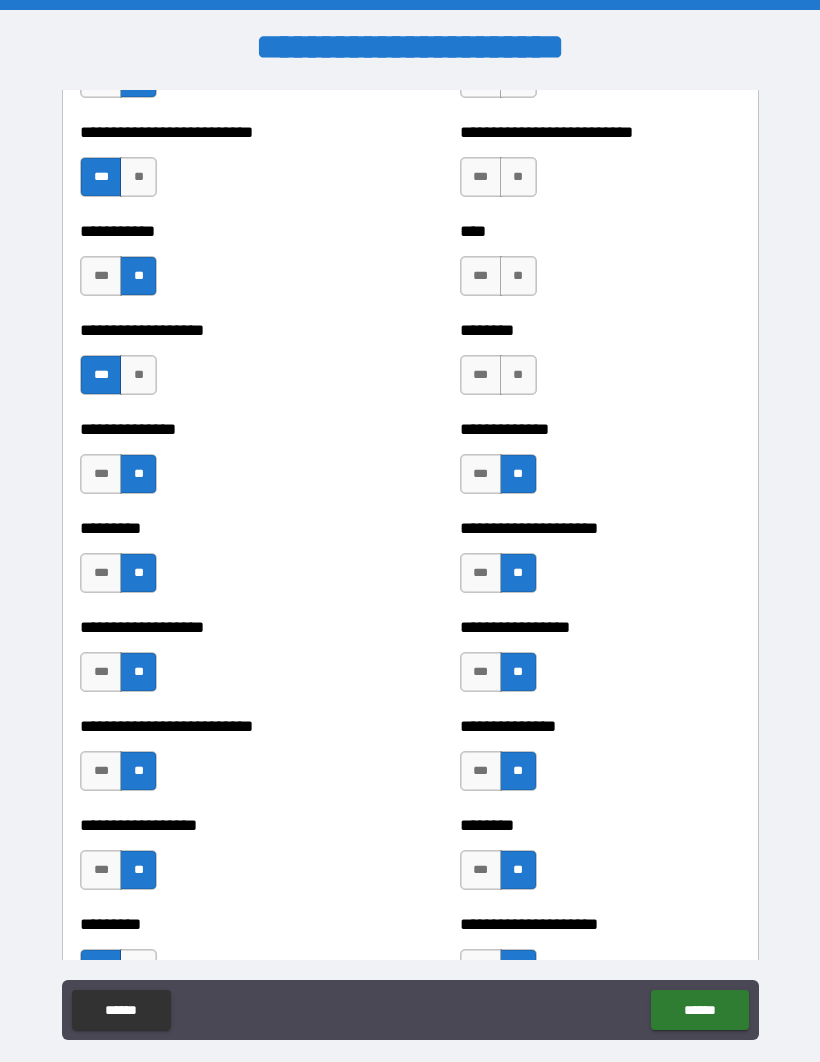 click on "***" at bounding box center (481, 375) 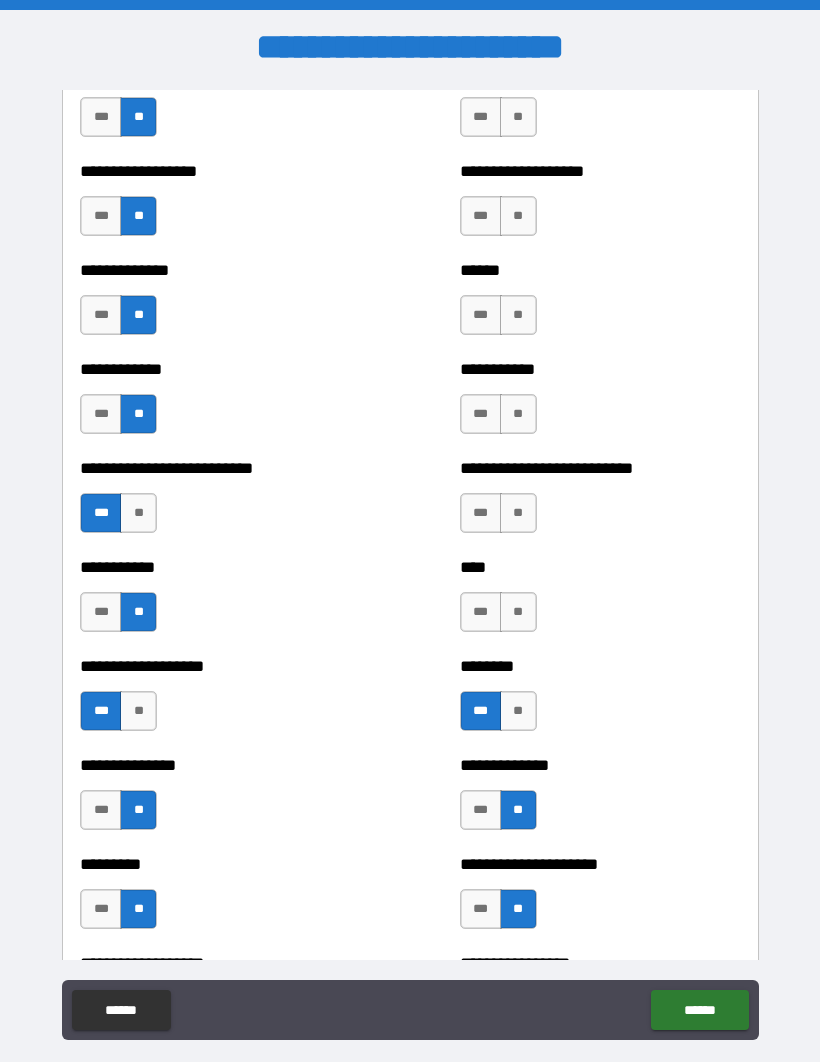 scroll, scrollTop: 3665, scrollLeft: 0, axis: vertical 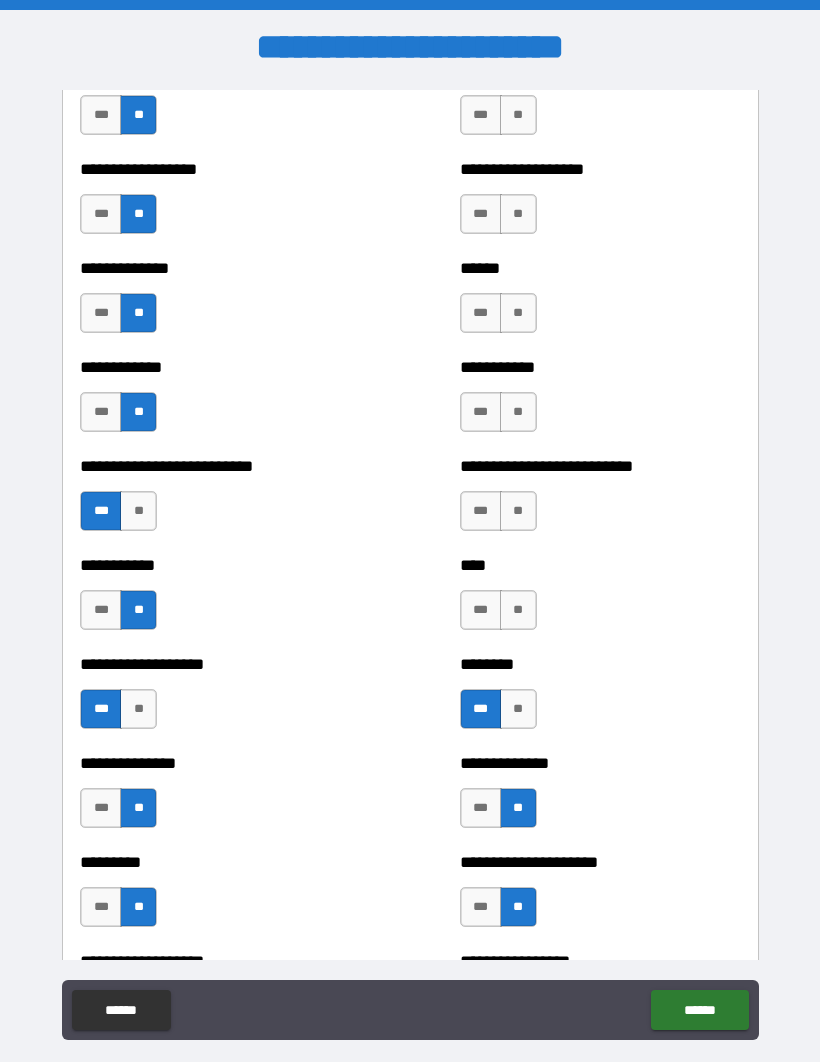 click on "**" at bounding box center (518, 610) 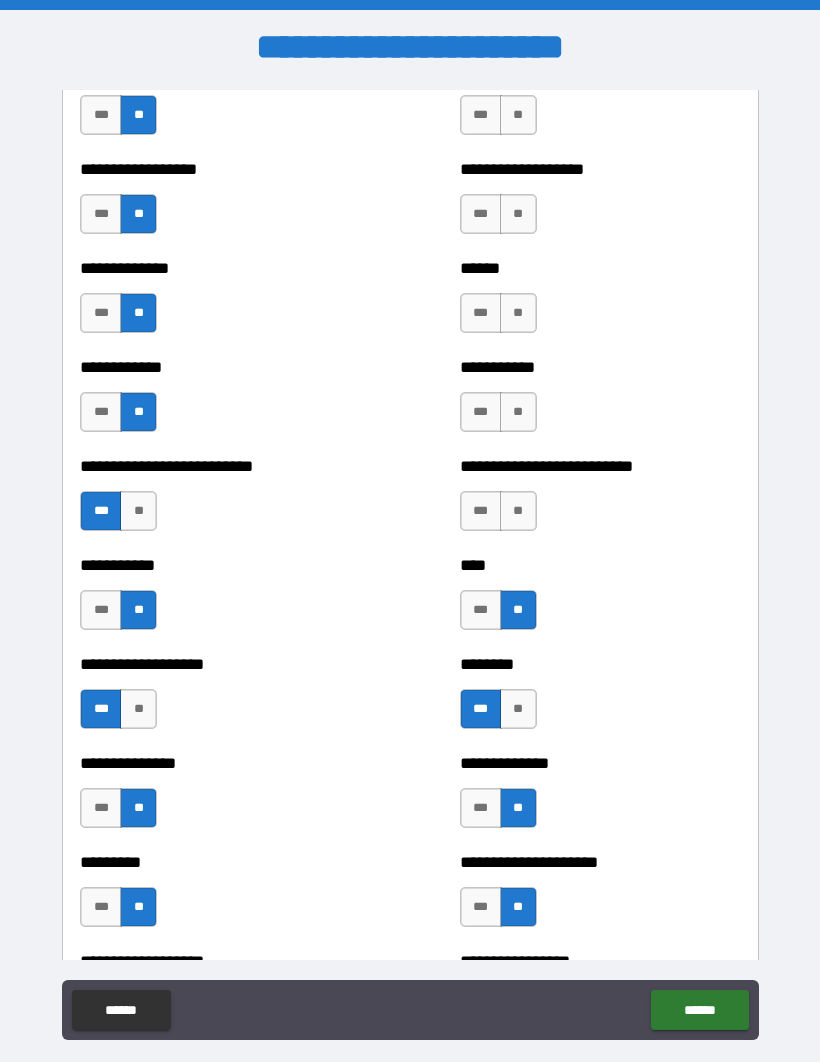 click on "**" at bounding box center [518, 511] 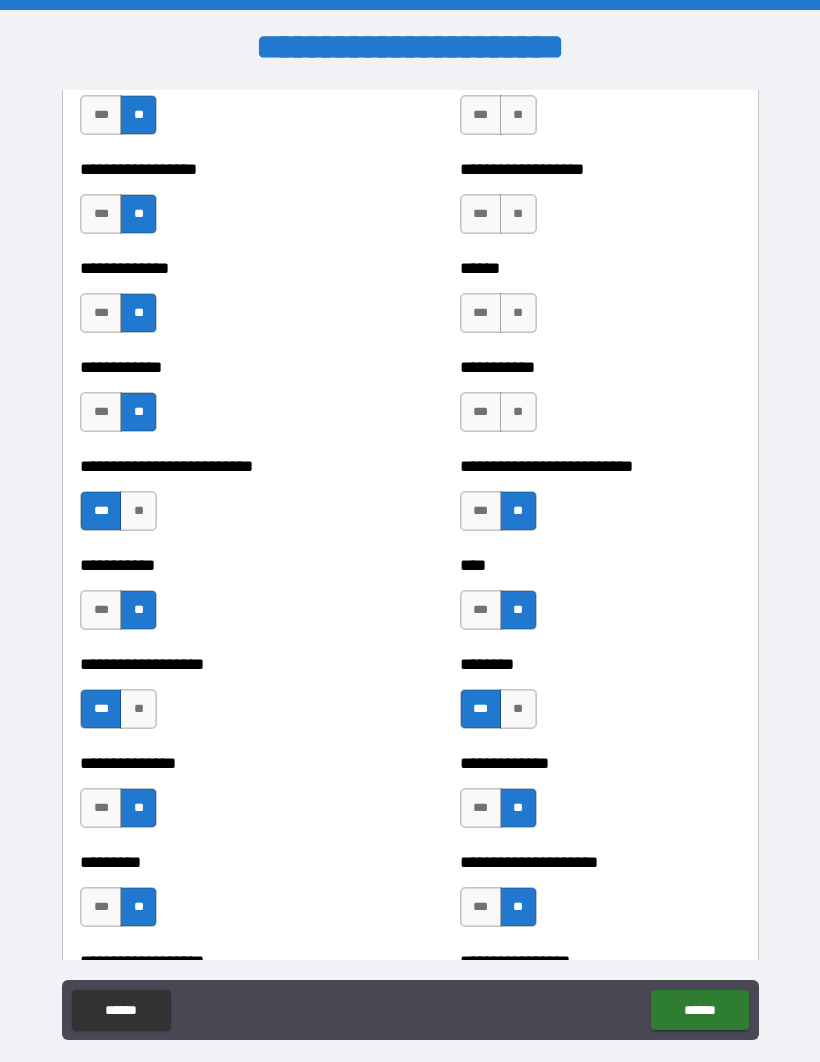 click on "**" at bounding box center (518, 412) 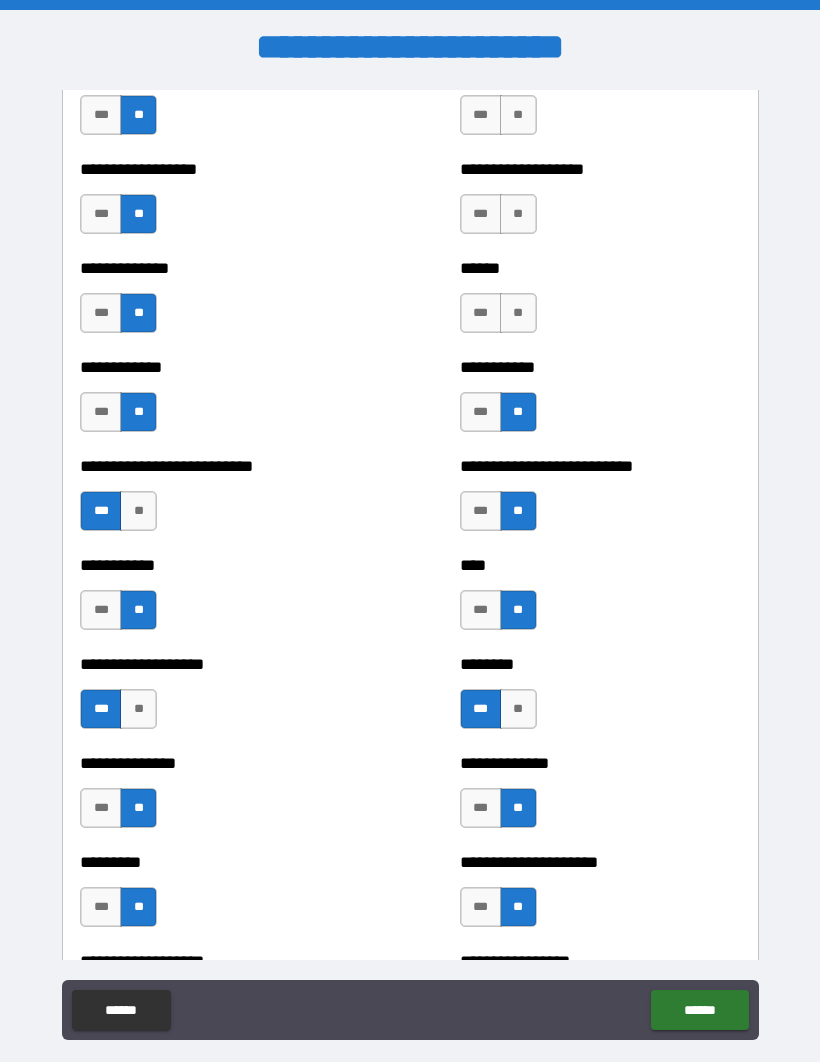 click on "**" at bounding box center [518, 313] 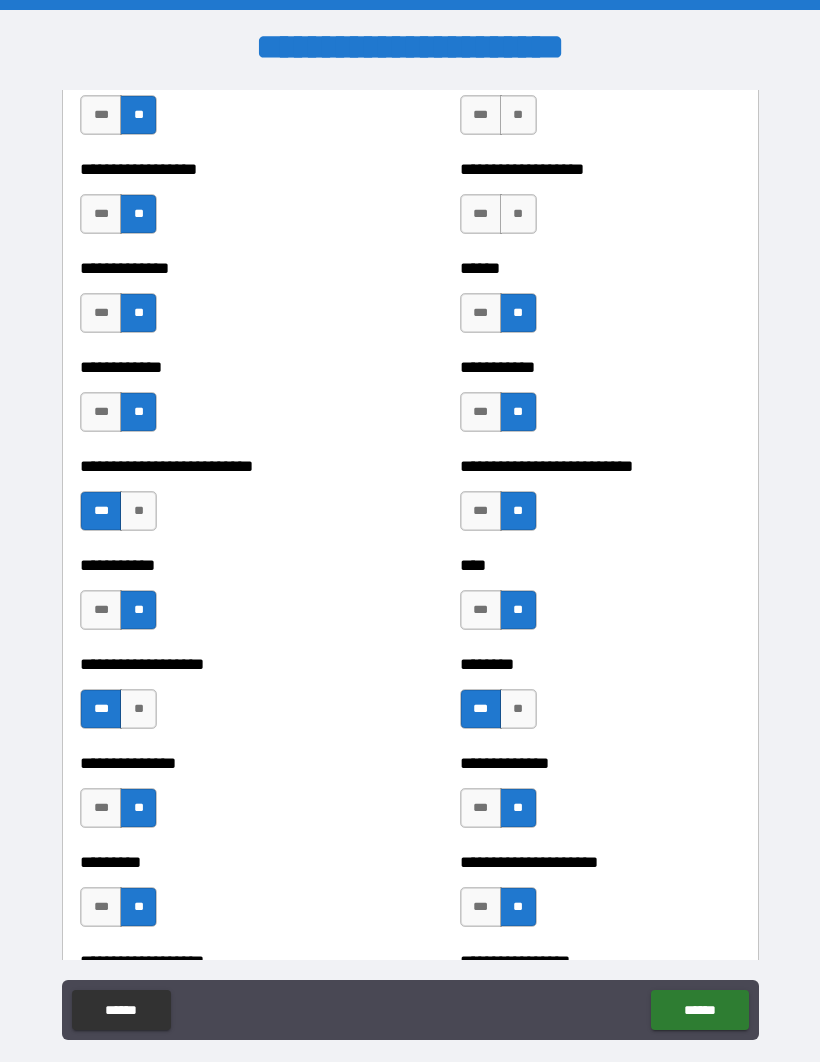 click on "**" at bounding box center [518, 214] 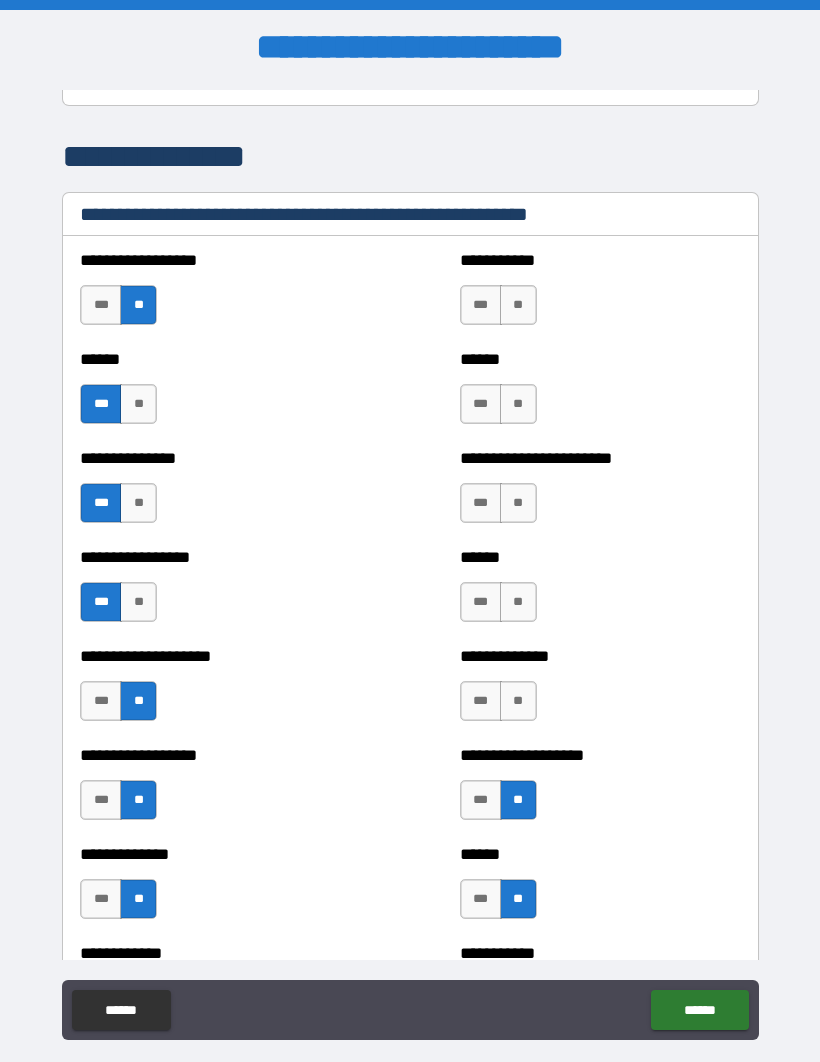 scroll, scrollTop: 3080, scrollLeft: 0, axis: vertical 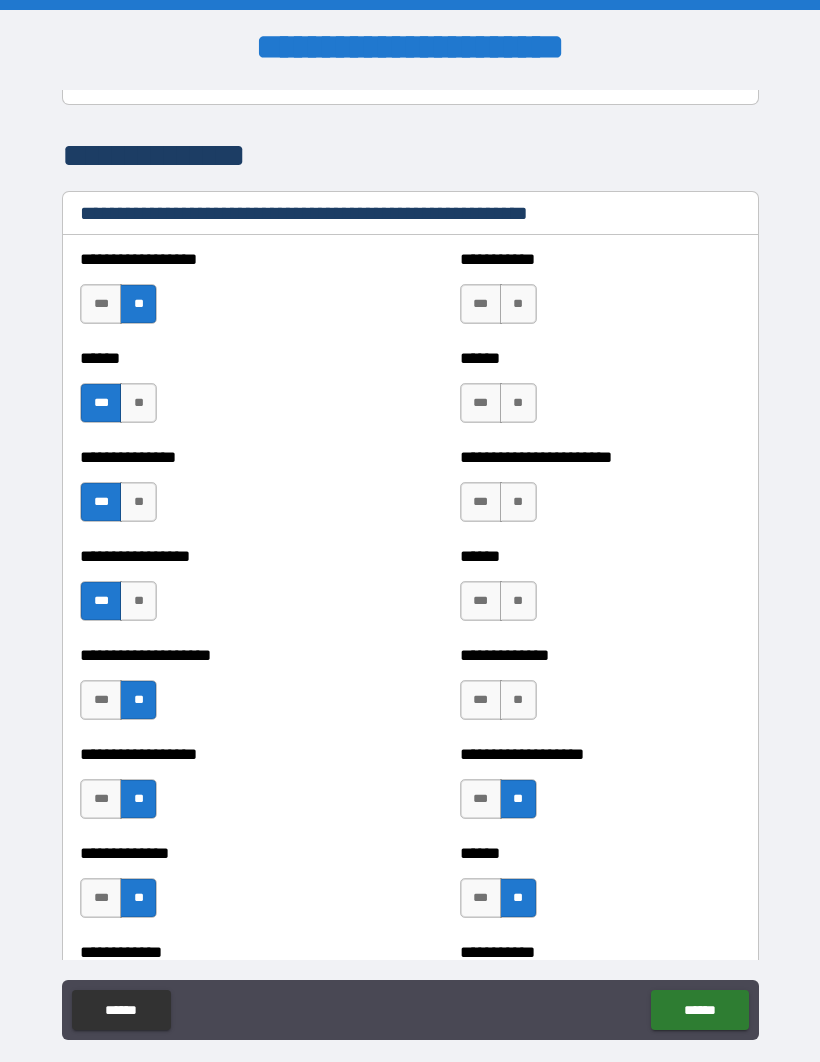 click on "**" at bounding box center (518, 304) 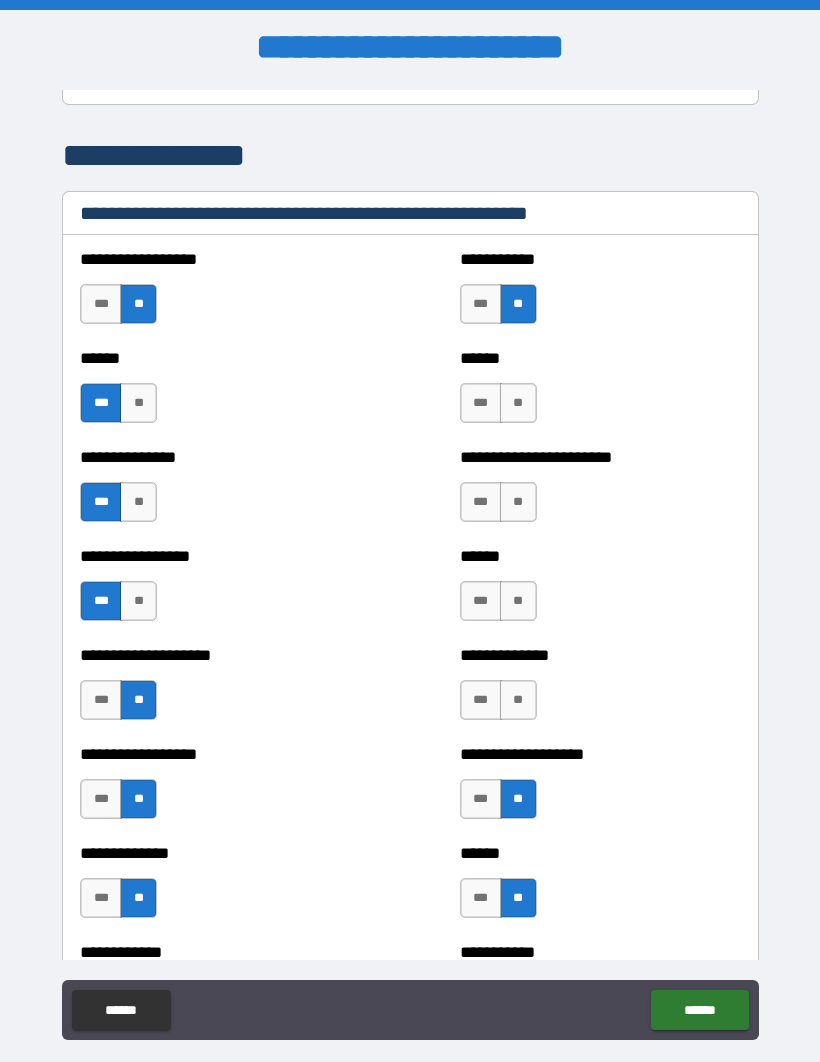 click on "**" at bounding box center (518, 403) 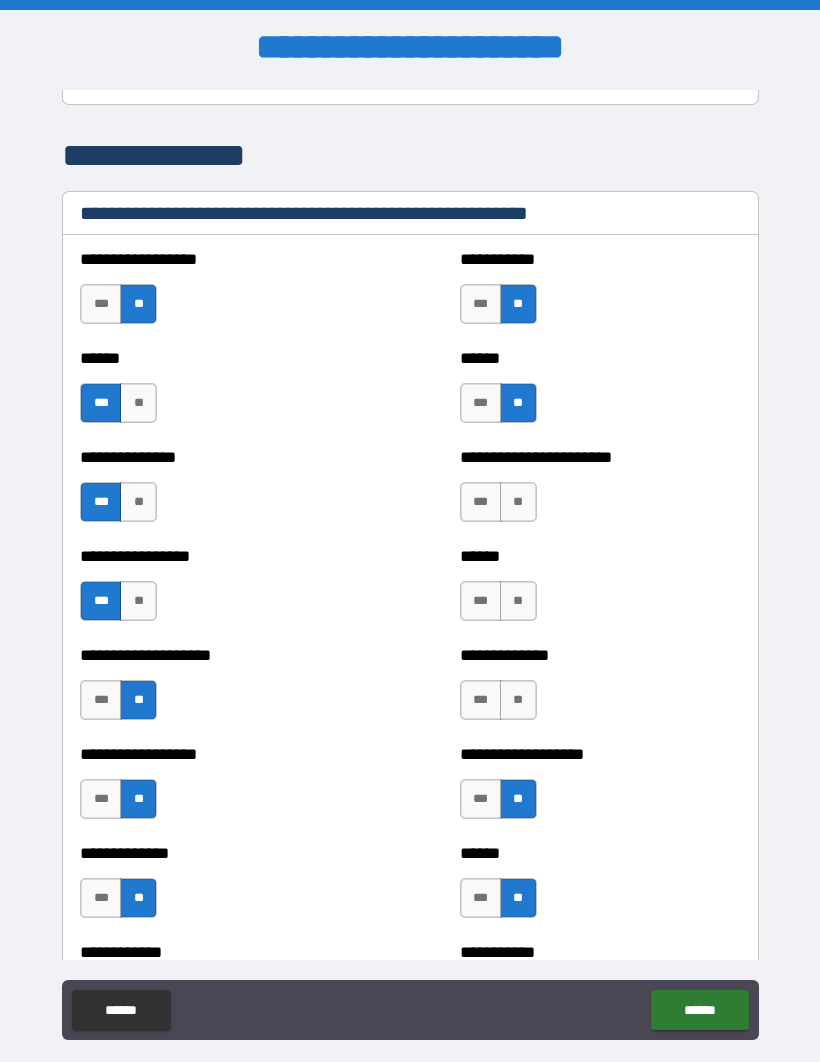 click on "**" at bounding box center (518, 502) 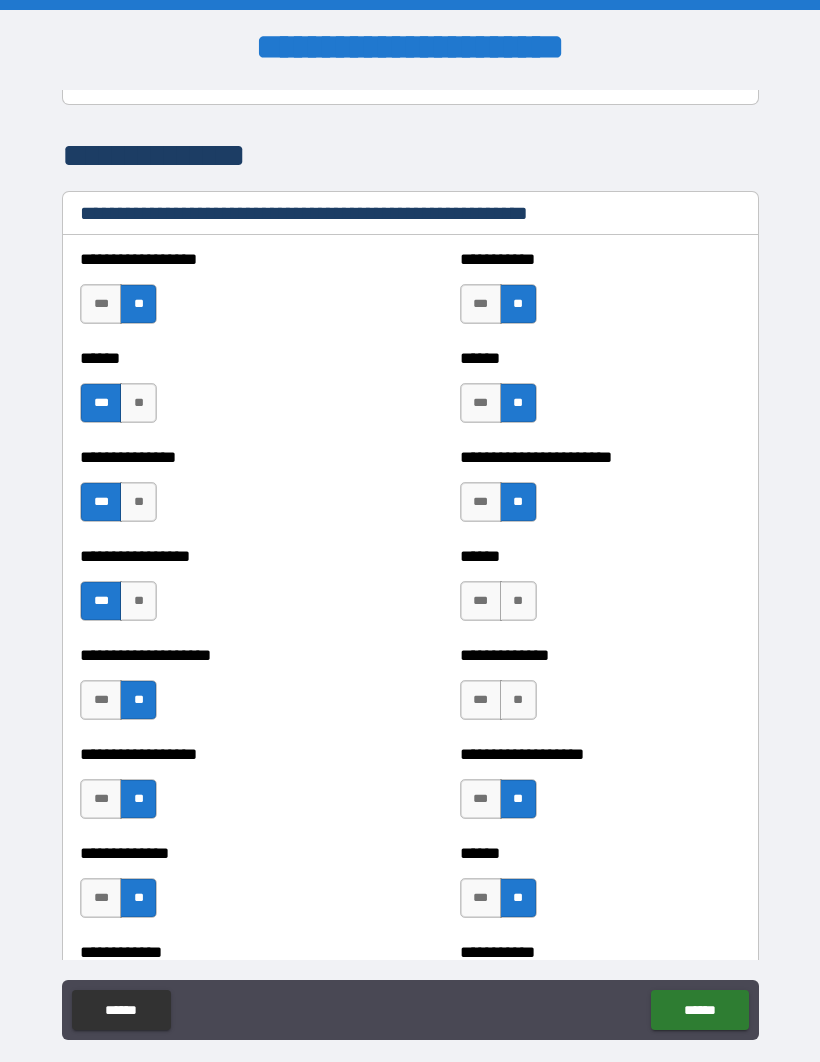 click on "**" at bounding box center (518, 601) 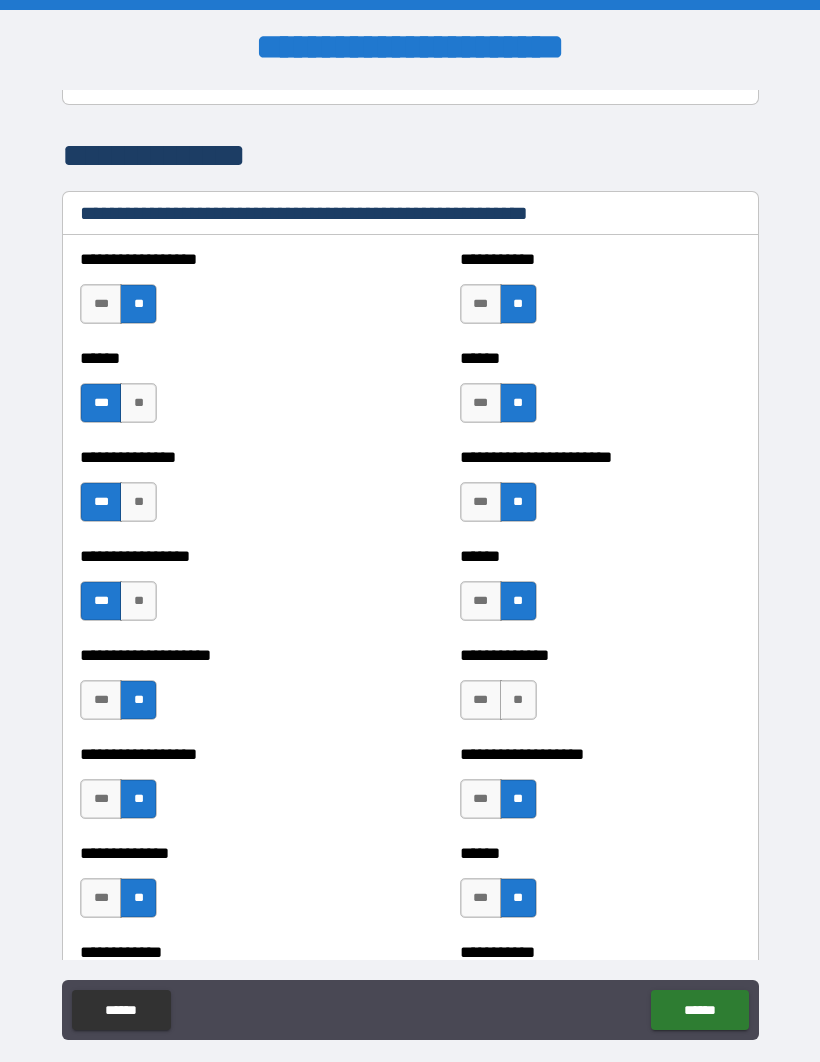click on "**" at bounding box center [518, 700] 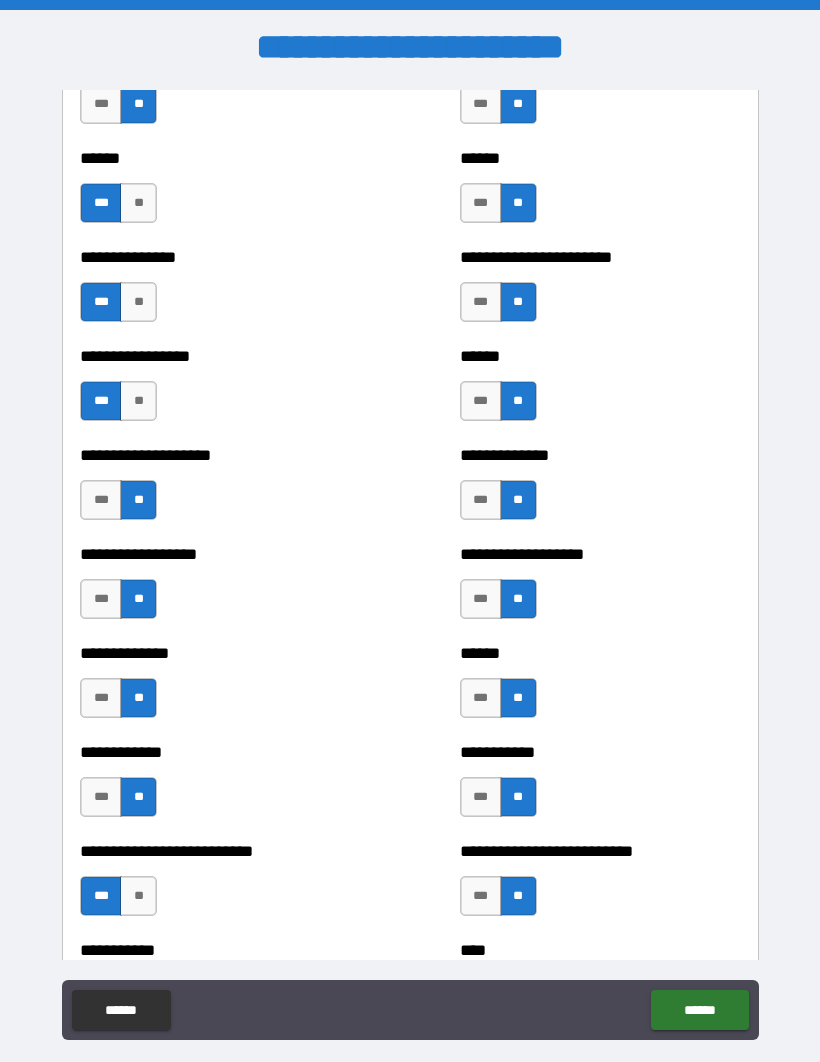 scroll, scrollTop: 3281, scrollLeft: 0, axis: vertical 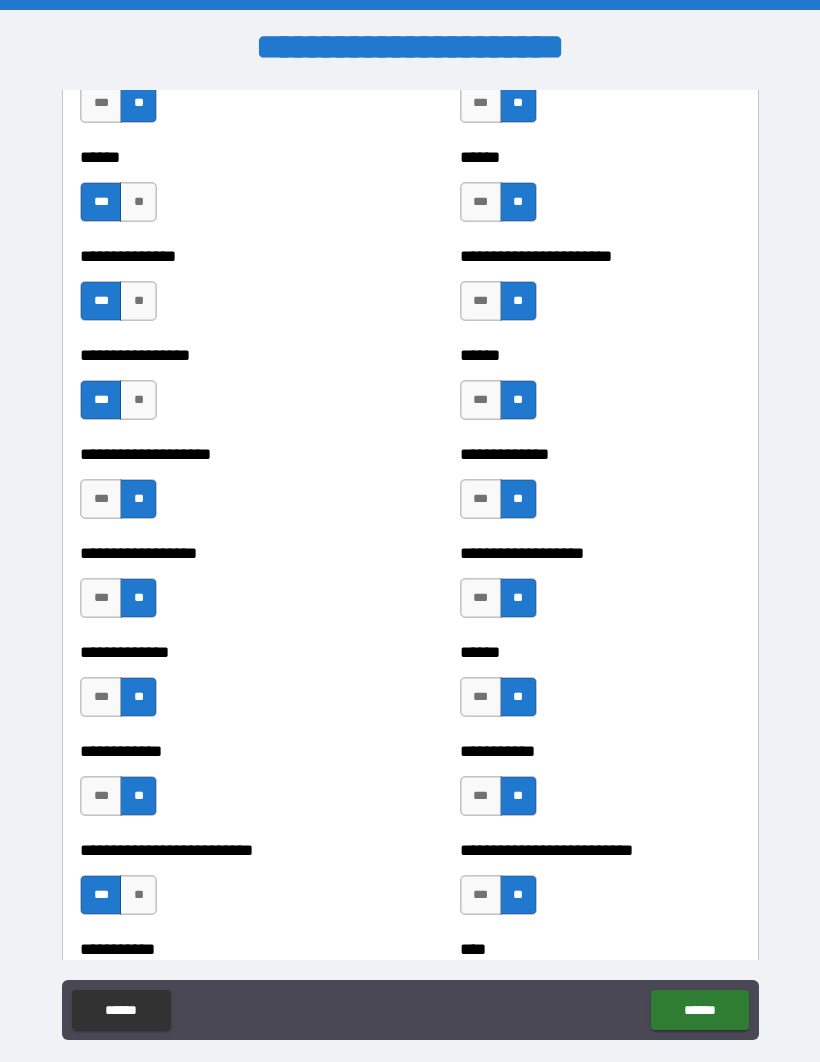 click on "******" at bounding box center [699, 1010] 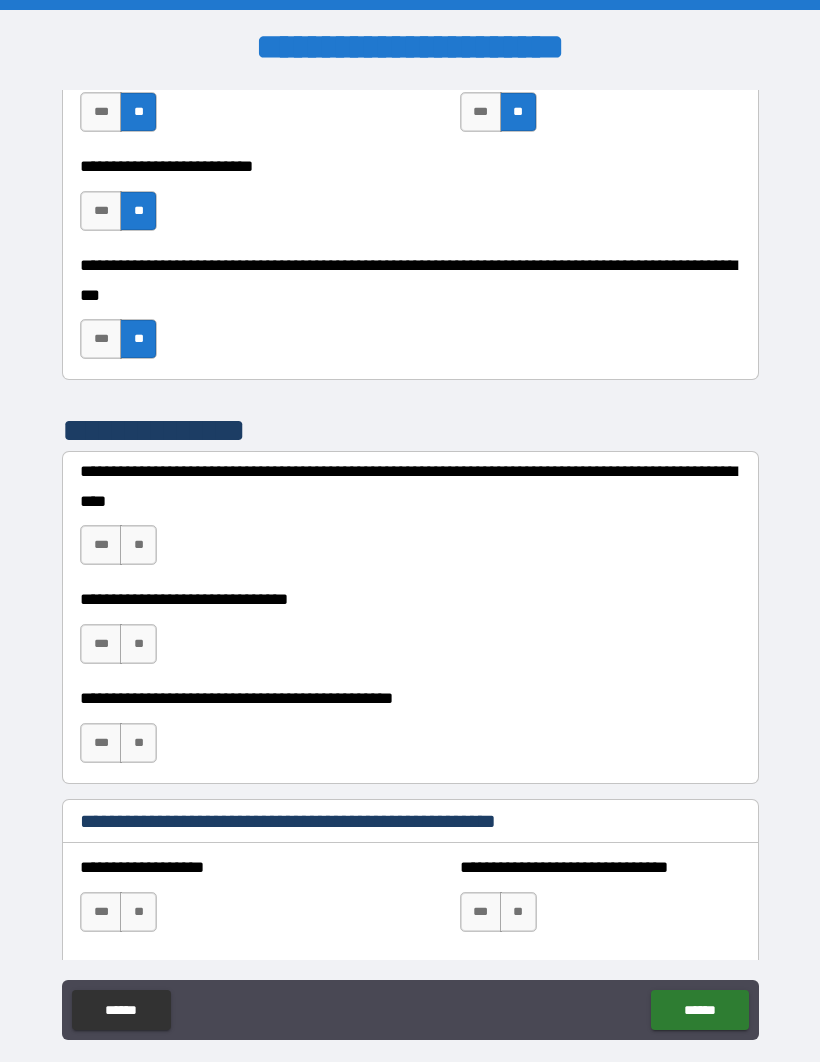 scroll, scrollTop: 6835, scrollLeft: 0, axis: vertical 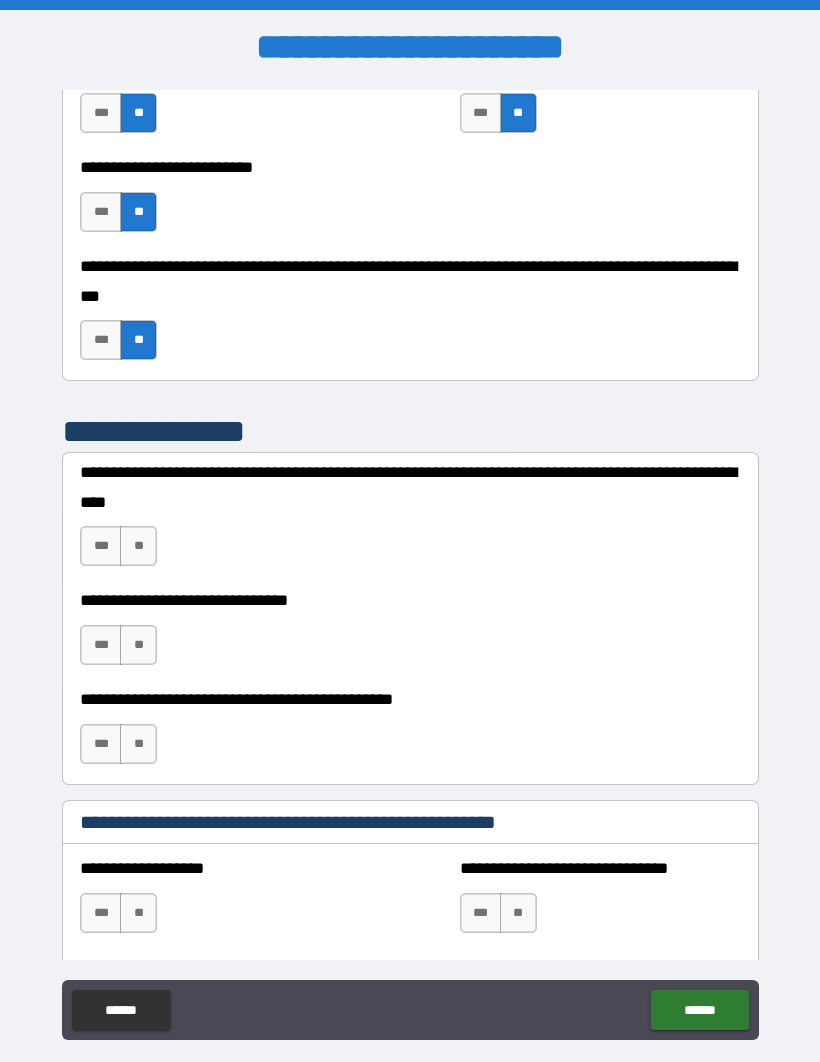 click on "***" at bounding box center [101, 546] 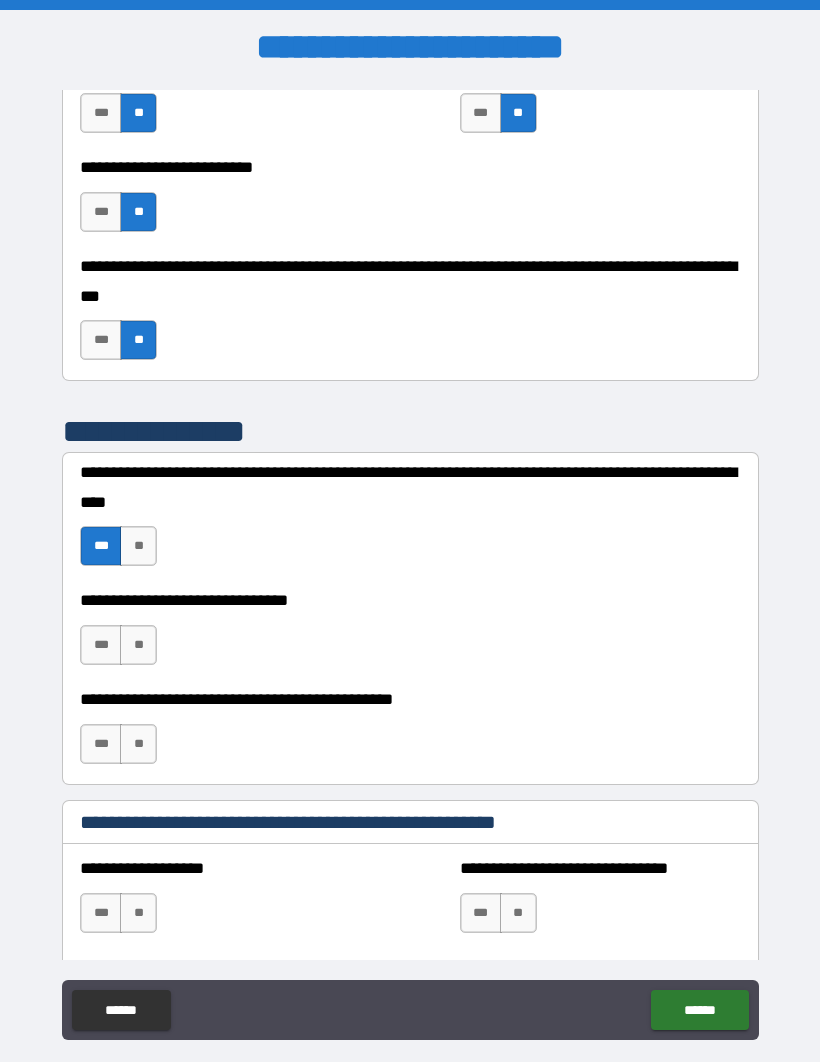 click on "***" at bounding box center [101, 645] 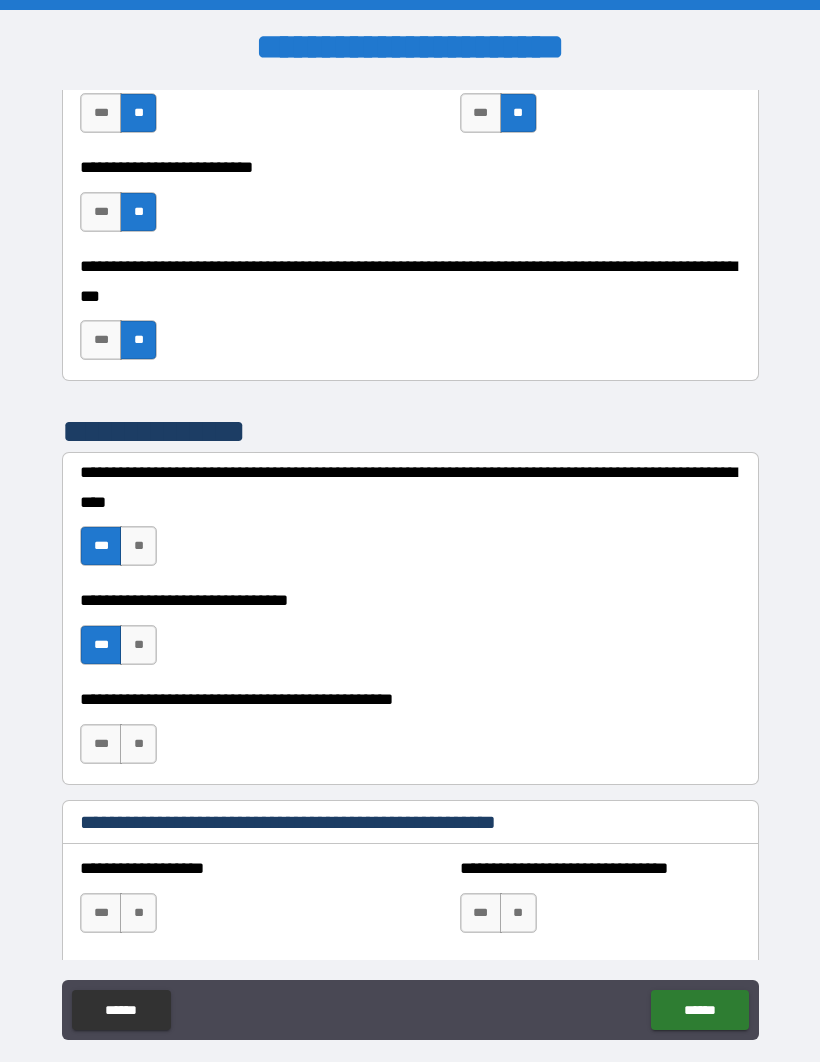 click on "**" at bounding box center (138, 744) 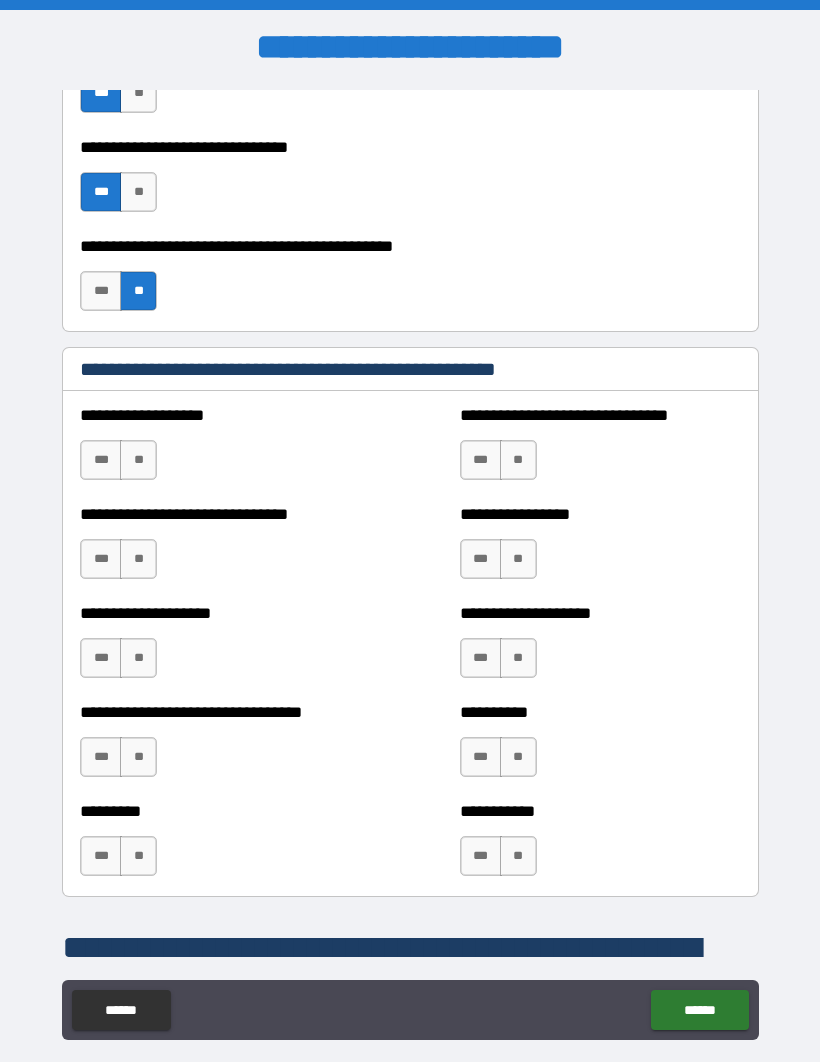 scroll, scrollTop: 7384, scrollLeft: 0, axis: vertical 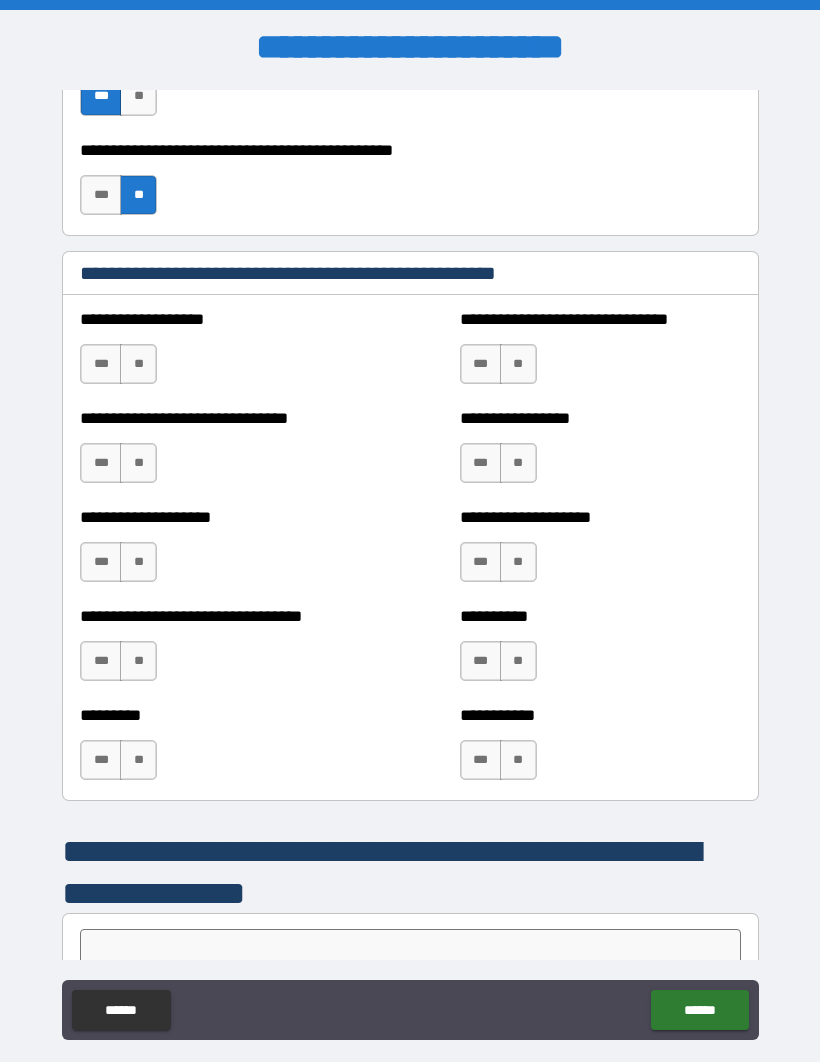 click on "**" at bounding box center [138, 364] 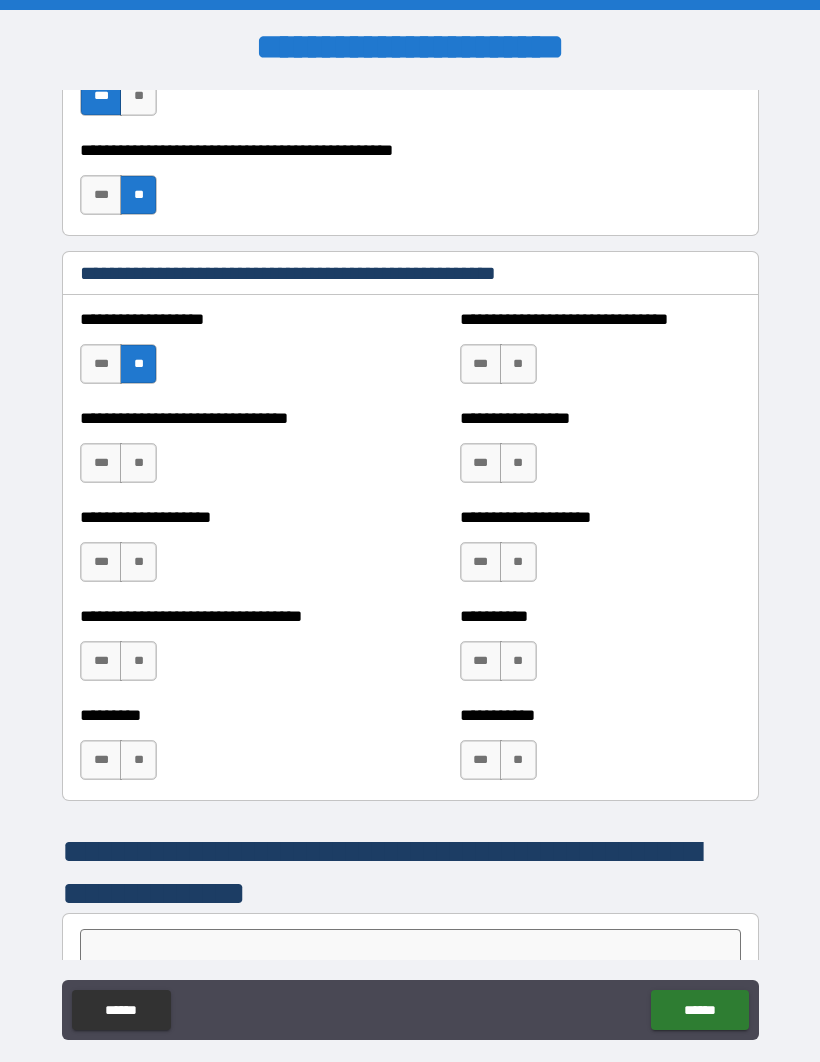 click on "**" at bounding box center [138, 463] 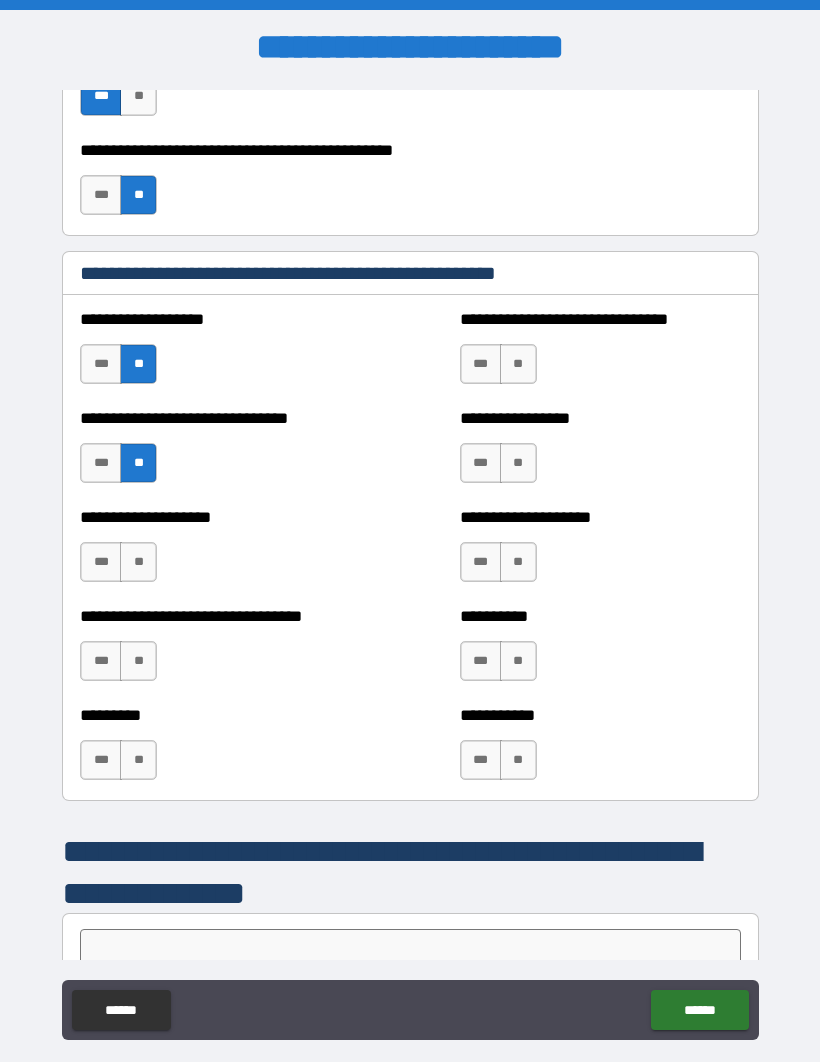 click on "**" at bounding box center (138, 562) 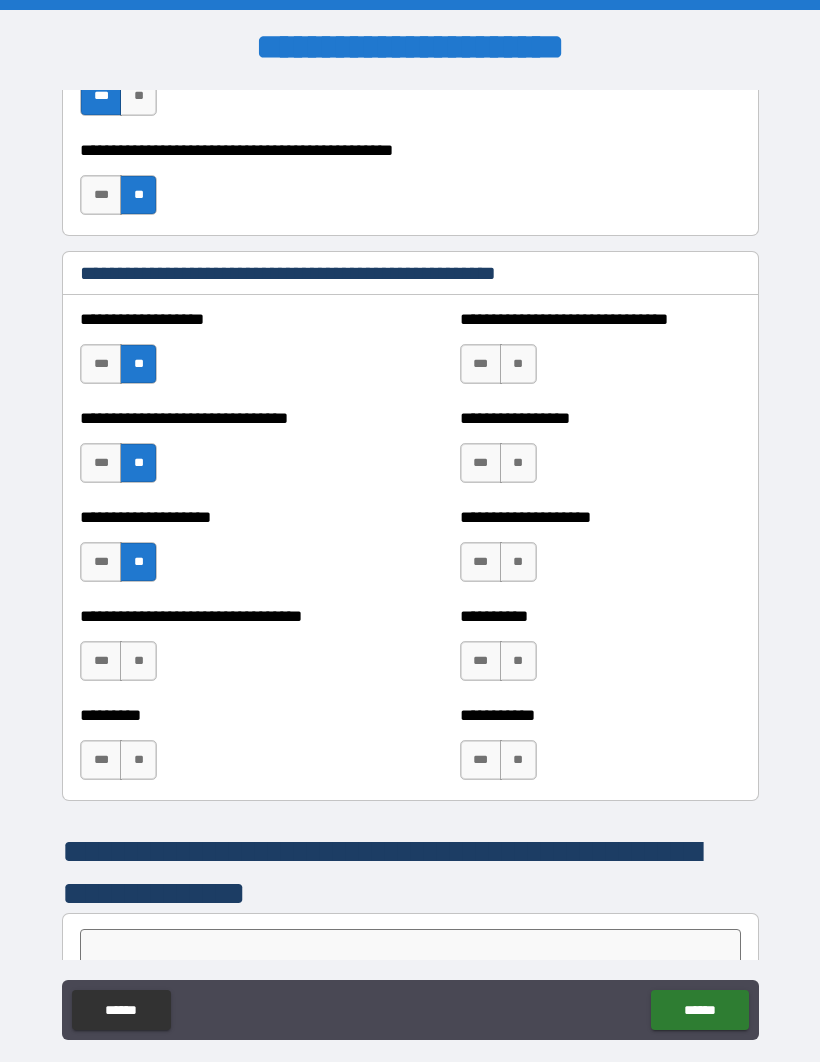 click on "**" at bounding box center [138, 661] 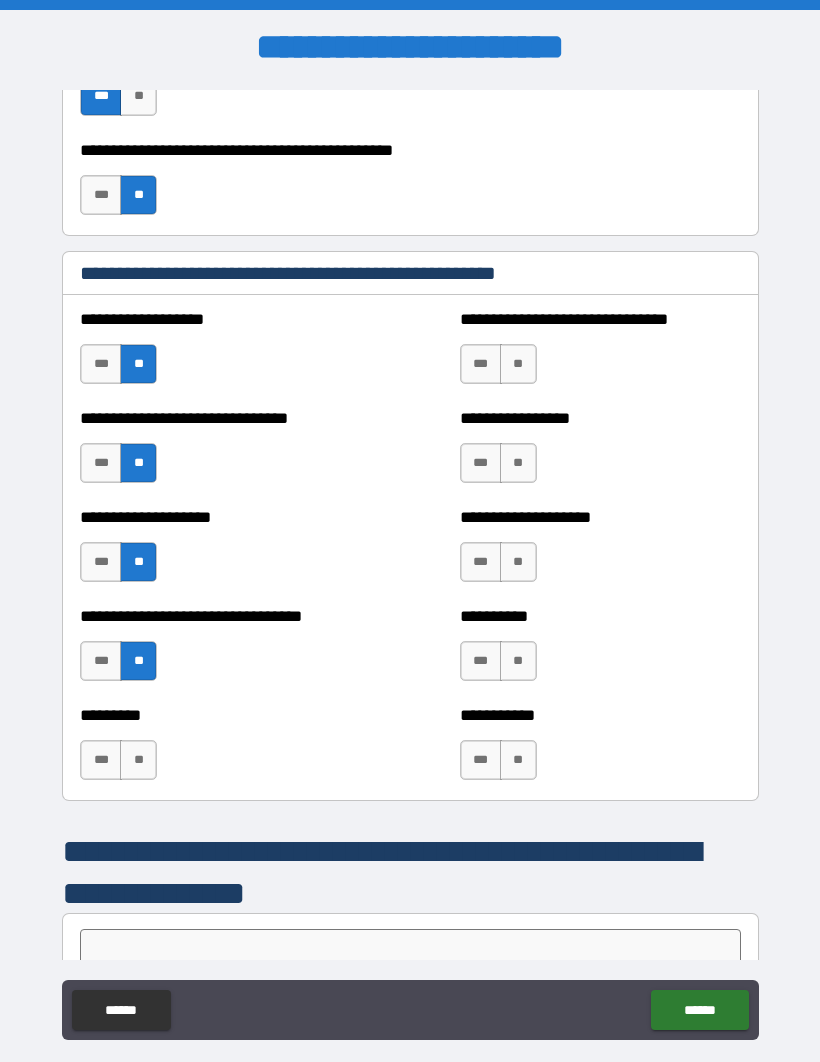 click on "***" at bounding box center [101, 760] 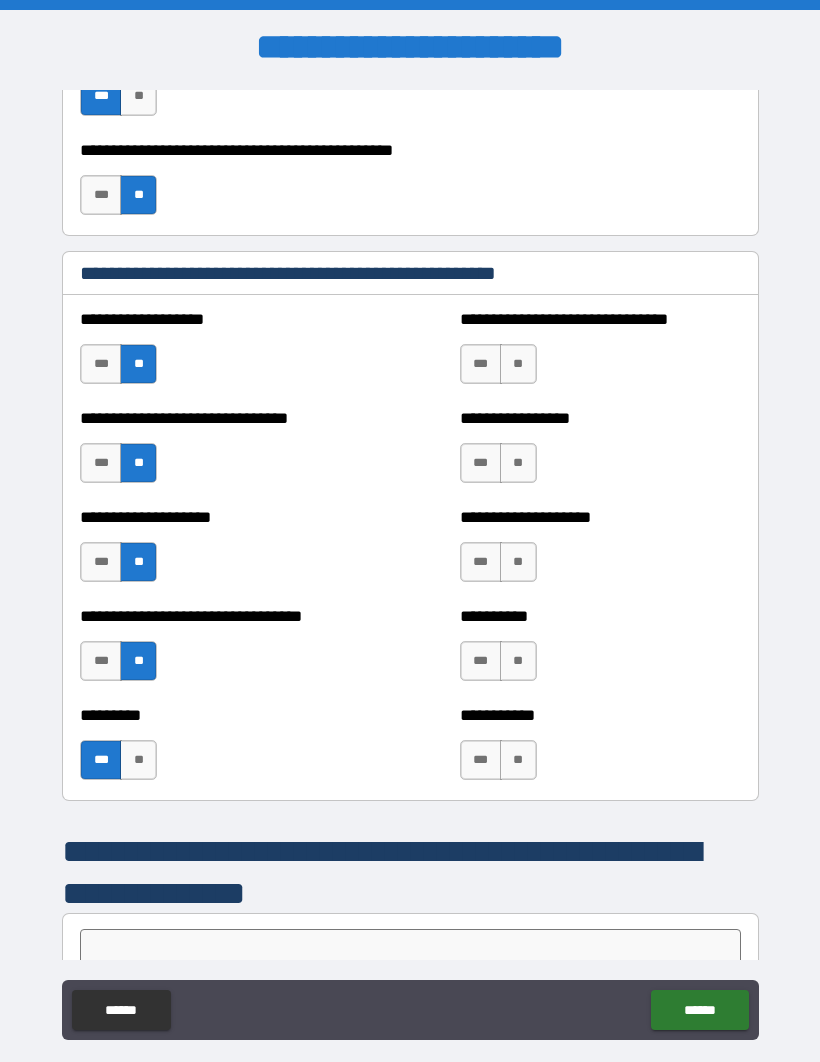 click on "**" at bounding box center [518, 364] 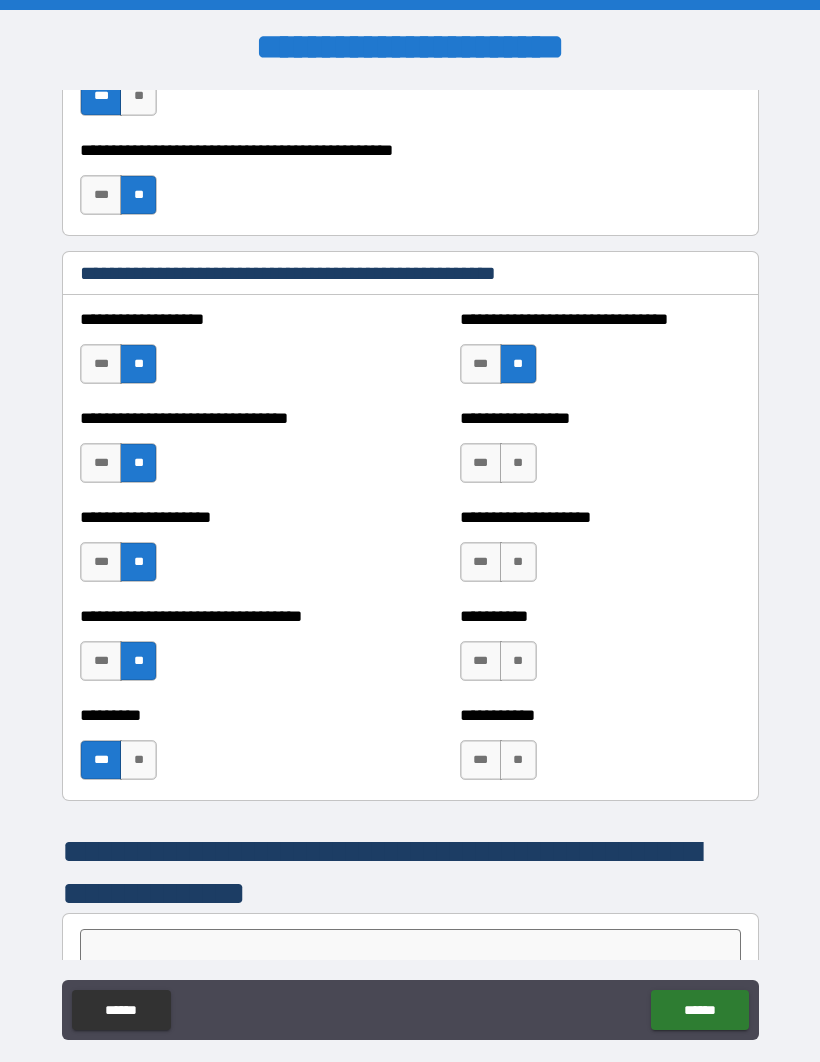 click on "**" at bounding box center [518, 463] 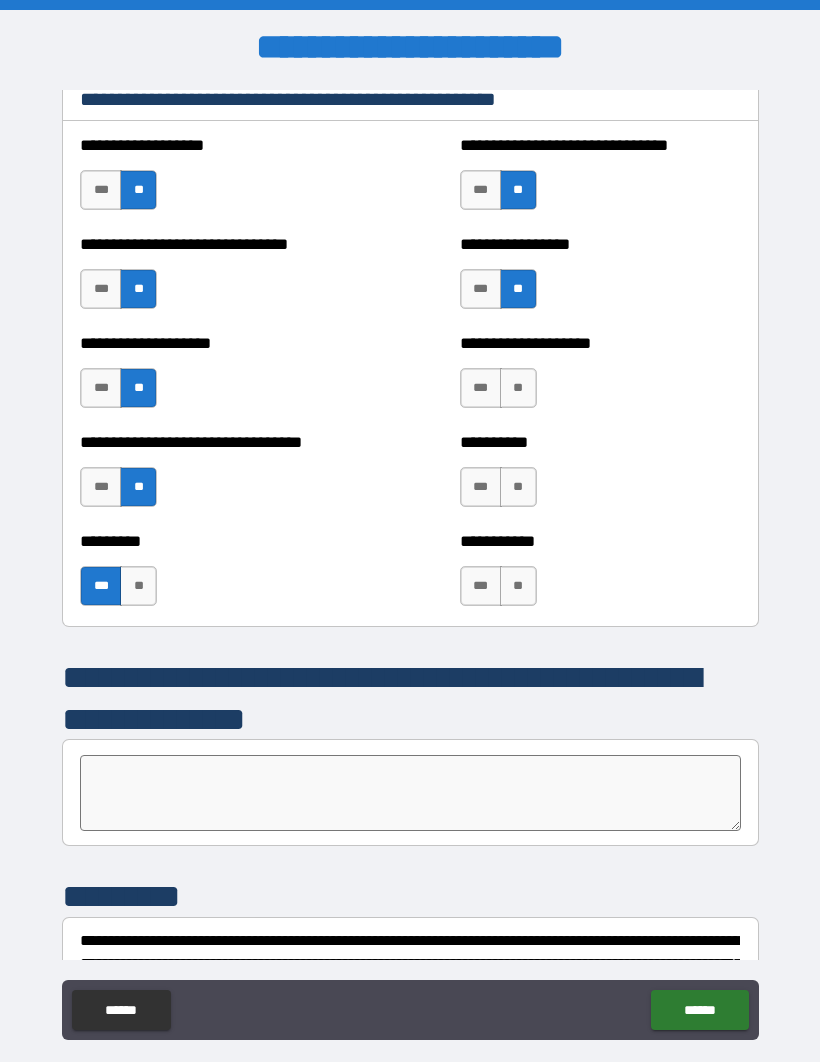 scroll, scrollTop: 7563, scrollLeft: 0, axis: vertical 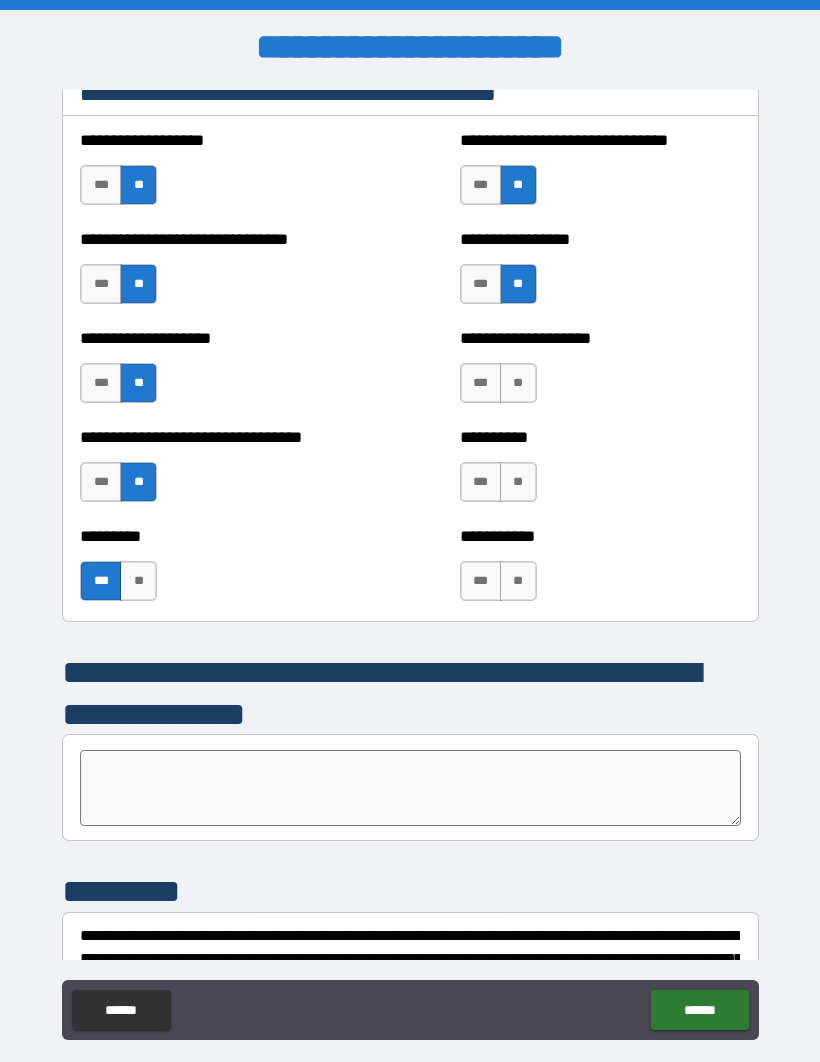 click on "**" at bounding box center (518, 383) 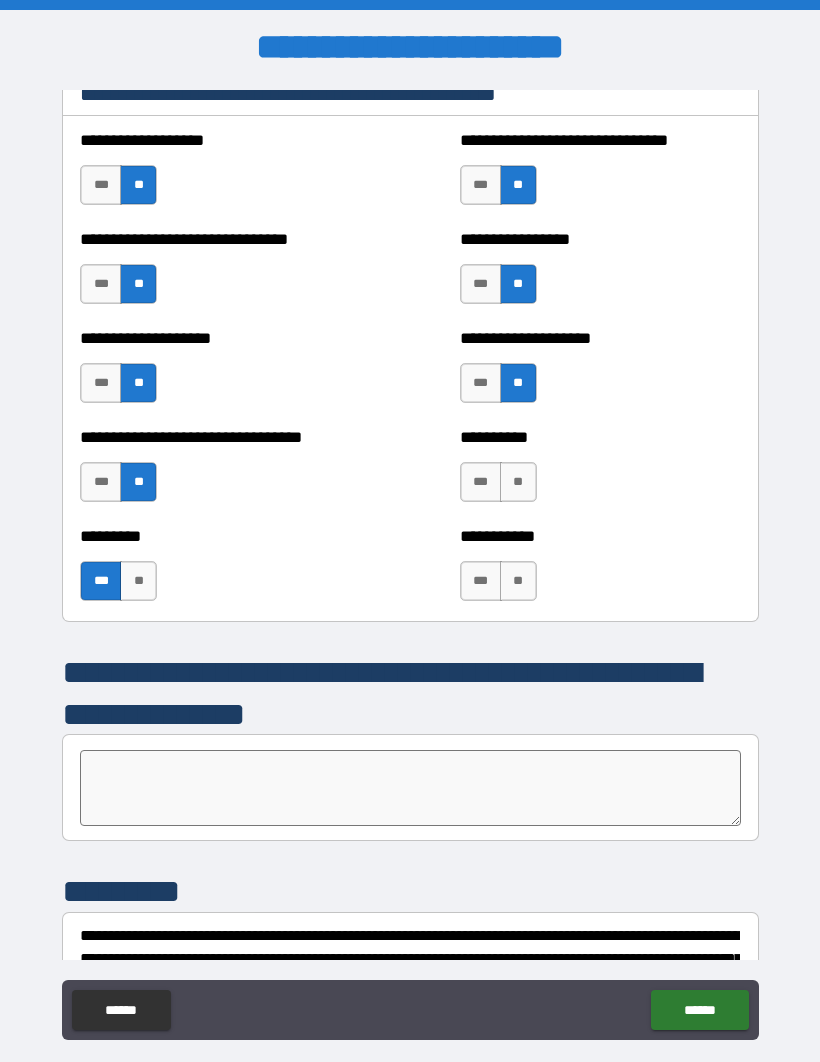 click on "**" at bounding box center (518, 482) 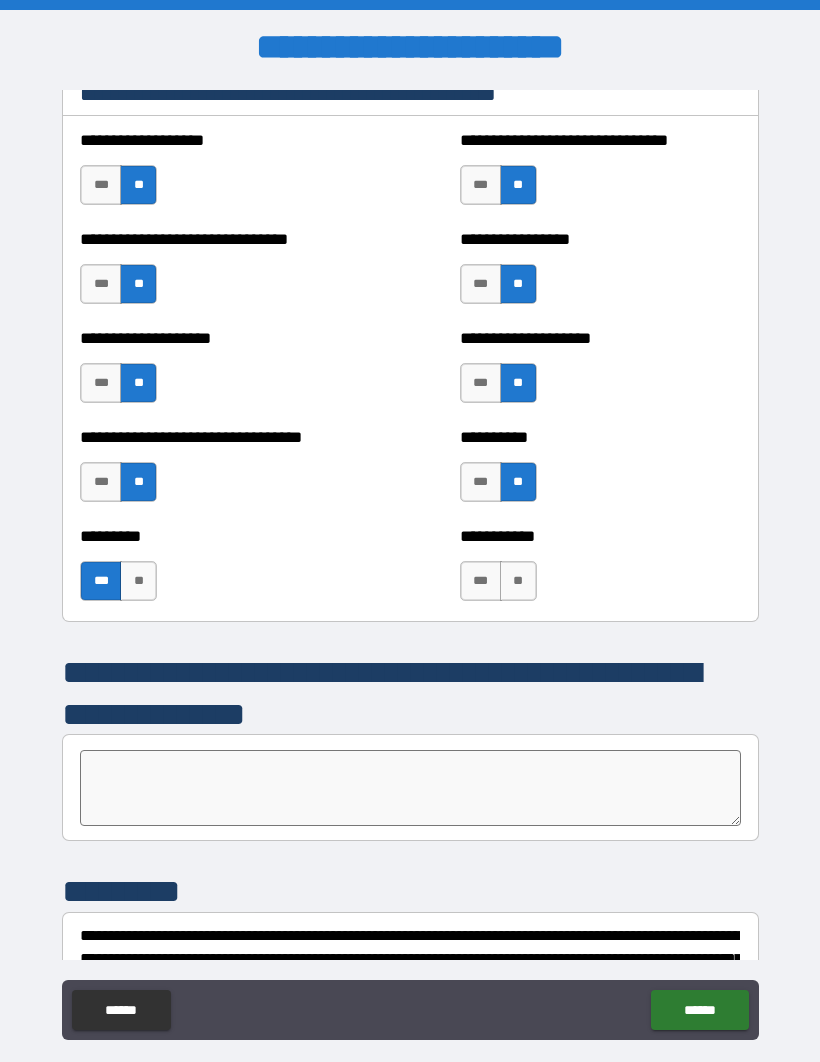 click on "**" at bounding box center (518, 581) 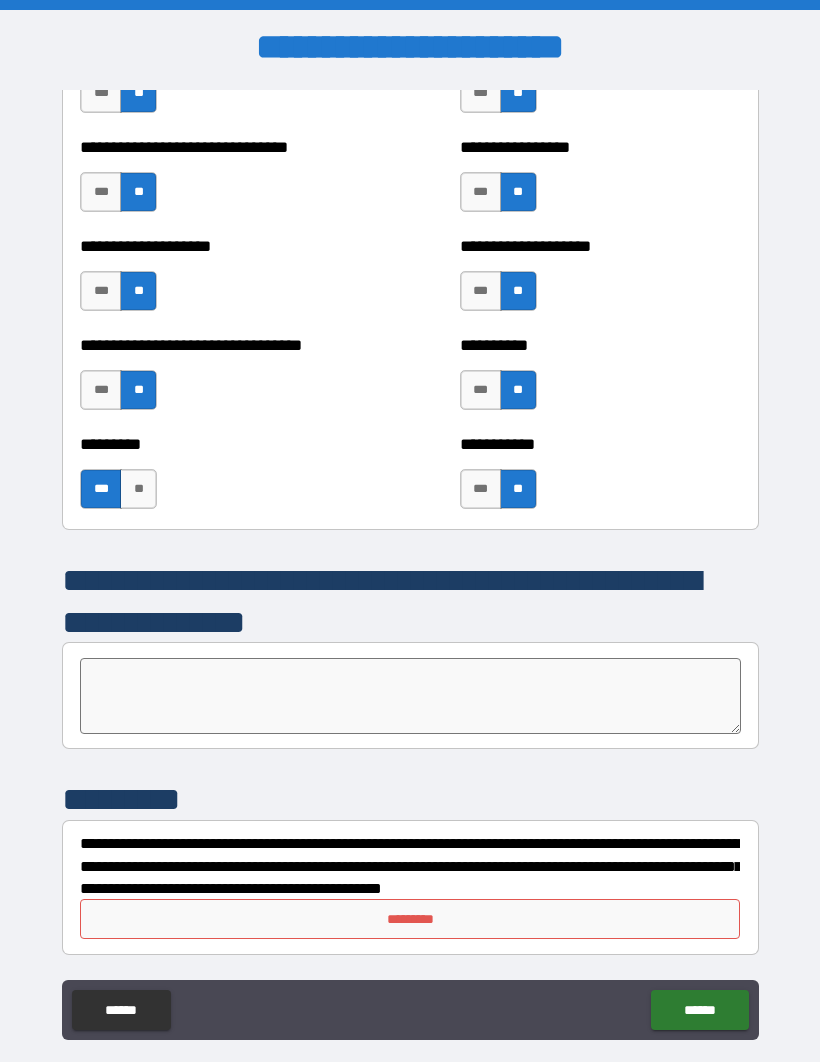 scroll, scrollTop: 7655, scrollLeft: 0, axis: vertical 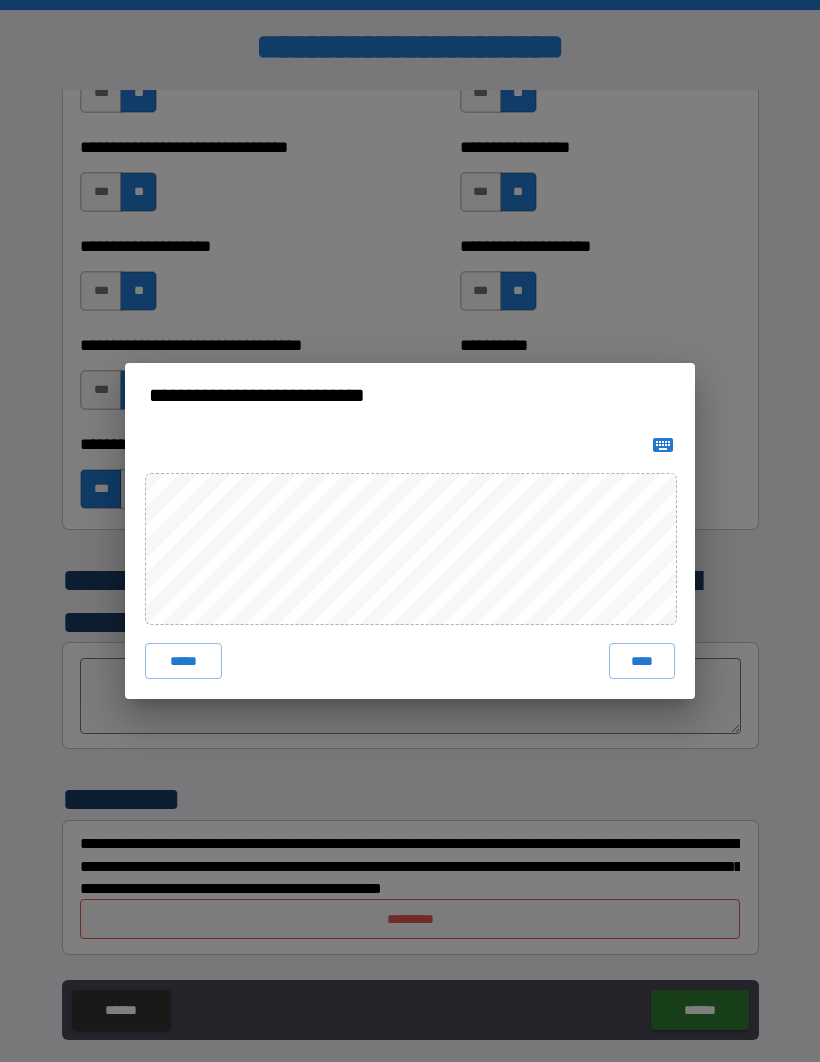 click on "**********" at bounding box center (410, 531) 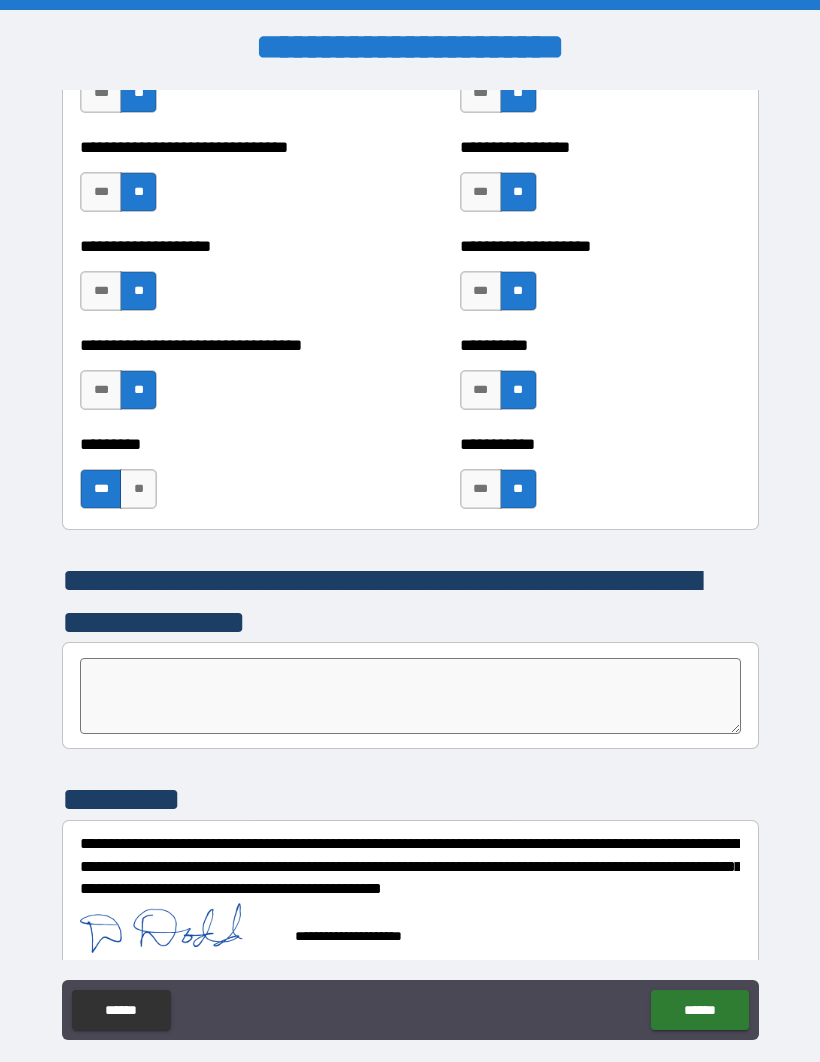 scroll, scrollTop: 7645, scrollLeft: 0, axis: vertical 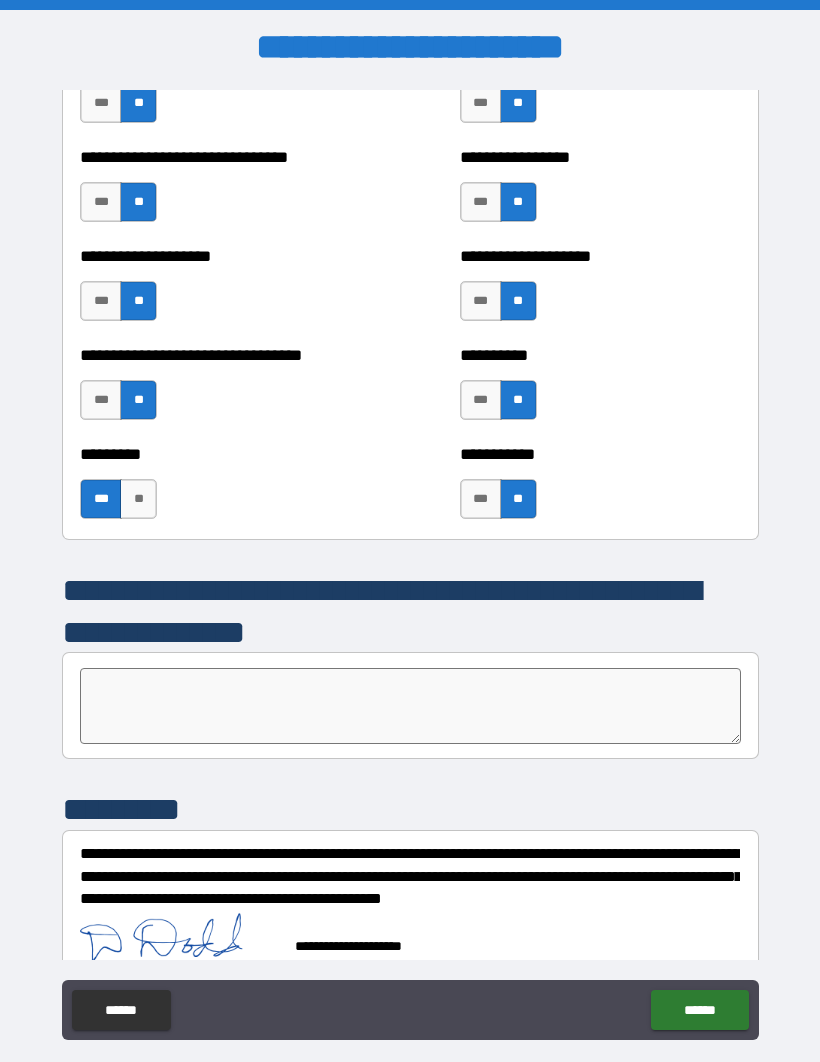 click on "******" at bounding box center (699, 1010) 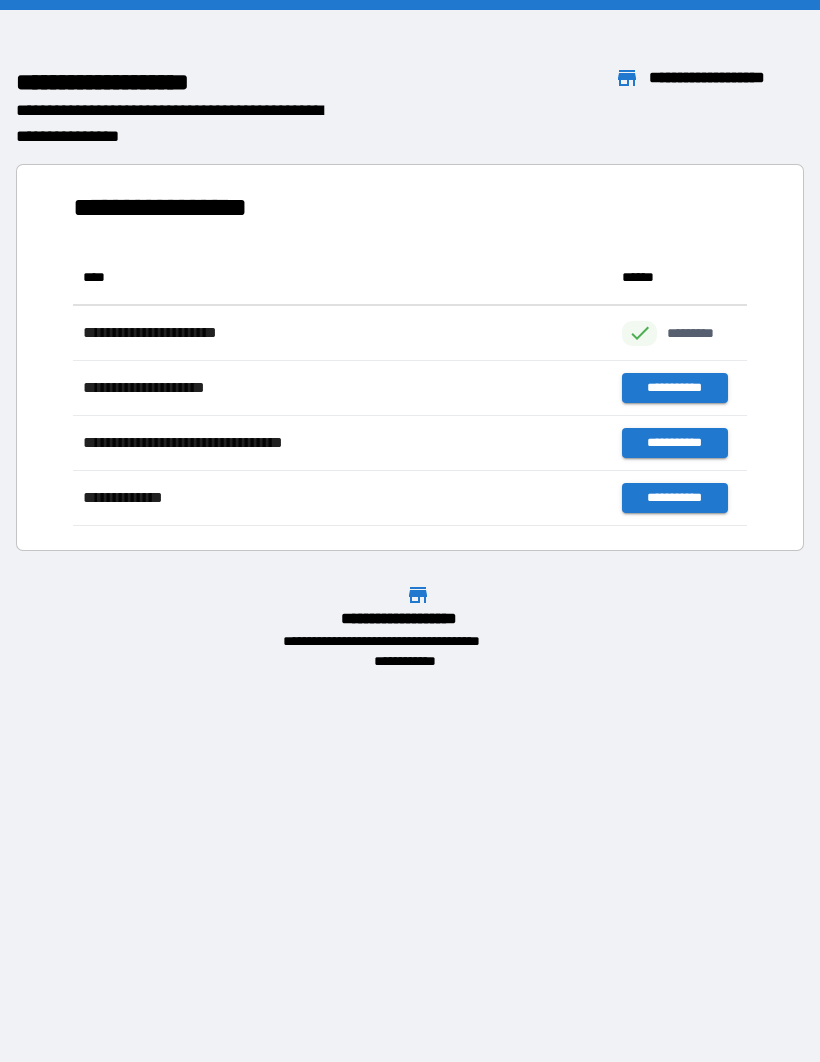 scroll, scrollTop: 1, scrollLeft: 1, axis: both 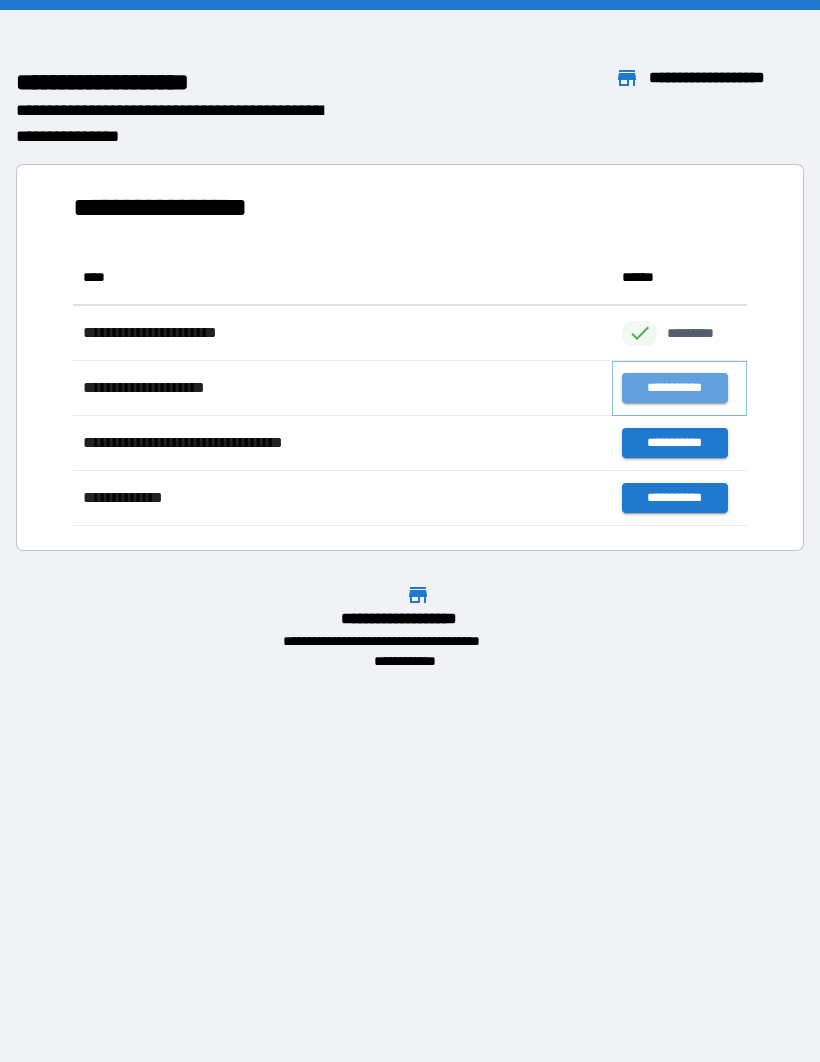 click on "**********" at bounding box center (674, 388) 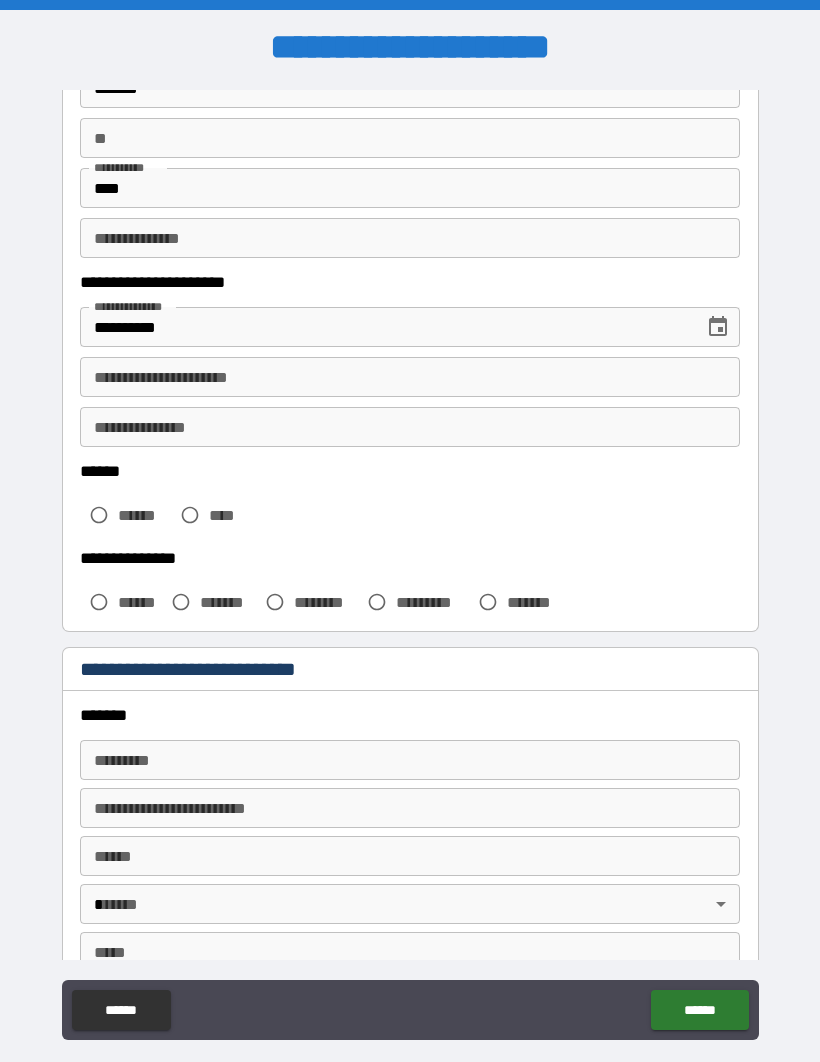 scroll, scrollTop: 187, scrollLeft: 0, axis: vertical 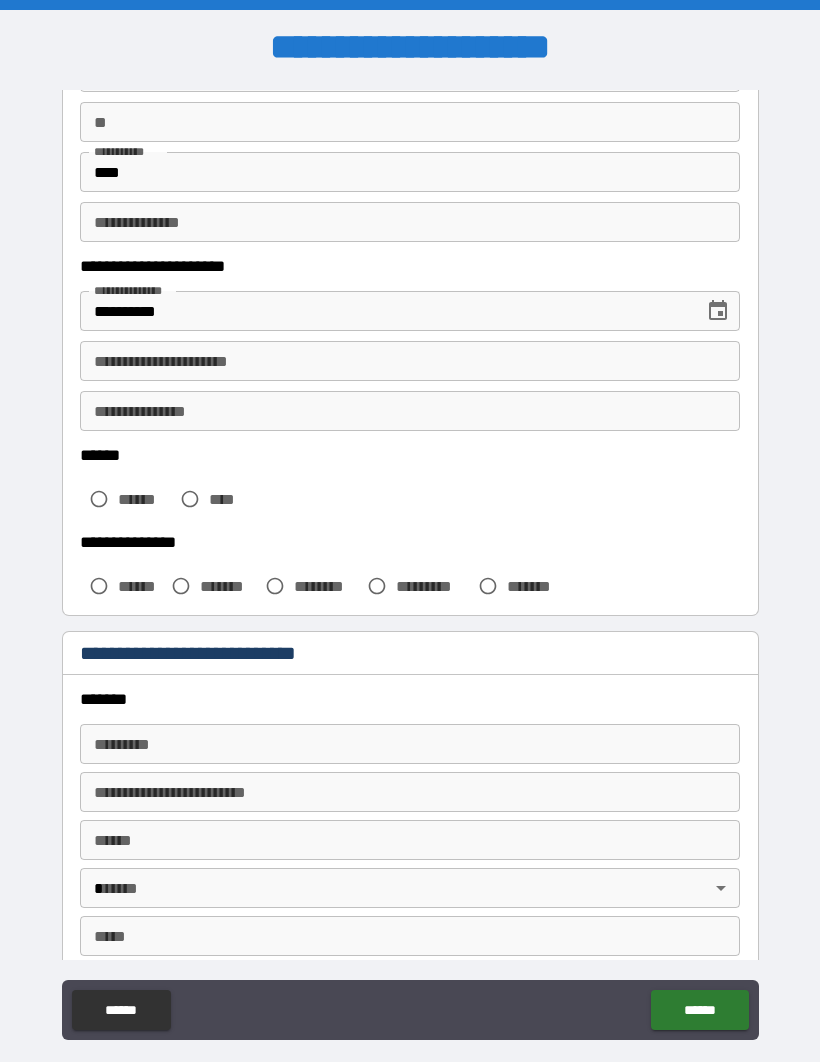 click on "**********" at bounding box center (410, 361) 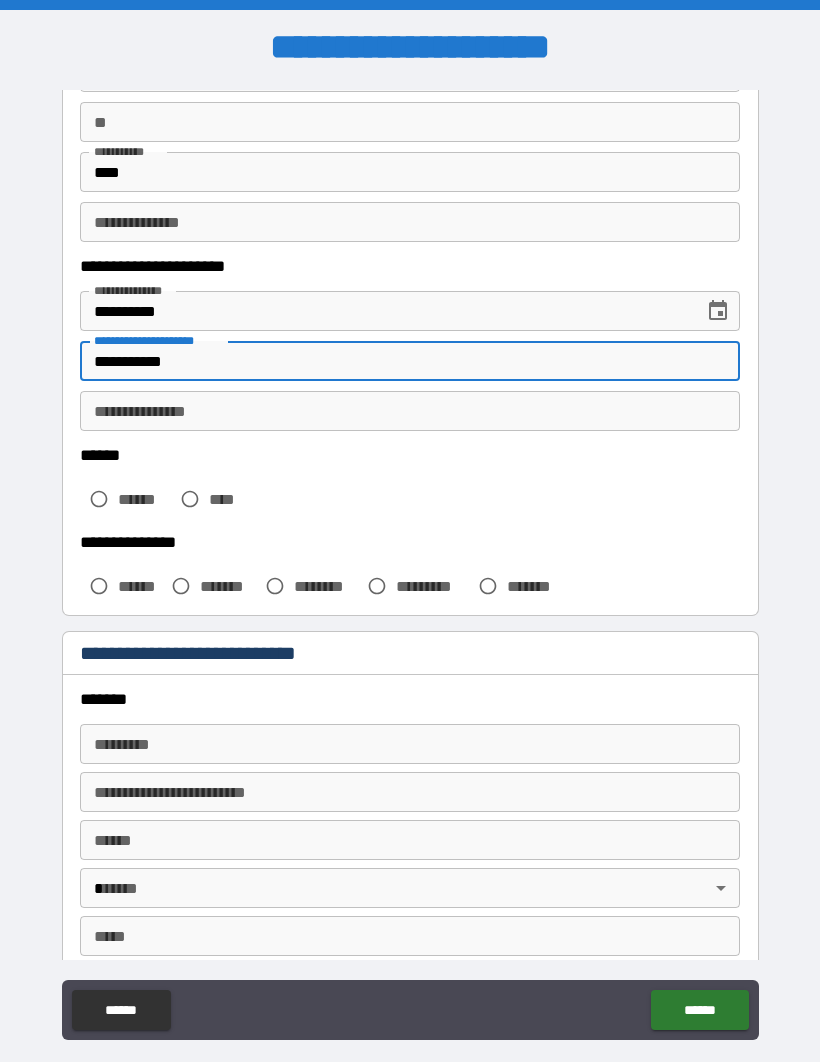 type on "**********" 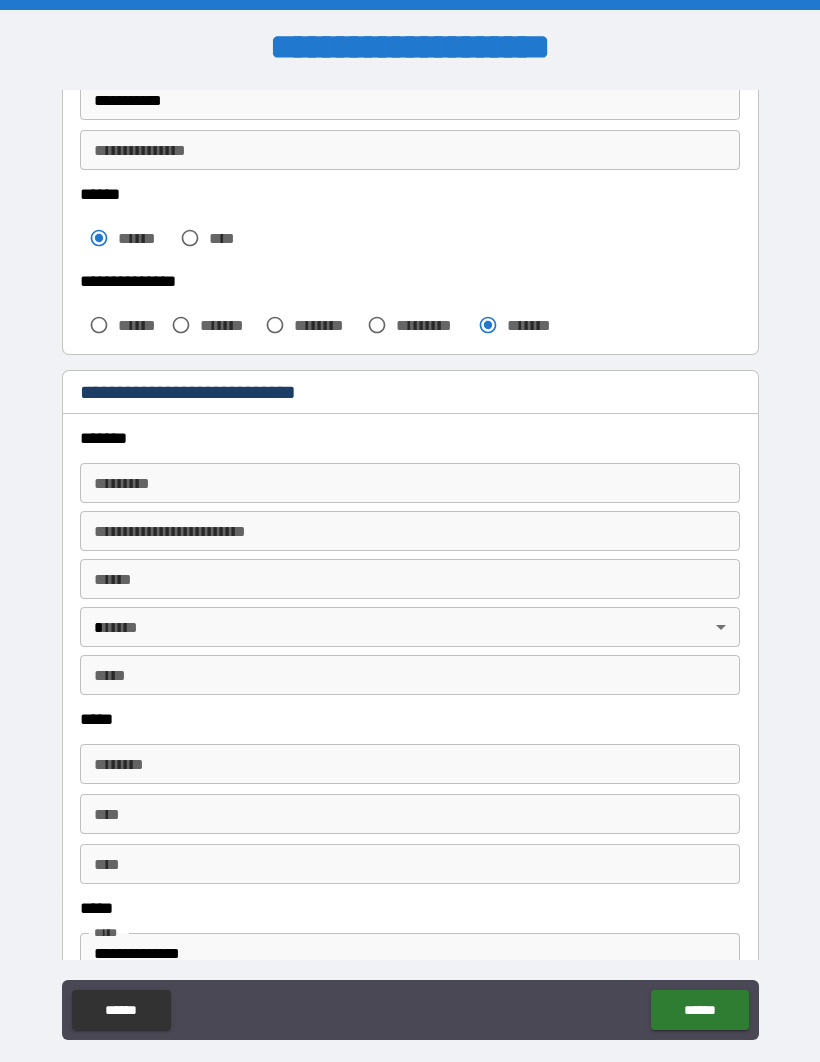 scroll, scrollTop: 525, scrollLeft: 0, axis: vertical 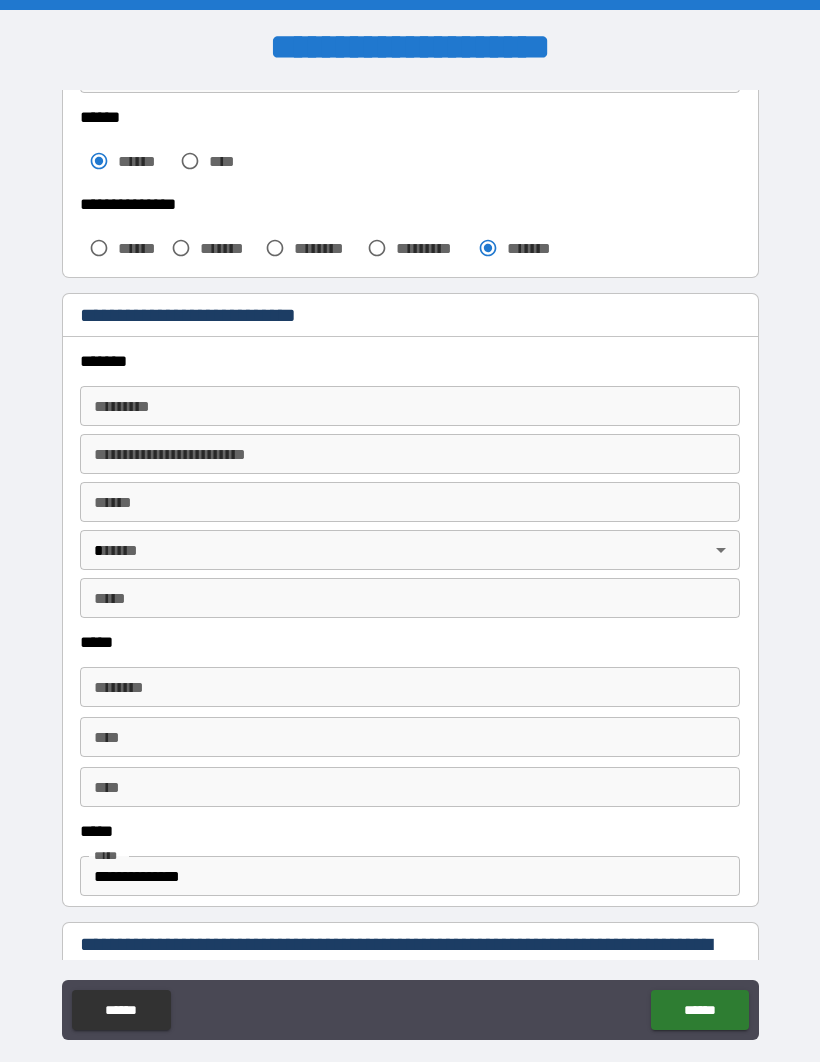 click on "*******   *" at bounding box center (410, 406) 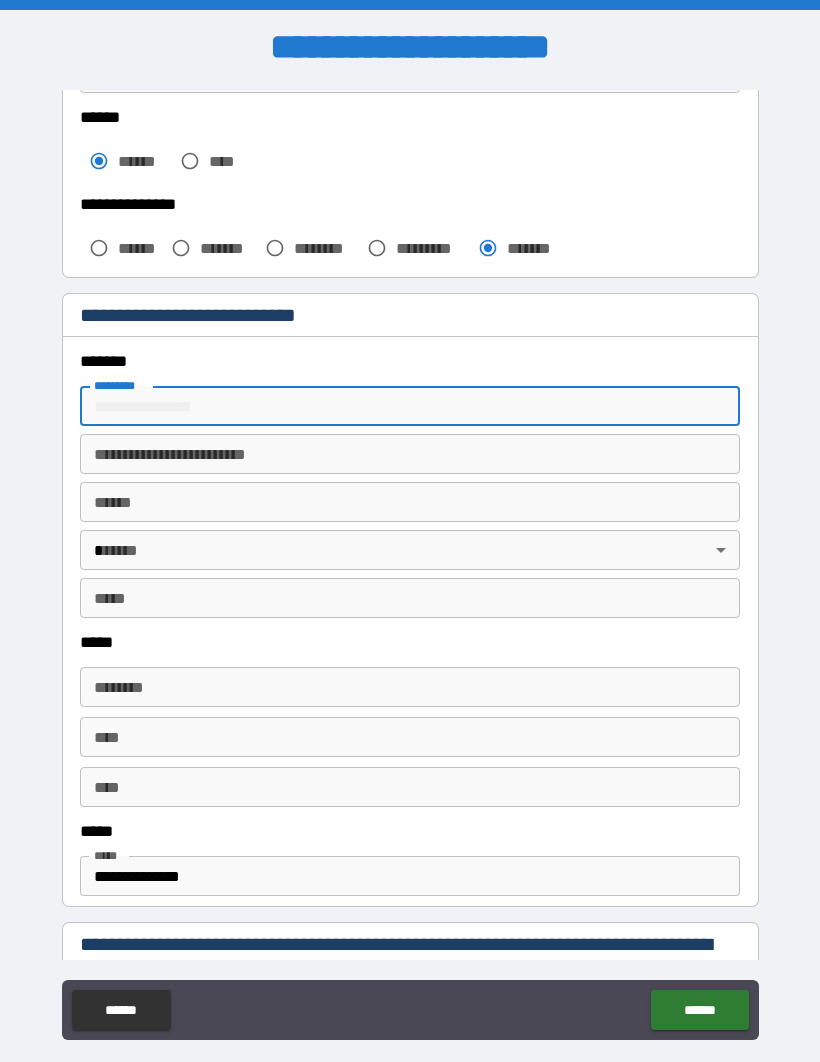 type on "**********" 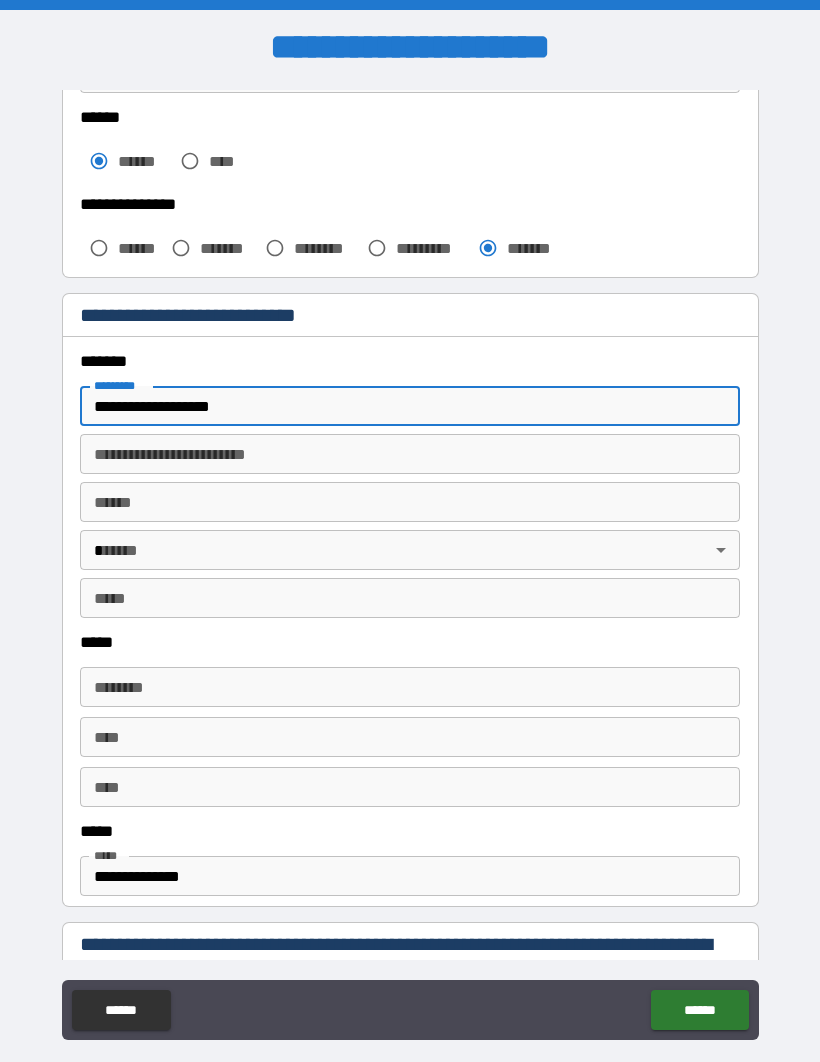 type on "**********" 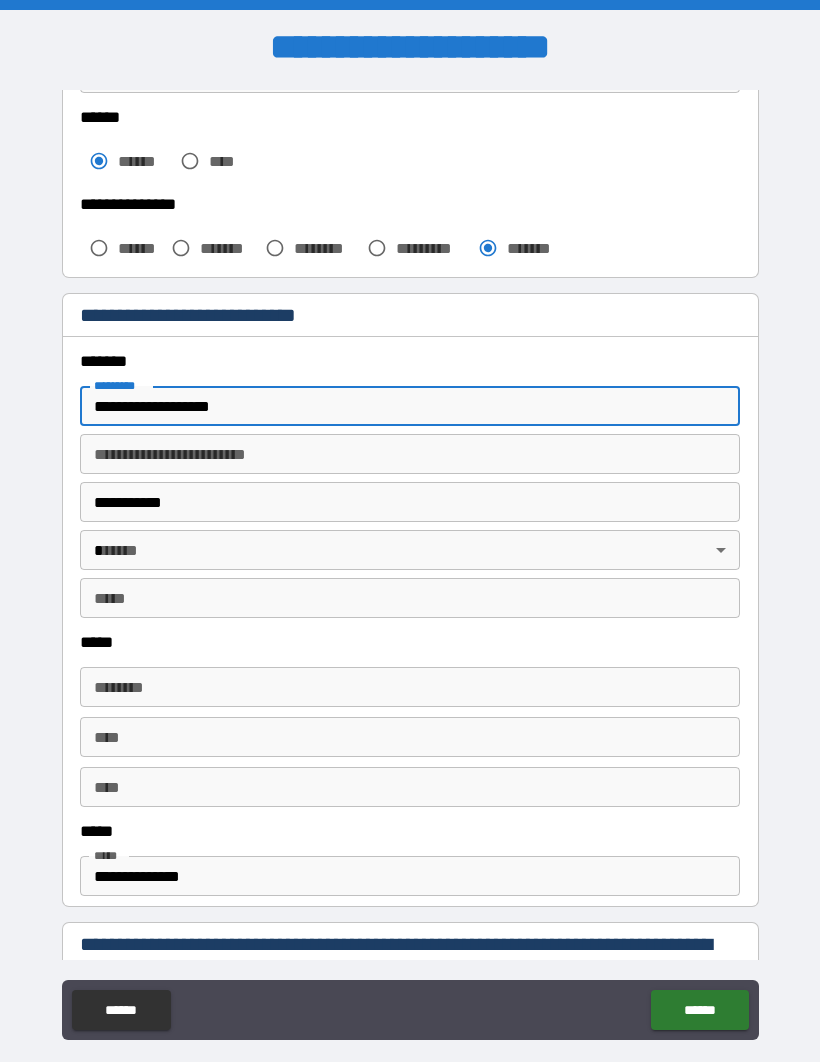 type on "**" 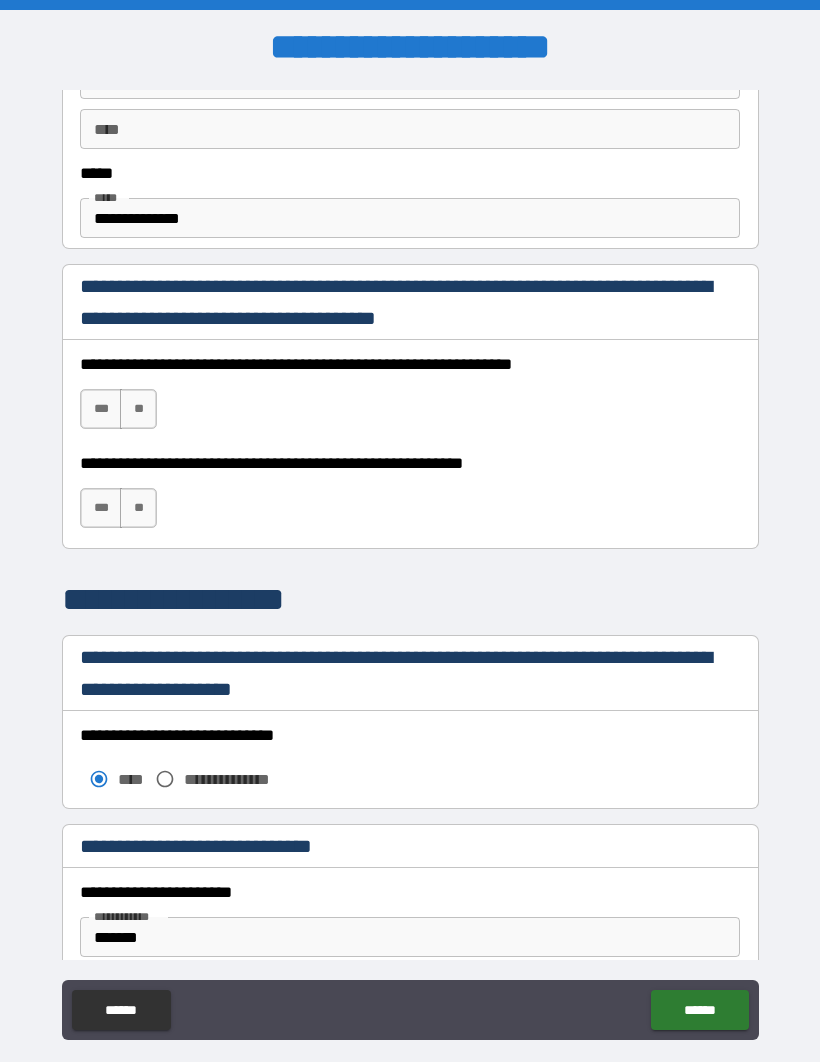 scroll, scrollTop: 1182, scrollLeft: 0, axis: vertical 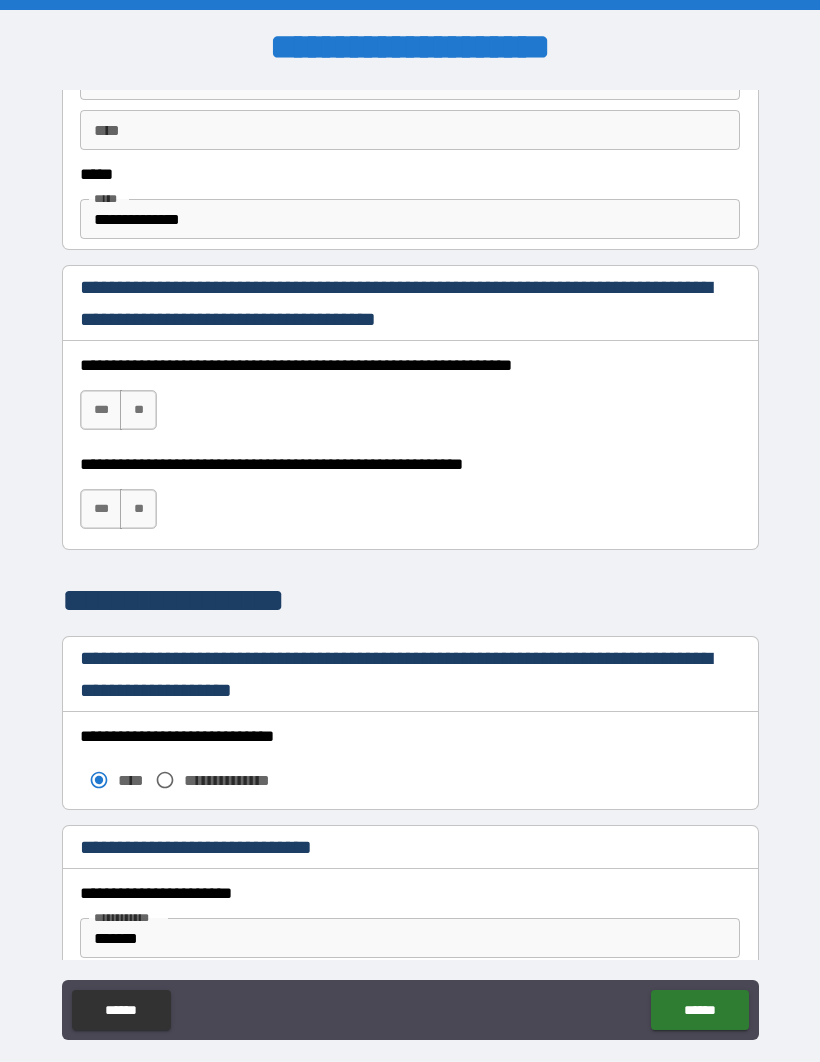 type on "**********" 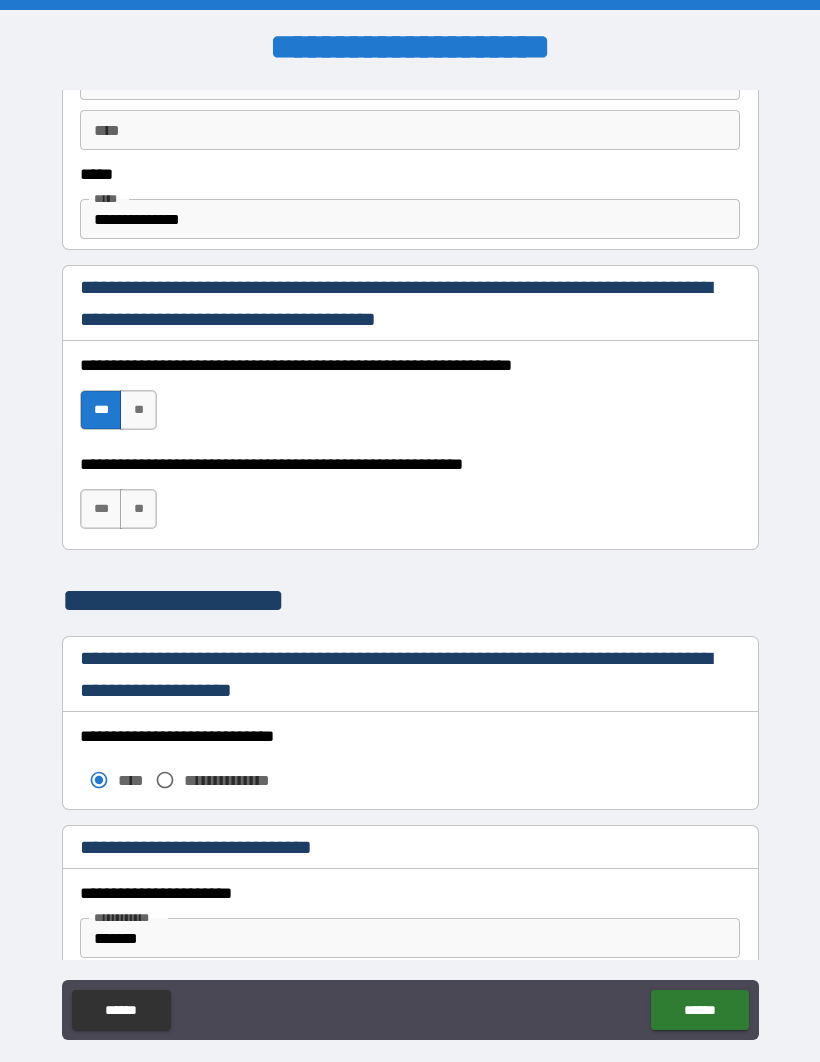 click on "***" at bounding box center (101, 509) 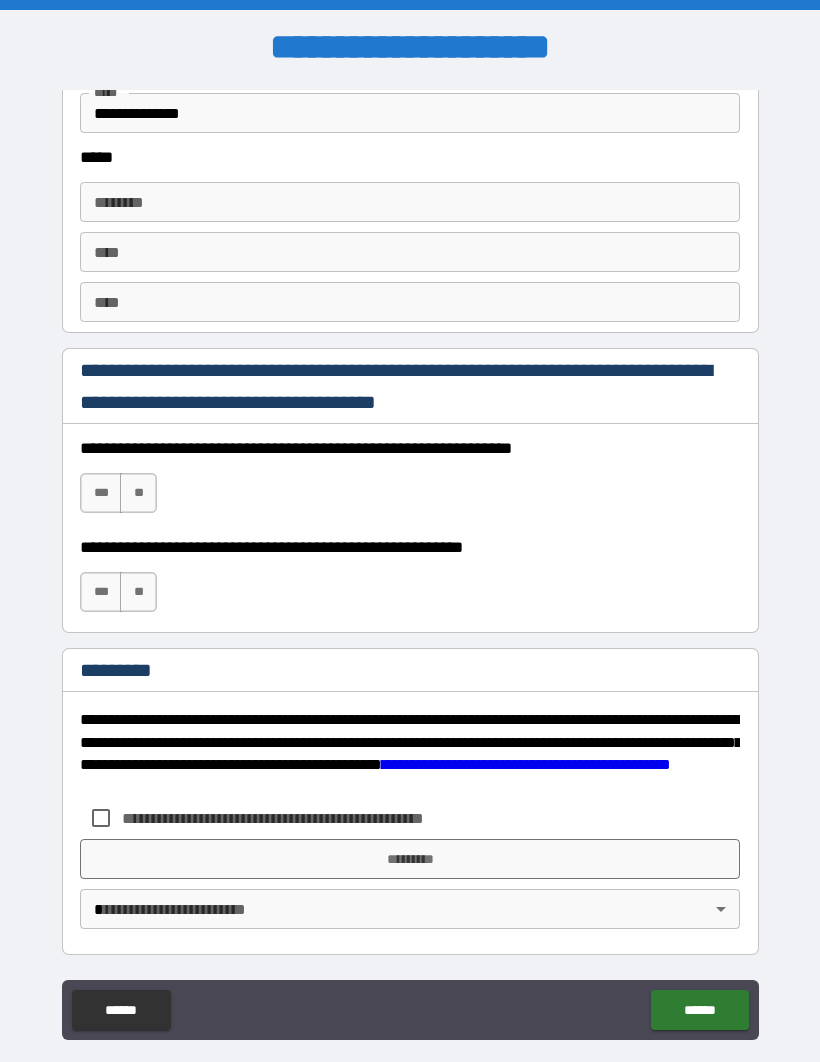 scroll, scrollTop: 2736, scrollLeft: 0, axis: vertical 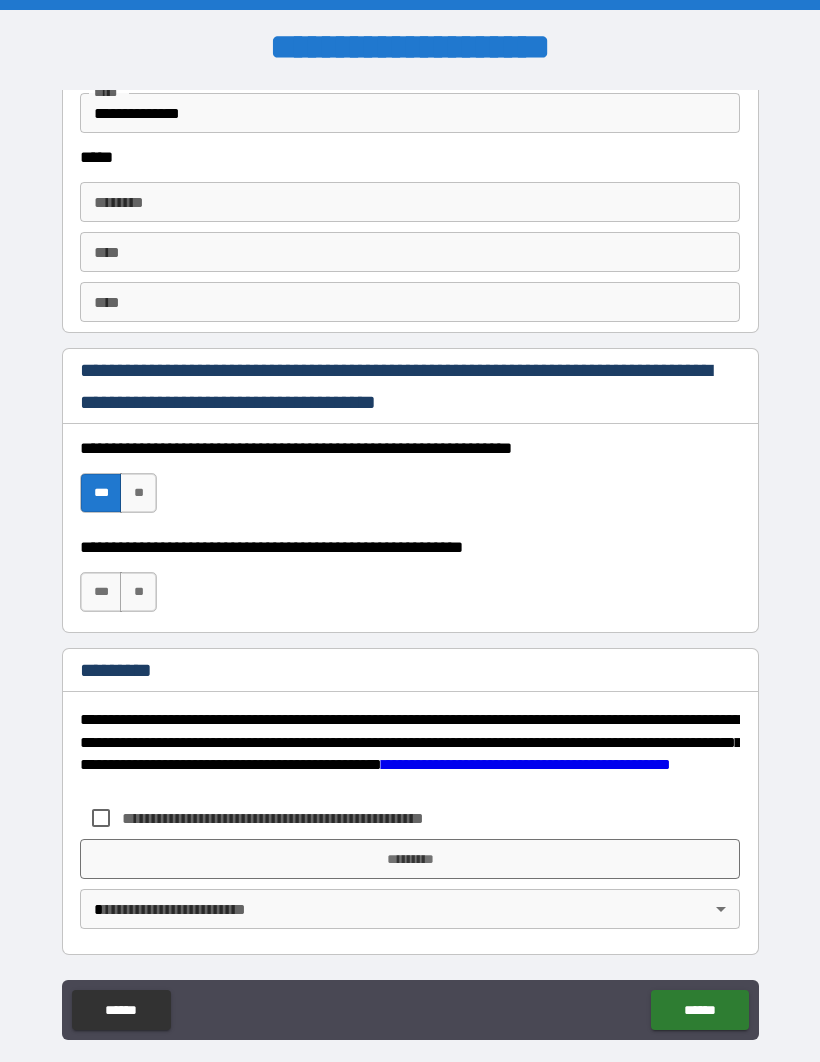 click on "***" at bounding box center [101, 592] 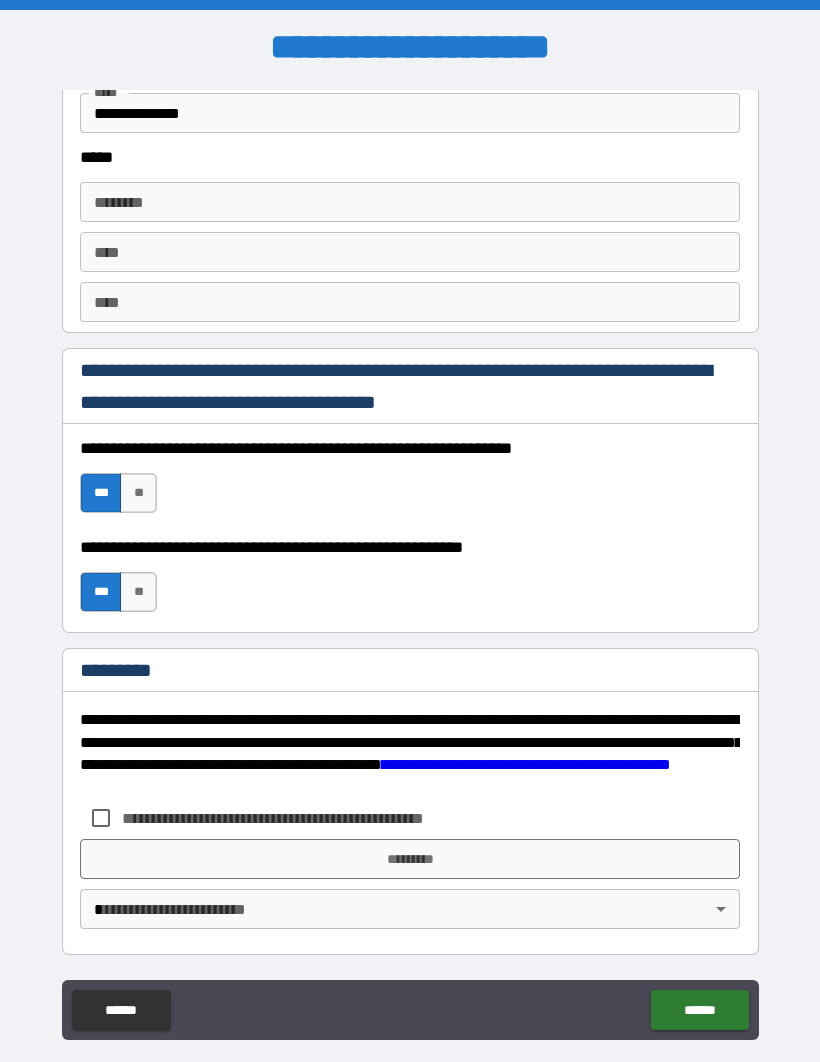 scroll, scrollTop: 2736, scrollLeft: 0, axis: vertical 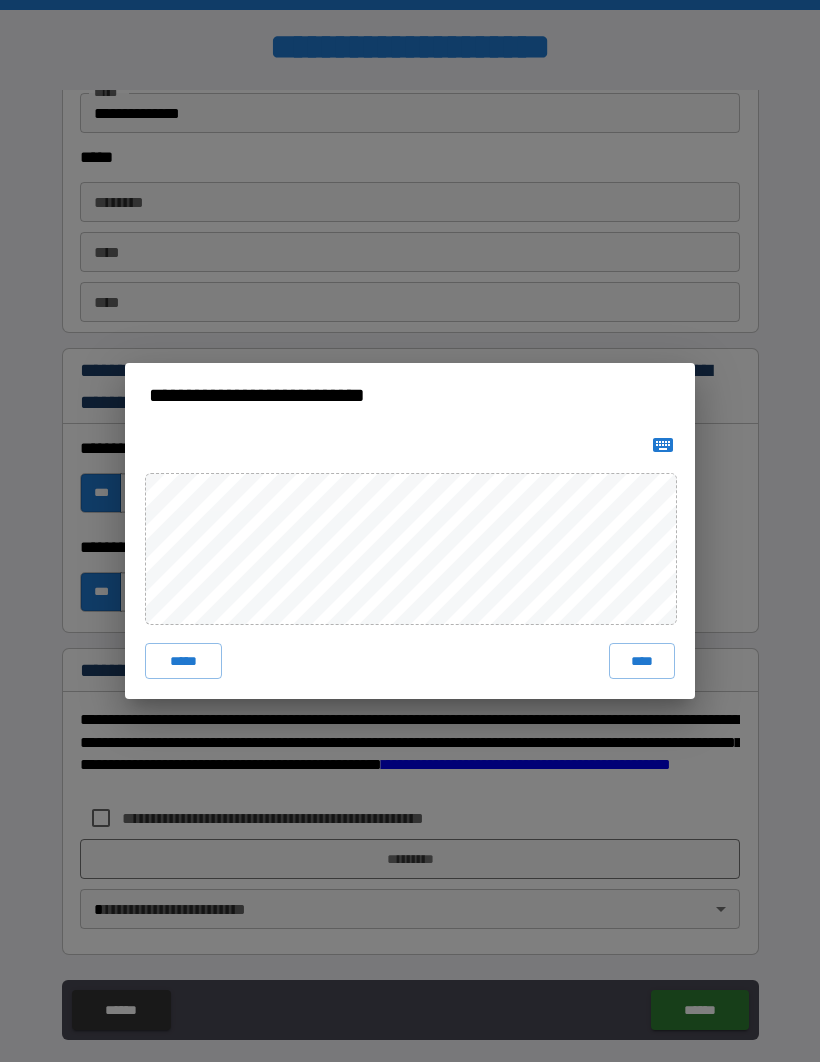 click on "**********" at bounding box center (410, 531) 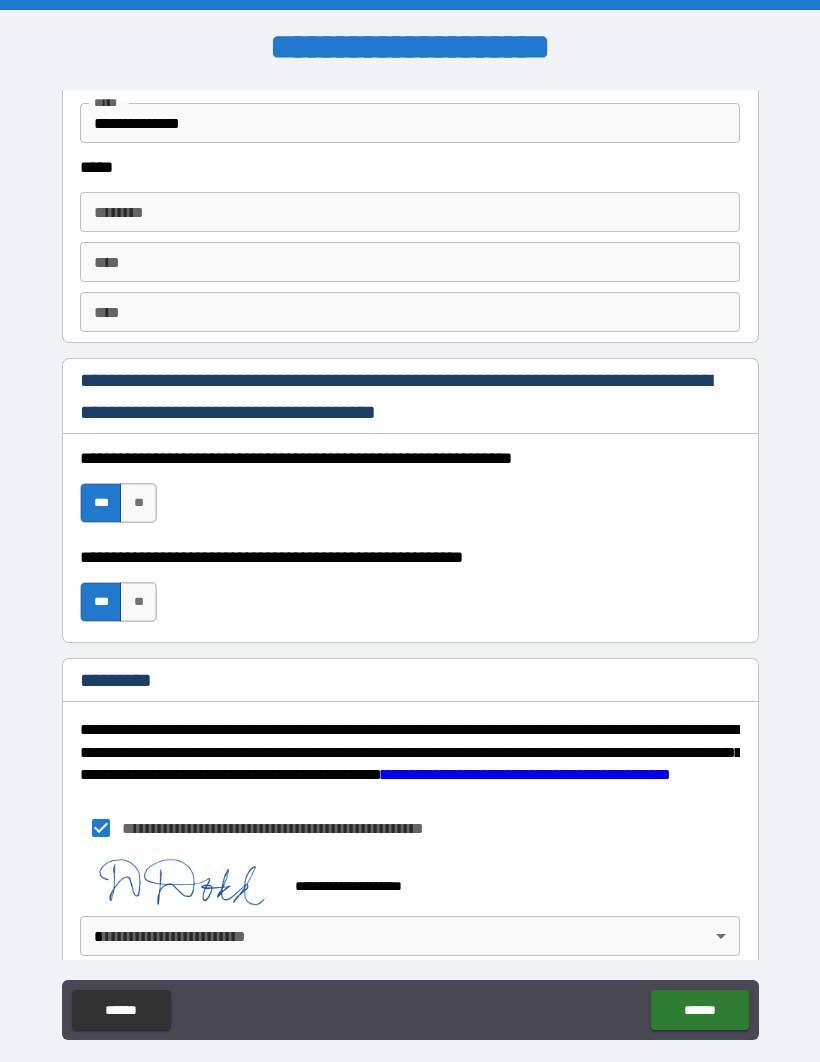 click on "******" at bounding box center (699, 1010) 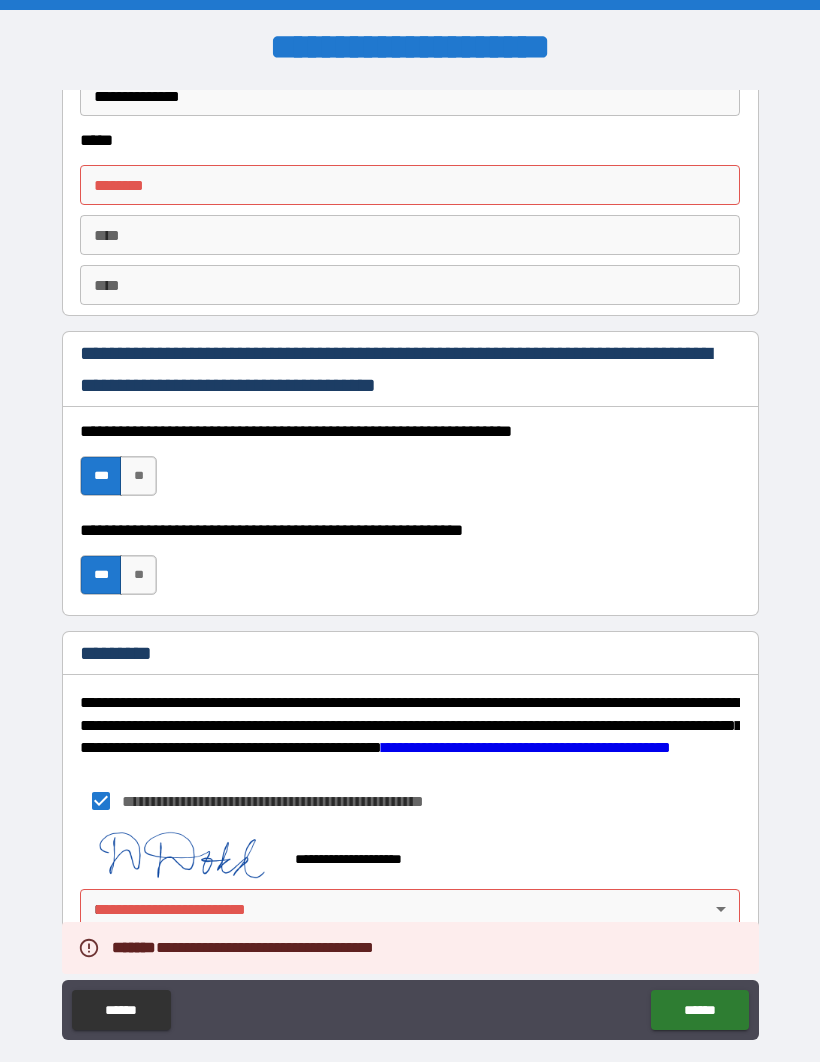 scroll, scrollTop: 2753, scrollLeft: 0, axis: vertical 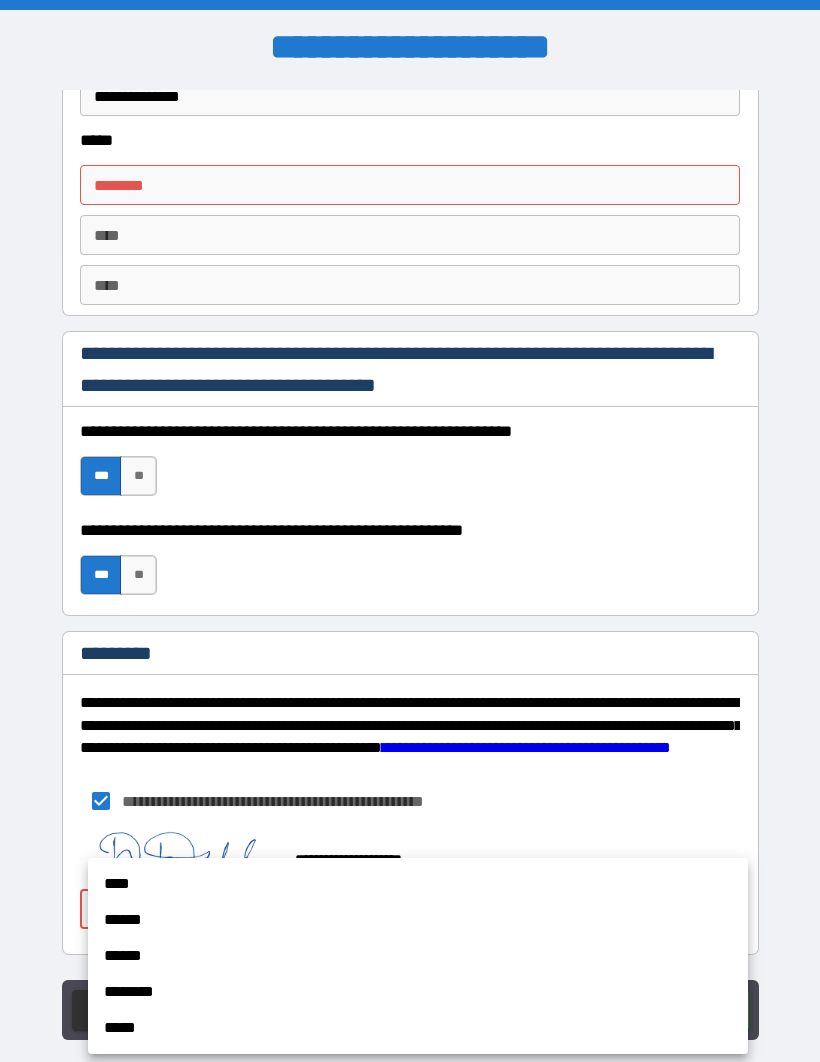 click on "****" at bounding box center (418, 884) 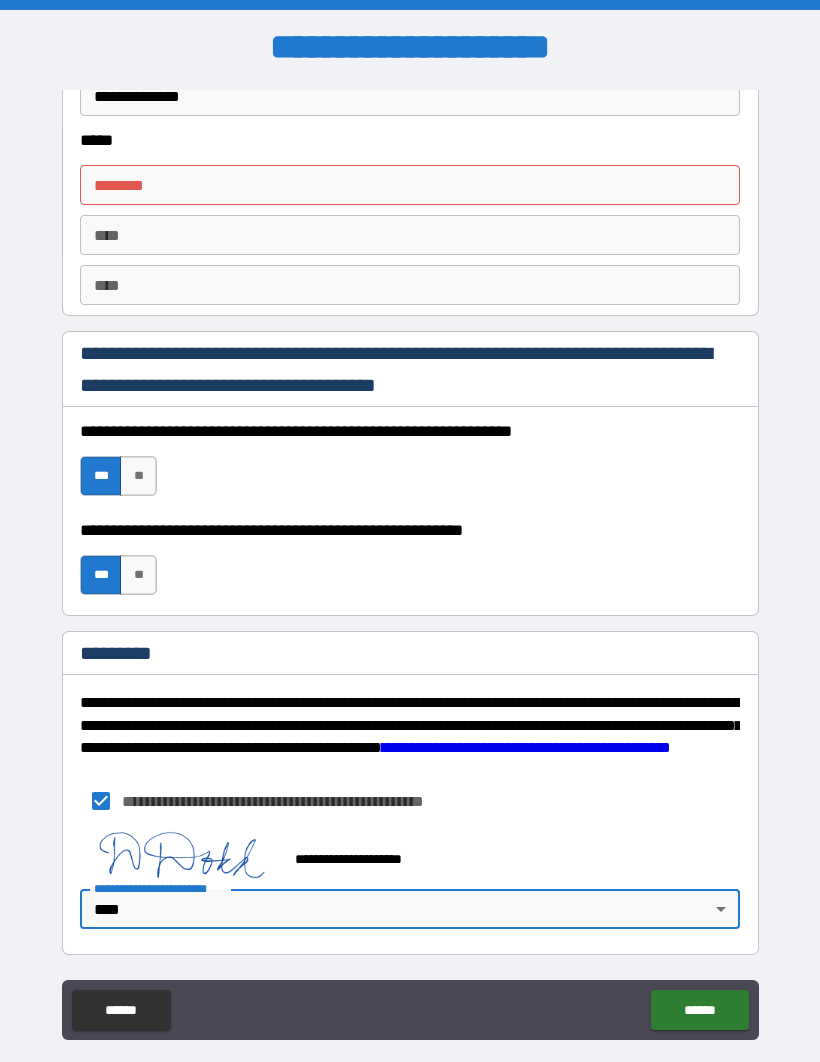 click on "******" at bounding box center [699, 1010] 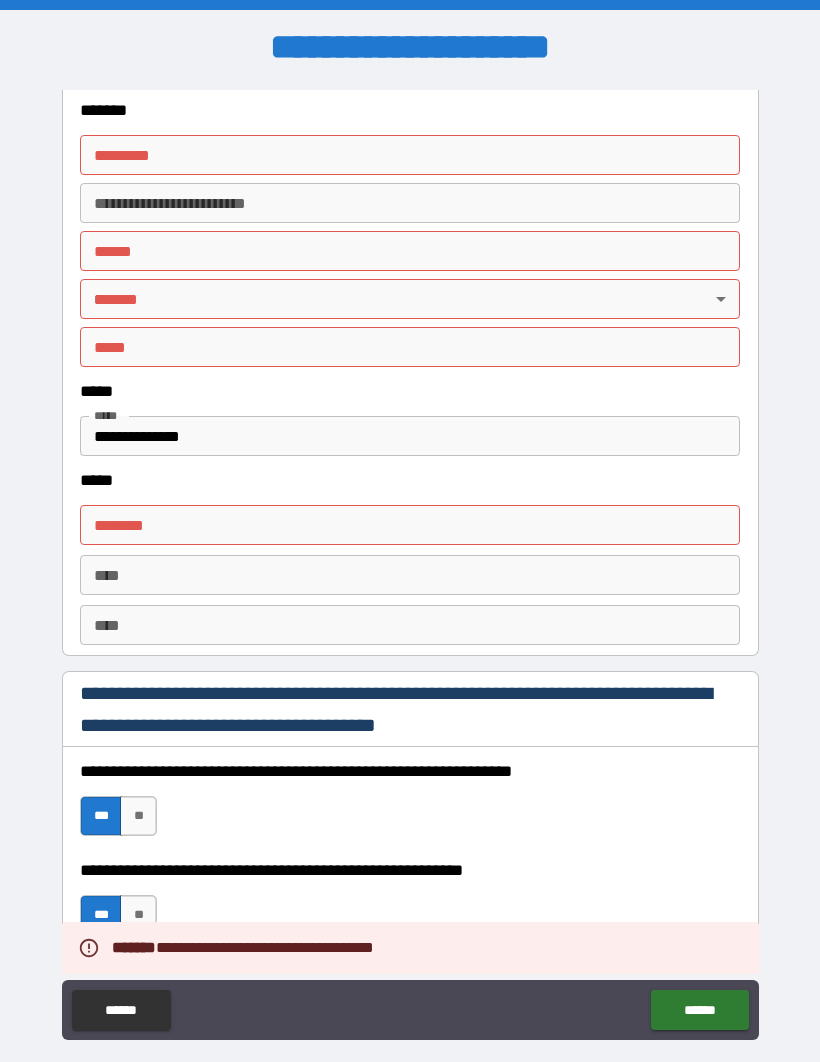 scroll, scrollTop: 2277, scrollLeft: 0, axis: vertical 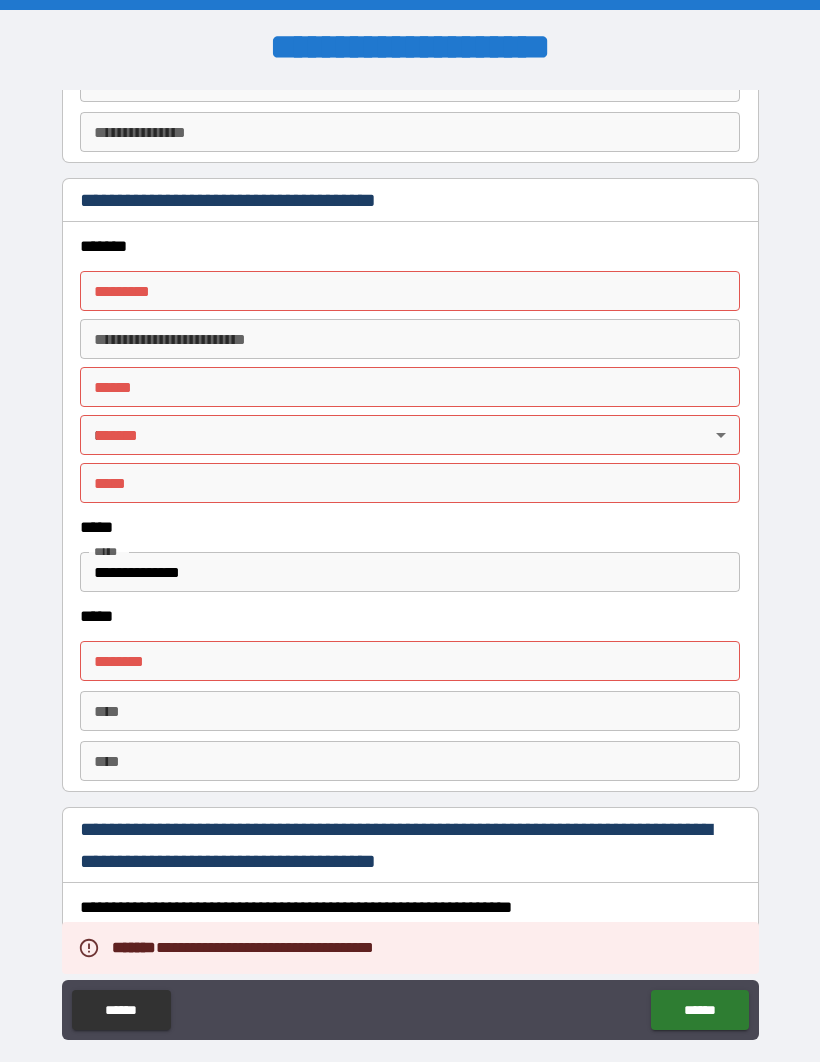 click on "******   * ******   *" at bounding box center (410, 661) 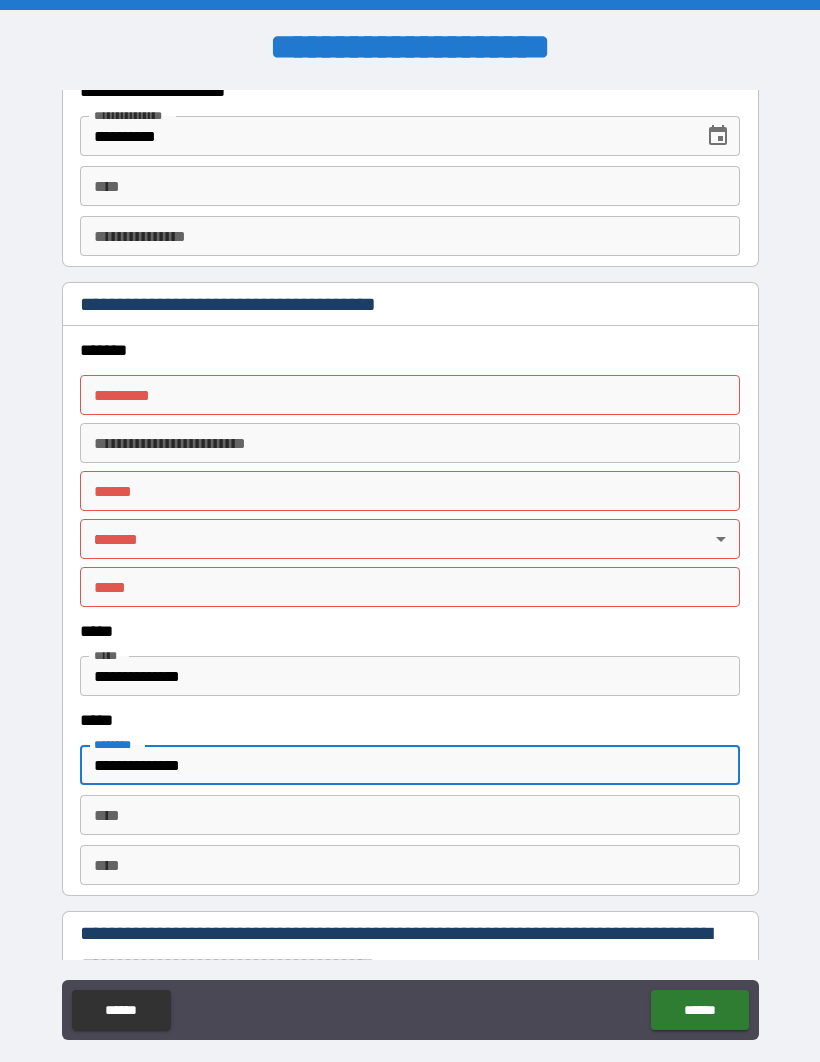scroll, scrollTop: 2174, scrollLeft: 0, axis: vertical 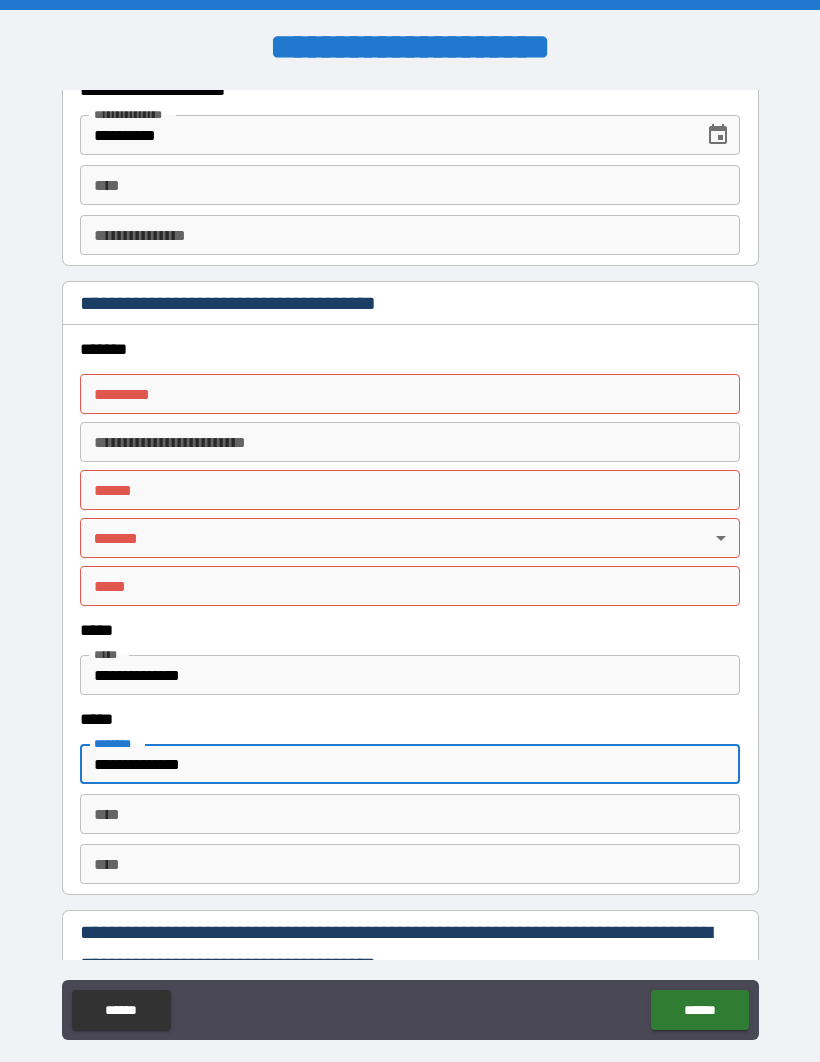 type on "**********" 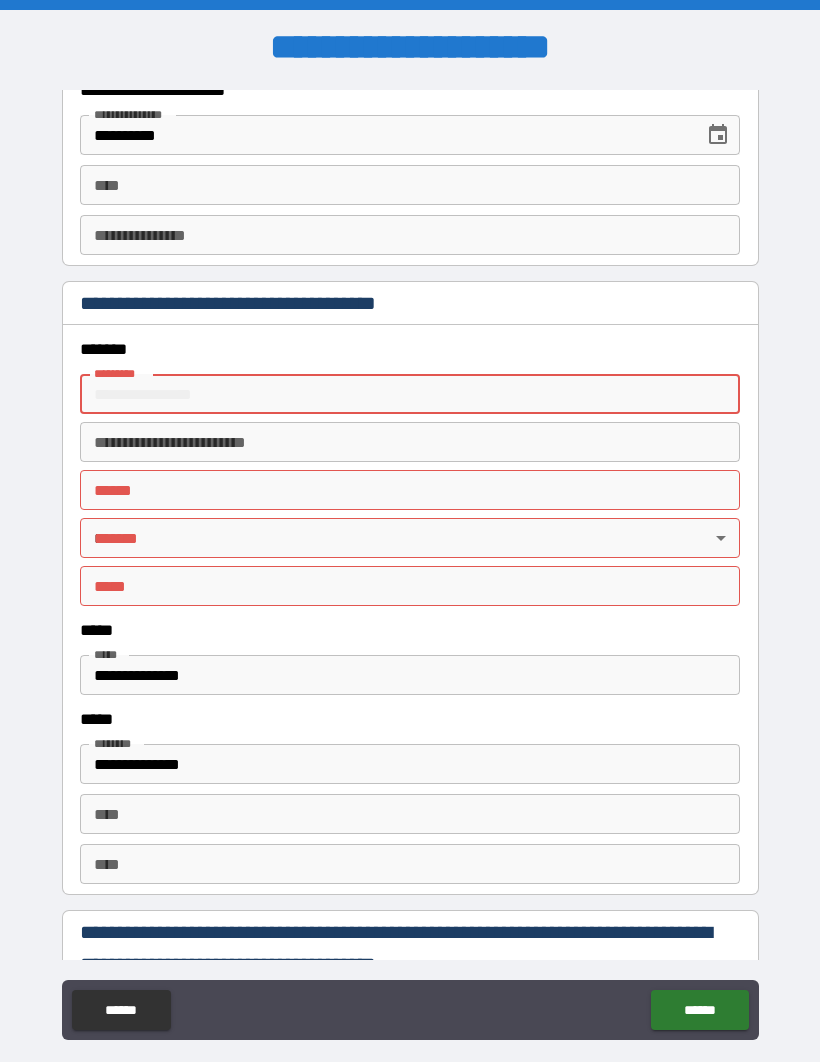 type on "**********" 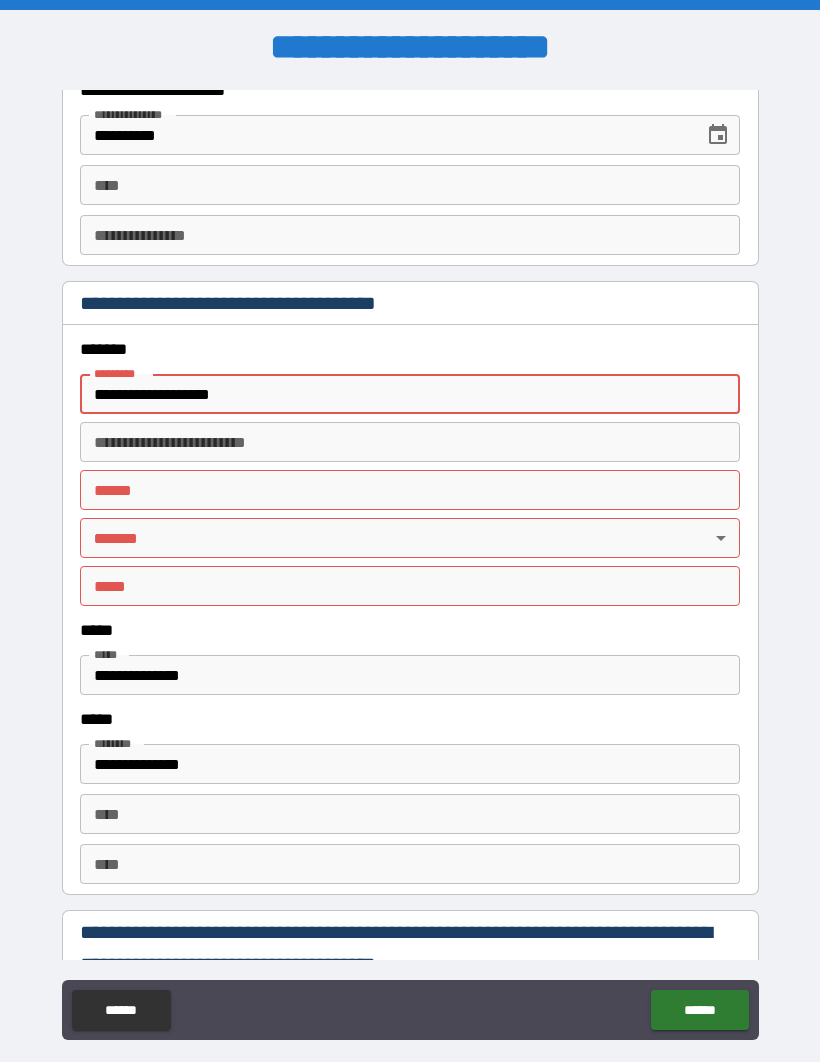 type on "**********" 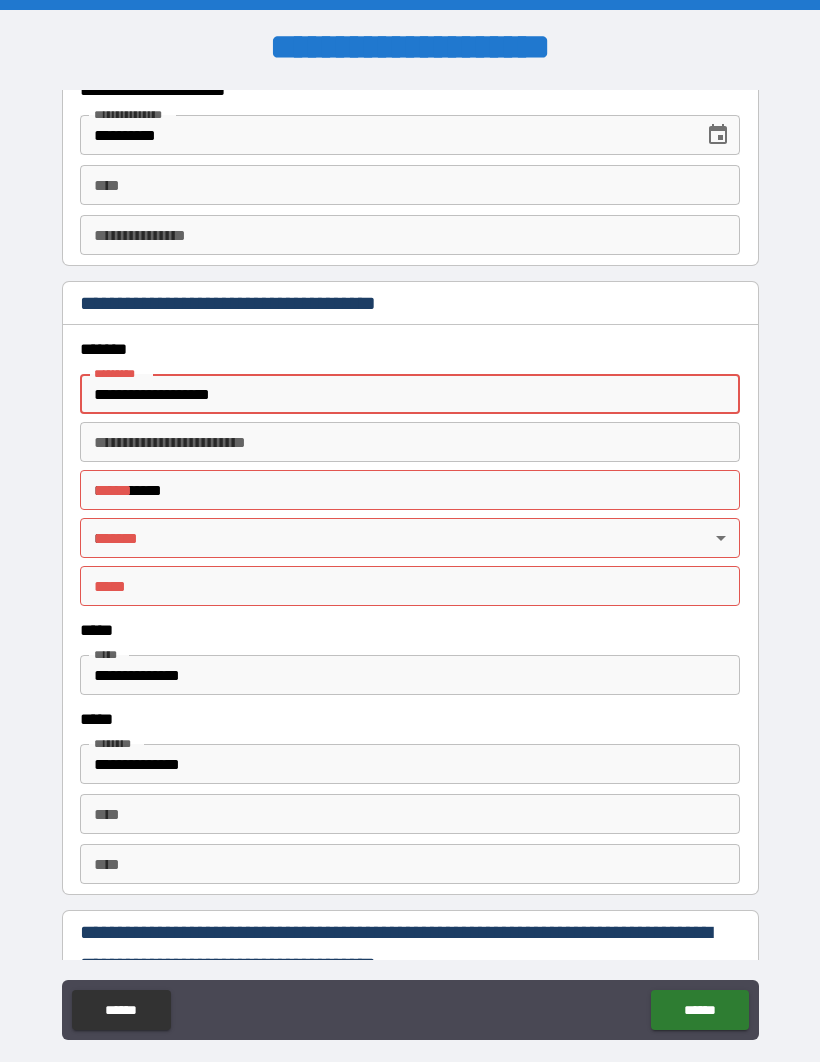 type on "**" 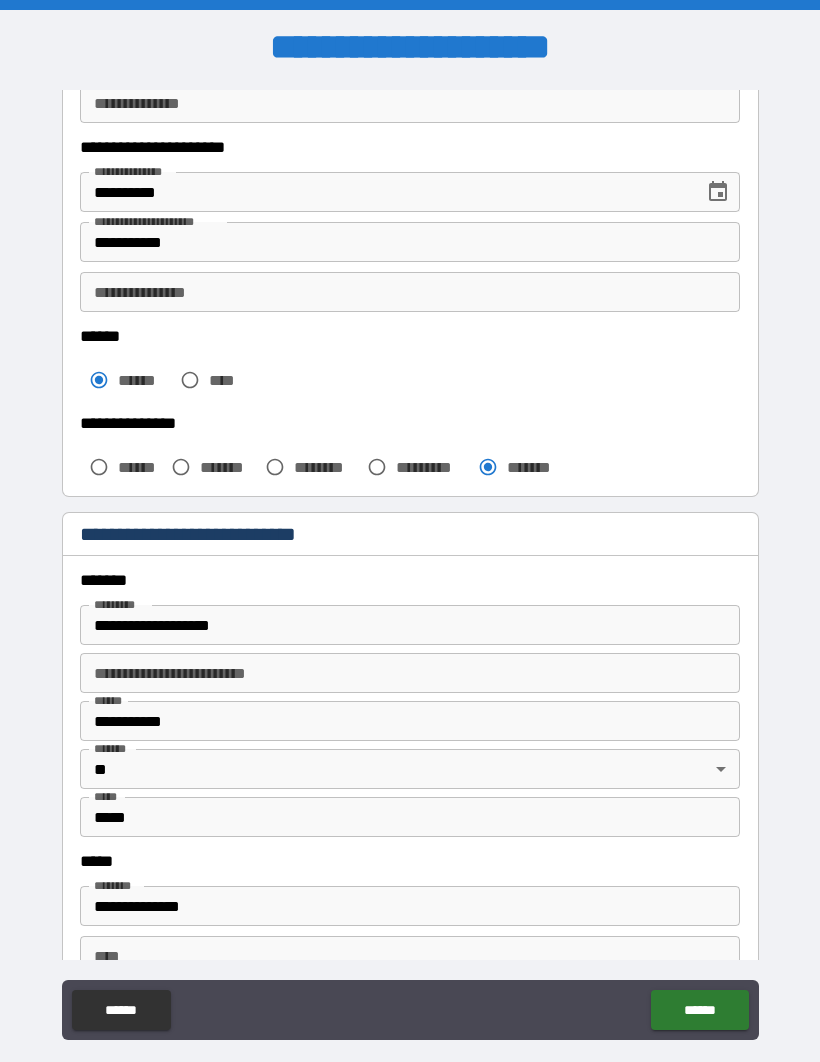 scroll, scrollTop: 301, scrollLeft: 0, axis: vertical 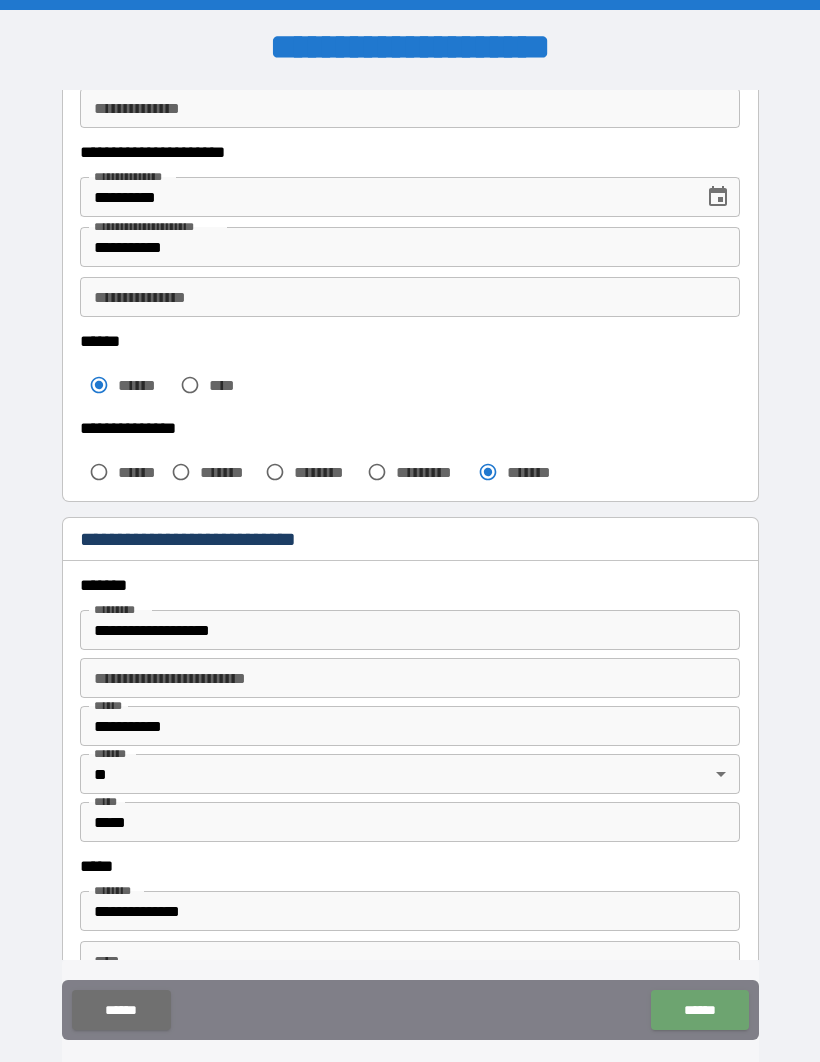 click on "******" at bounding box center [699, 1010] 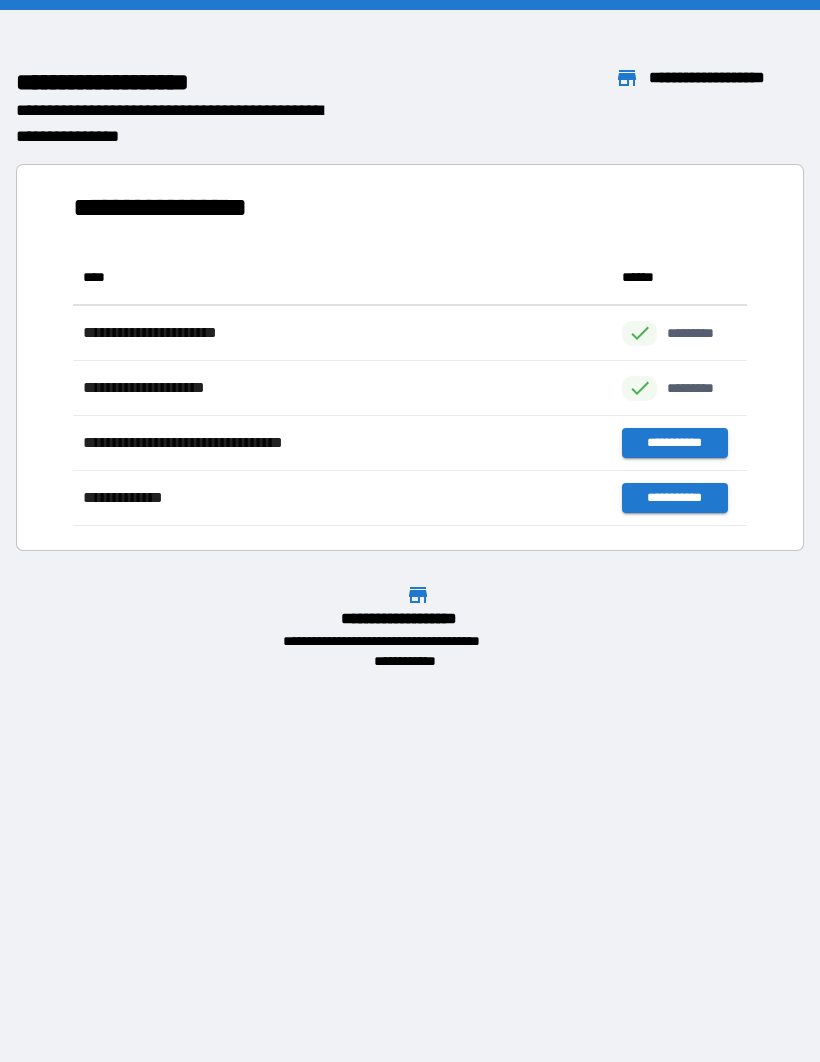 scroll, scrollTop: 276, scrollLeft: 674, axis: both 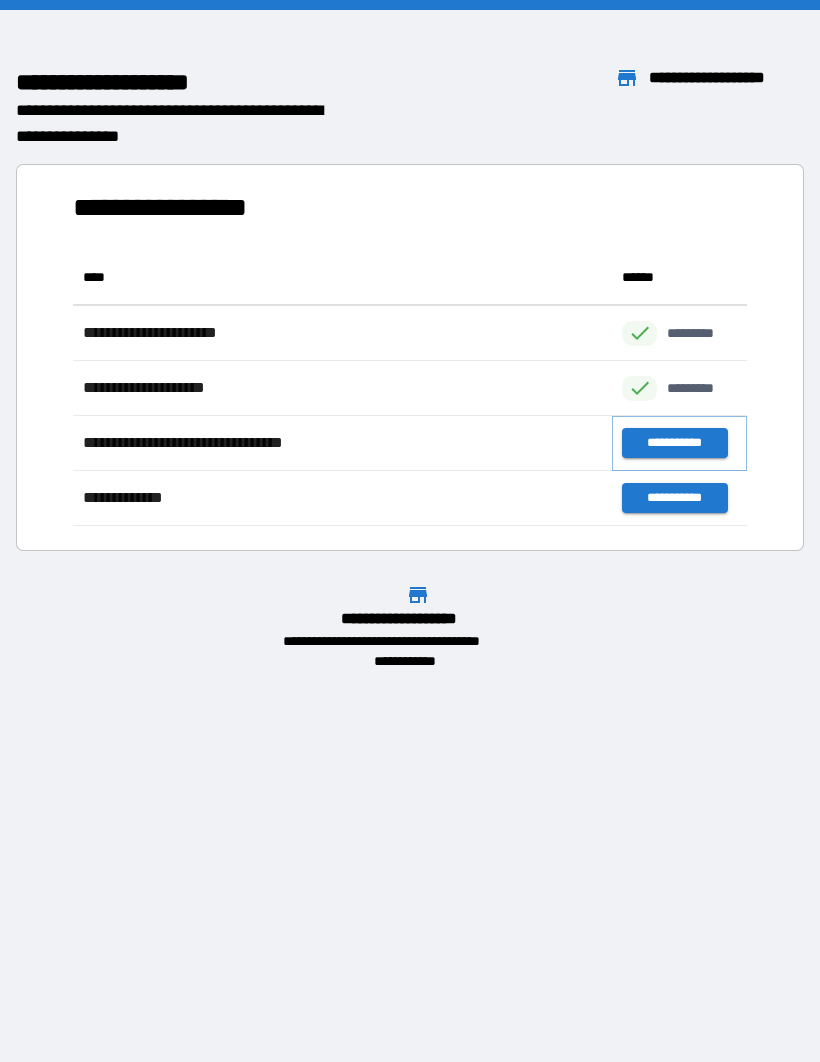 click on "**********" at bounding box center [674, 443] 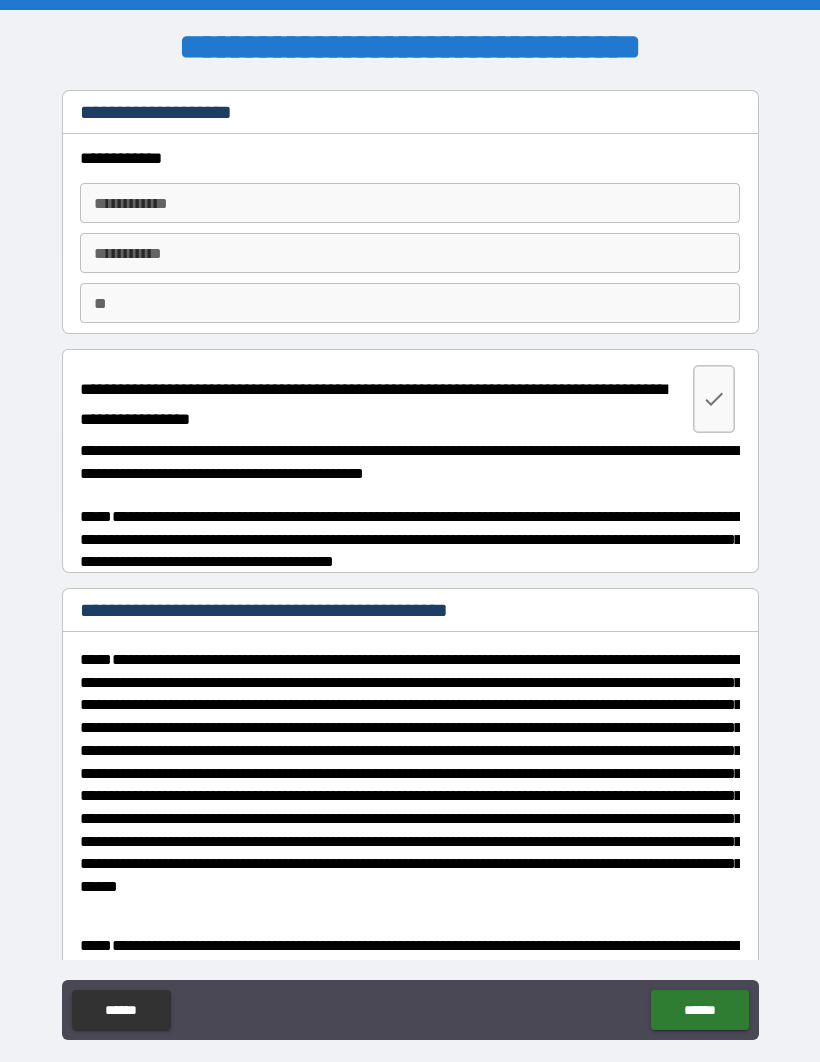 click on "**********" at bounding box center [410, 203] 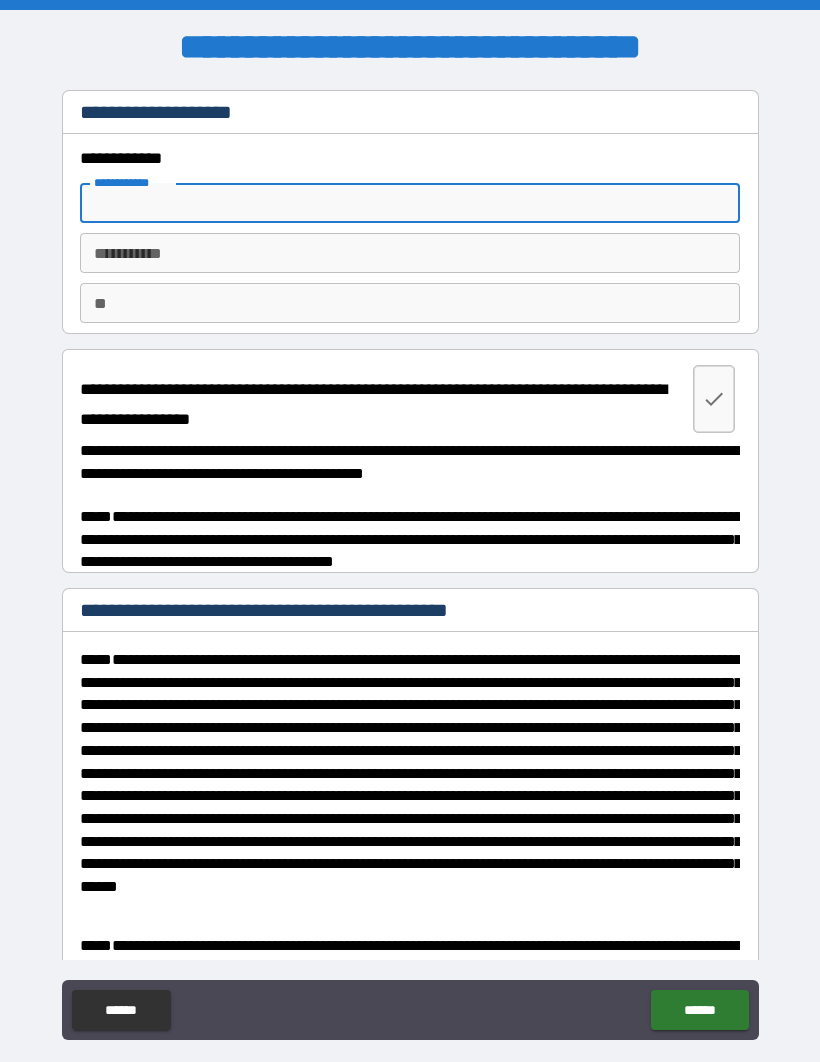 type on "*******" 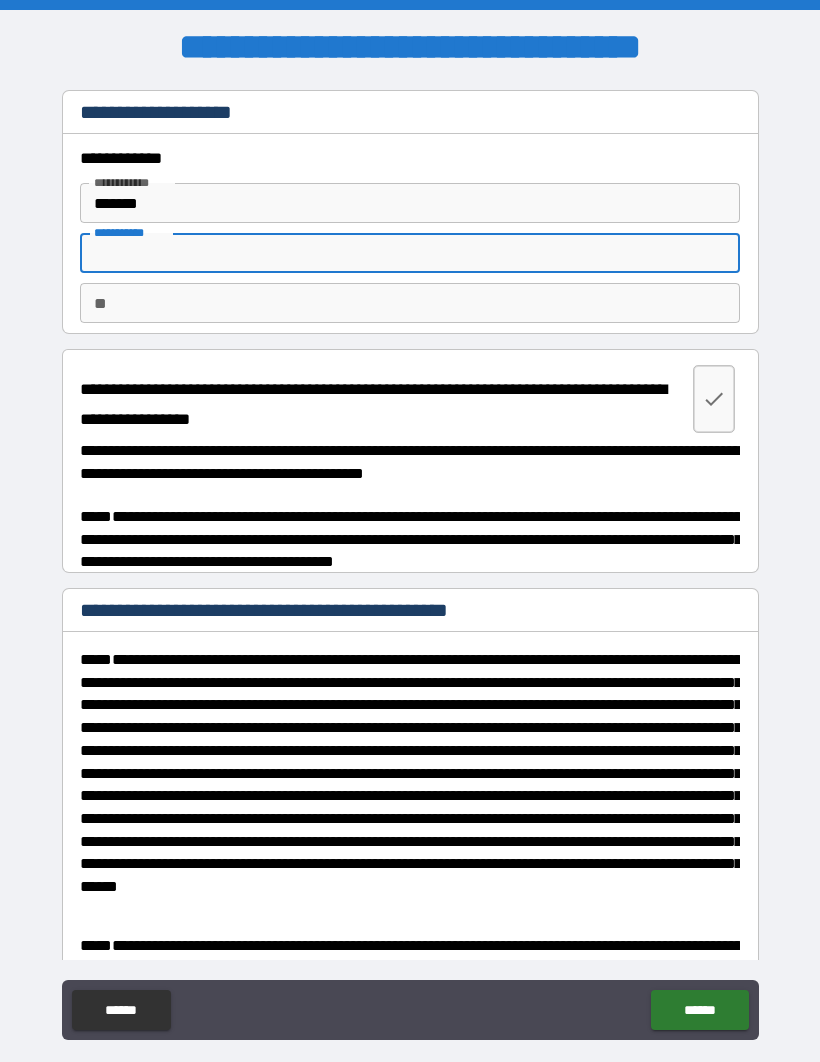 type on "****" 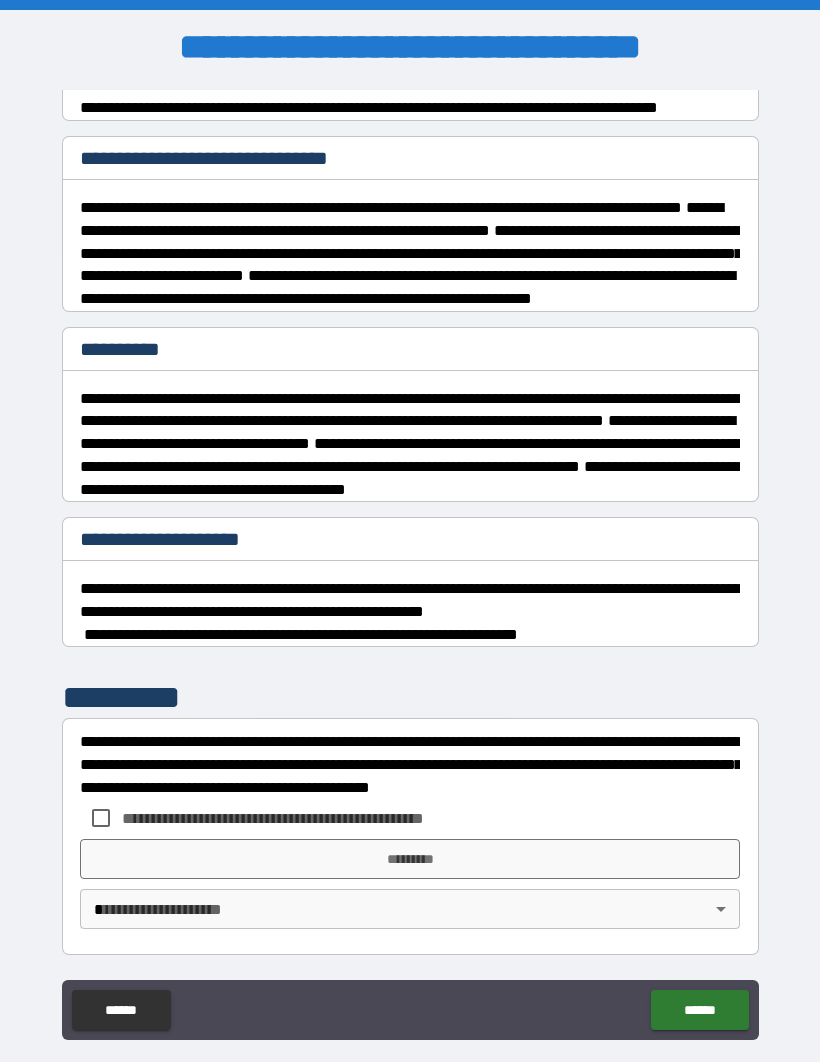 scroll, scrollTop: 3600, scrollLeft: 0, axis: vertical 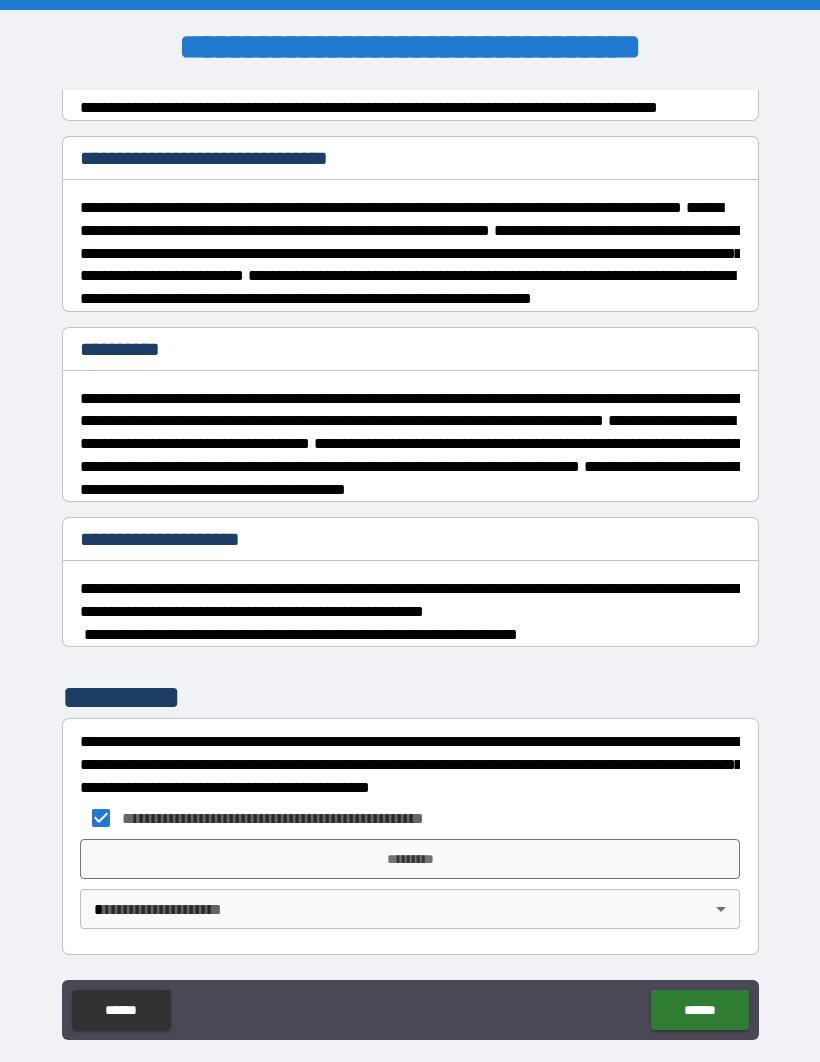 click on "*********" at bounding box center [410, 859] 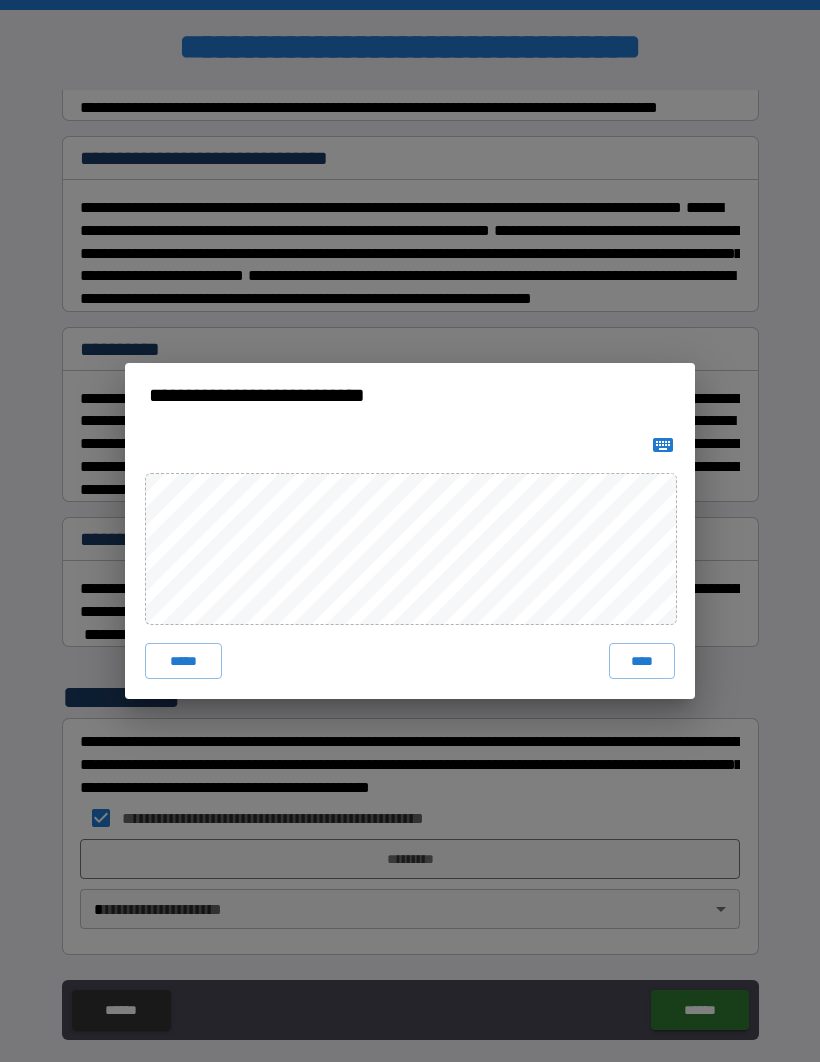 click on "**********" at bounding box center (410, 531) 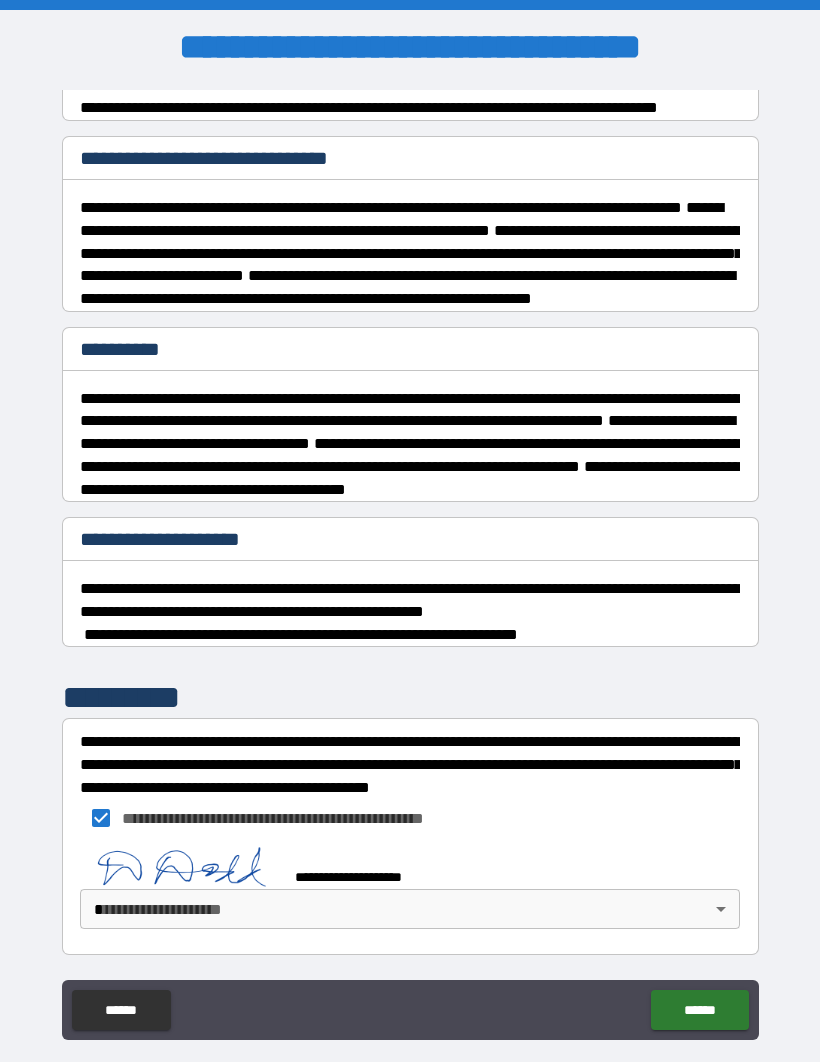 scroll, scrollTop: 3590, scrollLeft: 0, axis: vertical 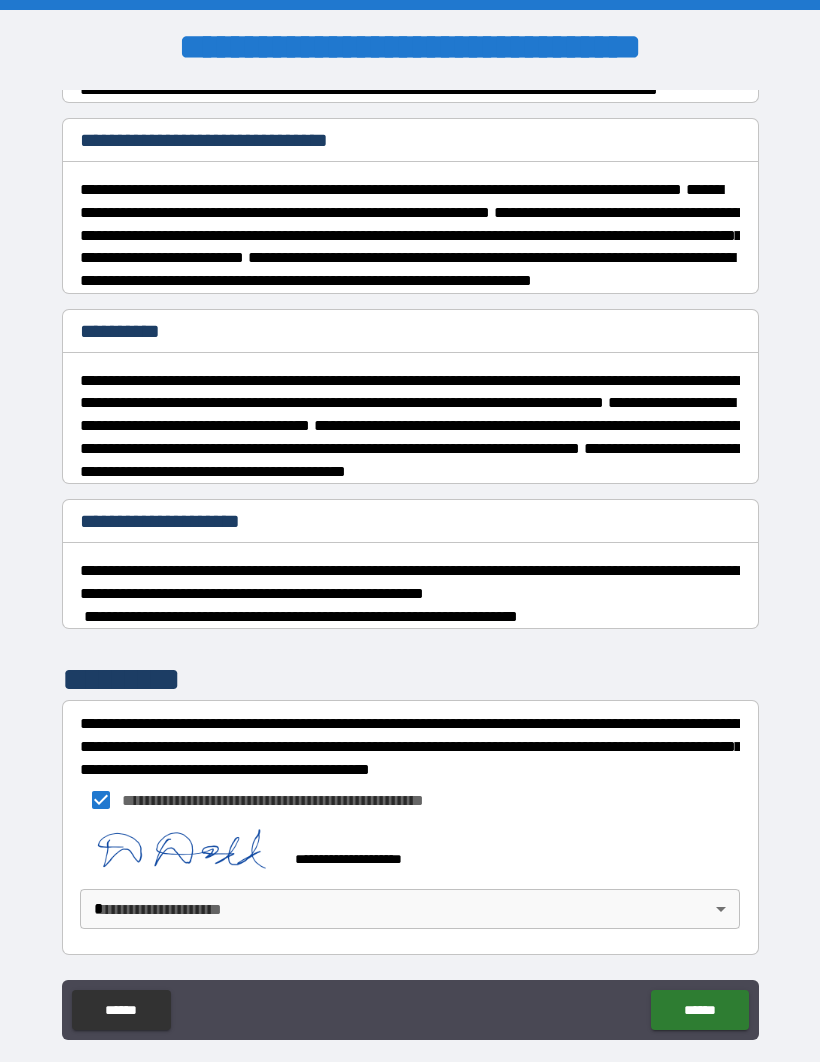click on "**********" at bounding box center [410, 565] 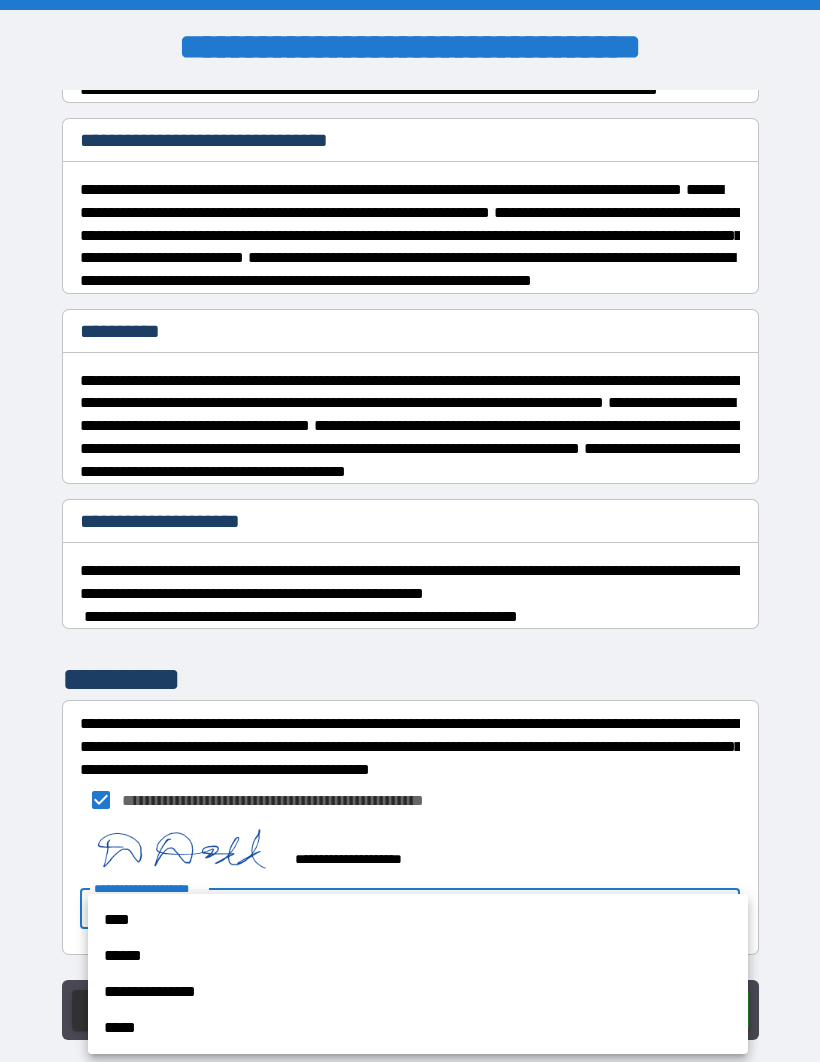 click on "****" at bounding box center (418, 920) 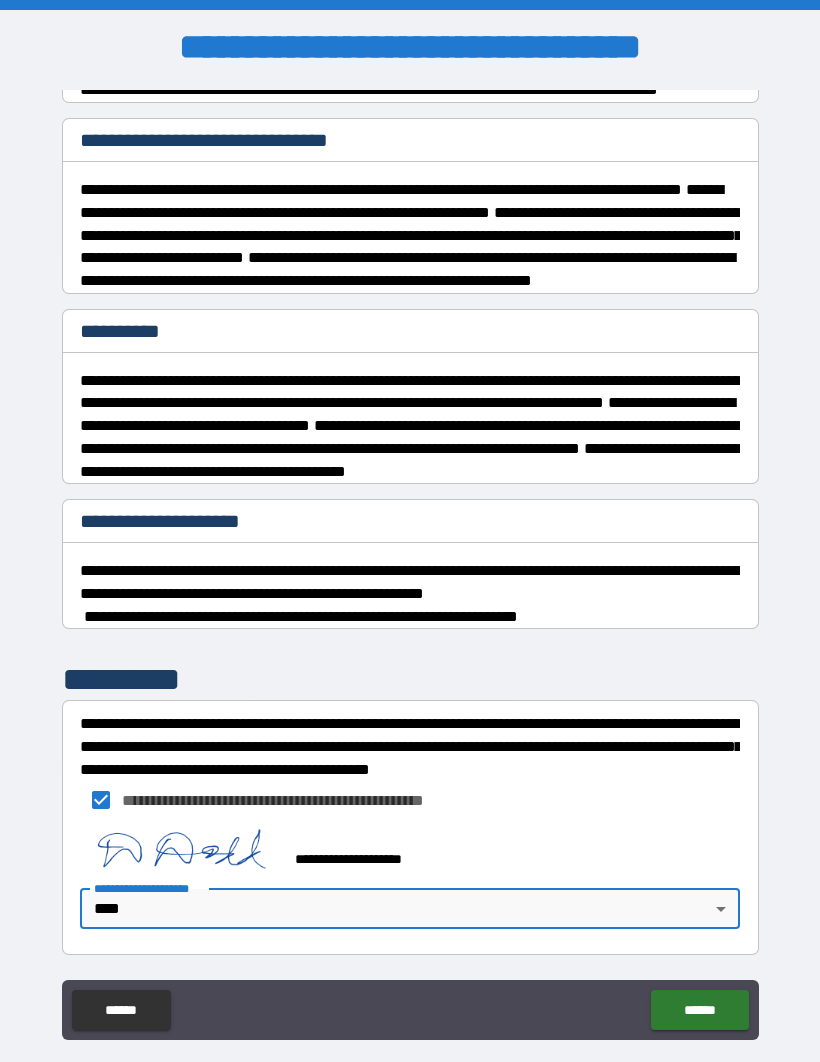 click on "******" at bounding box center [699, 1010] 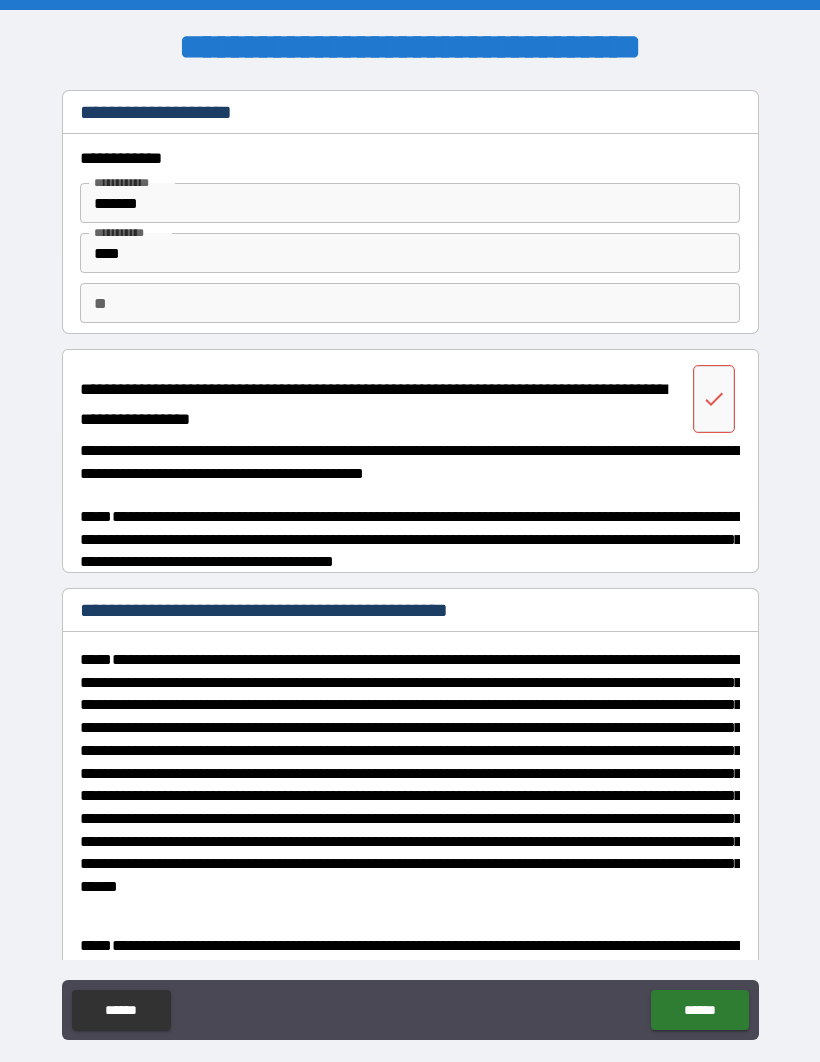 scroll, scrollTop: 0, scrollLeft: 0, axis: both 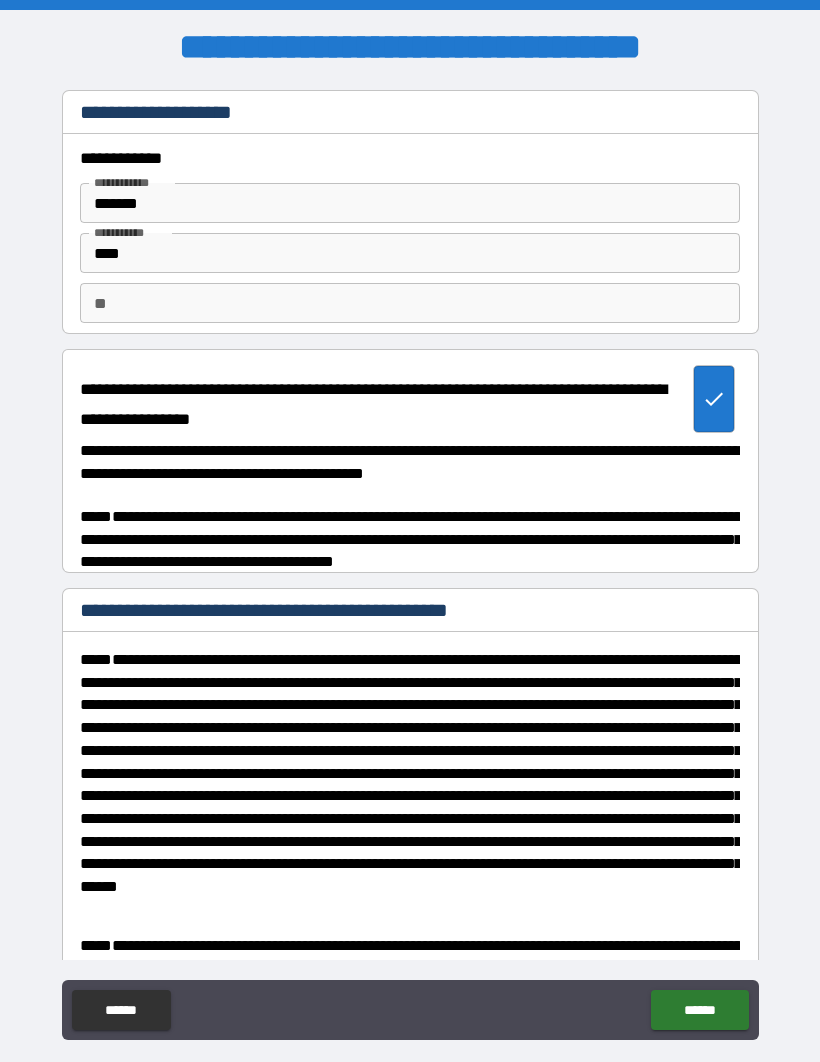 click on "******" at bounding box center (699, 1010) 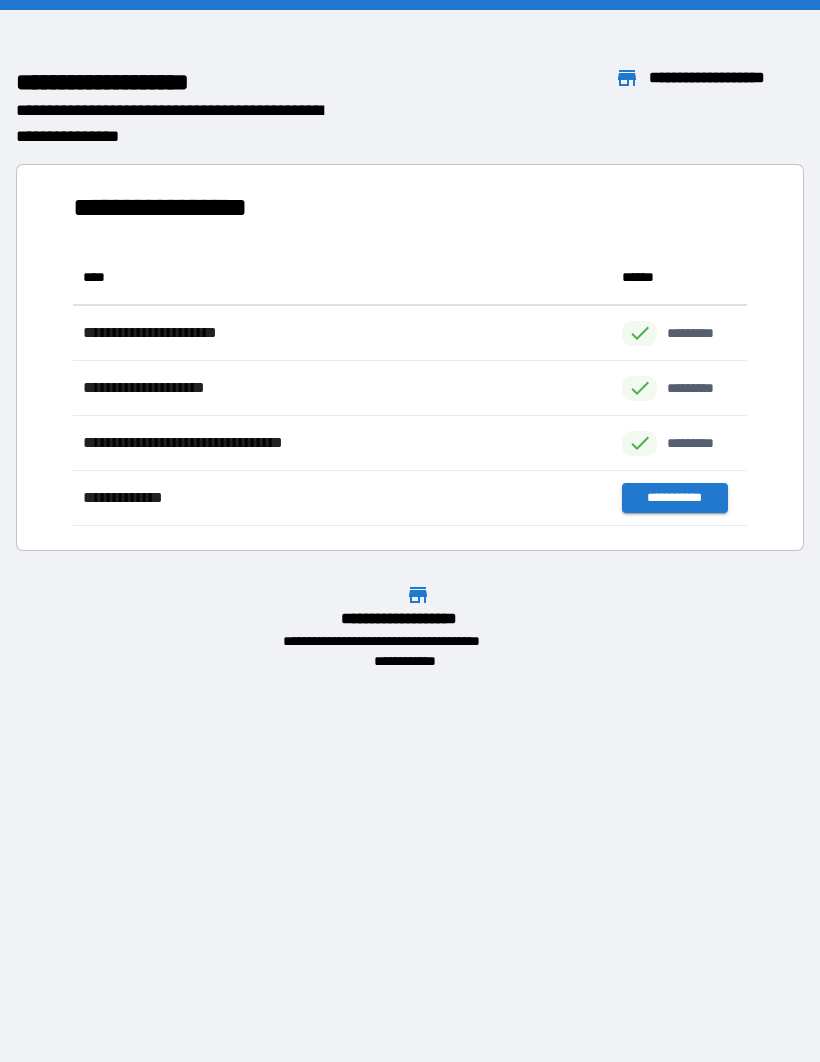 scroll, scrollTop: 1, scrollLeft: 1, axis: both 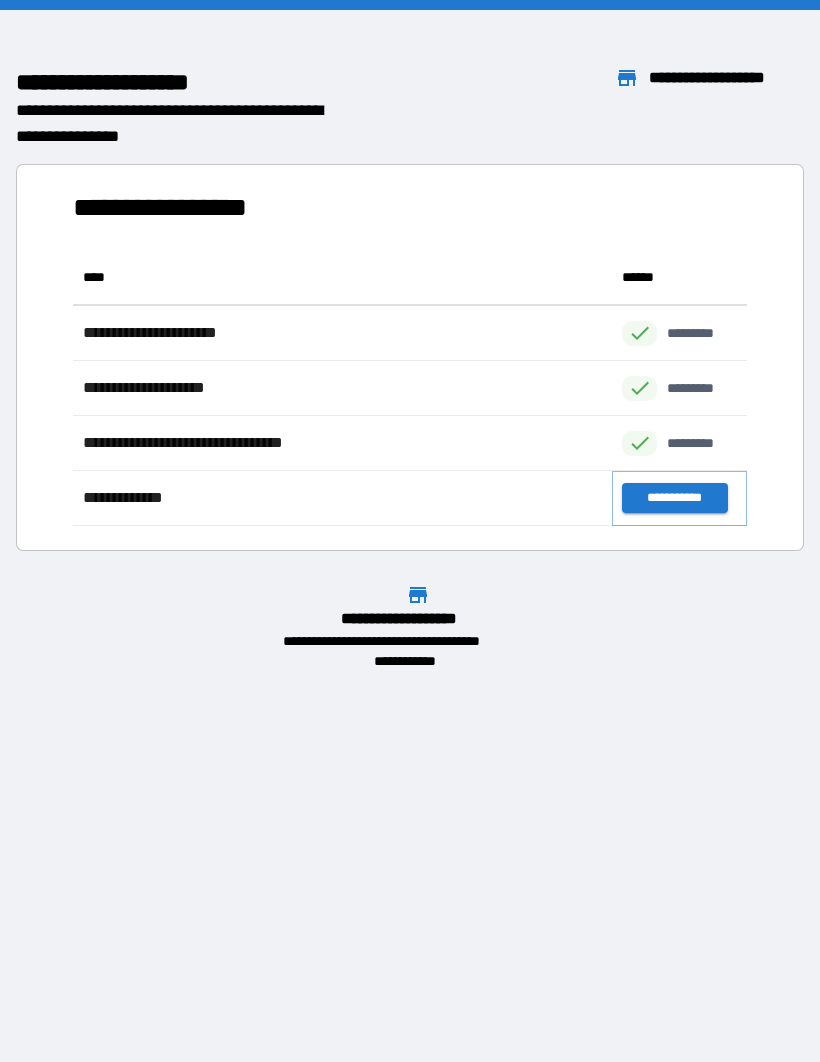 click on "**********" at bounding box center (674, 498) 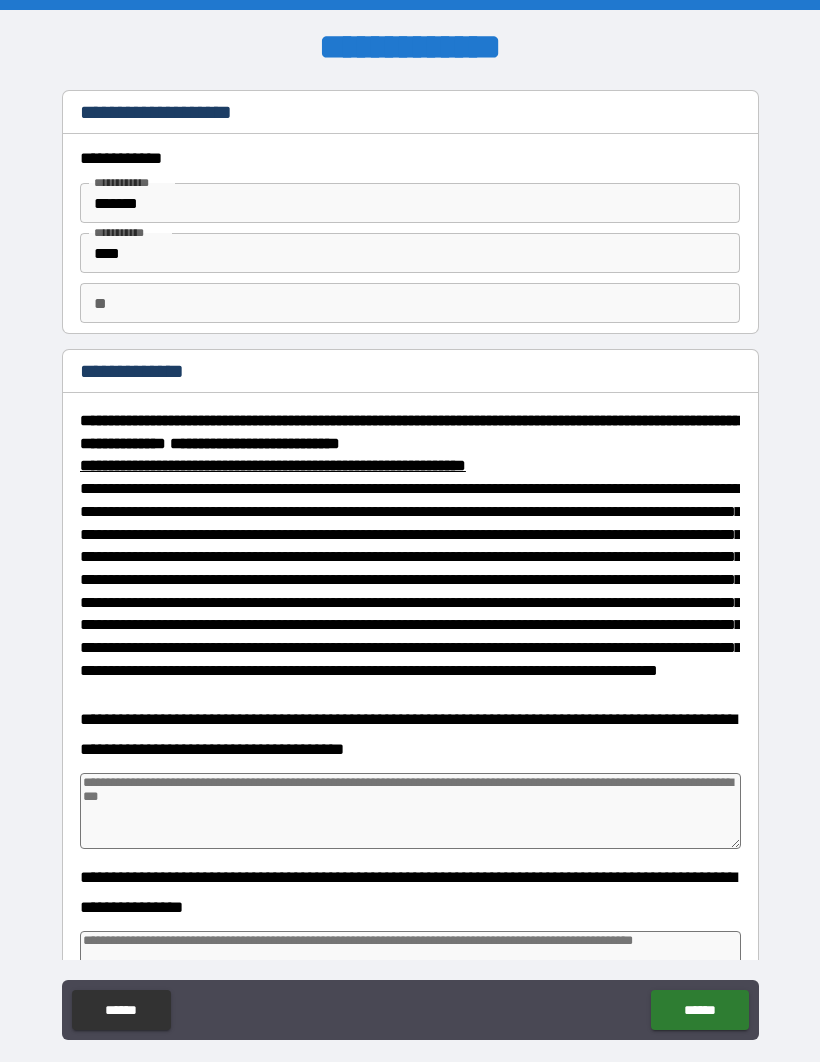 type on "*" 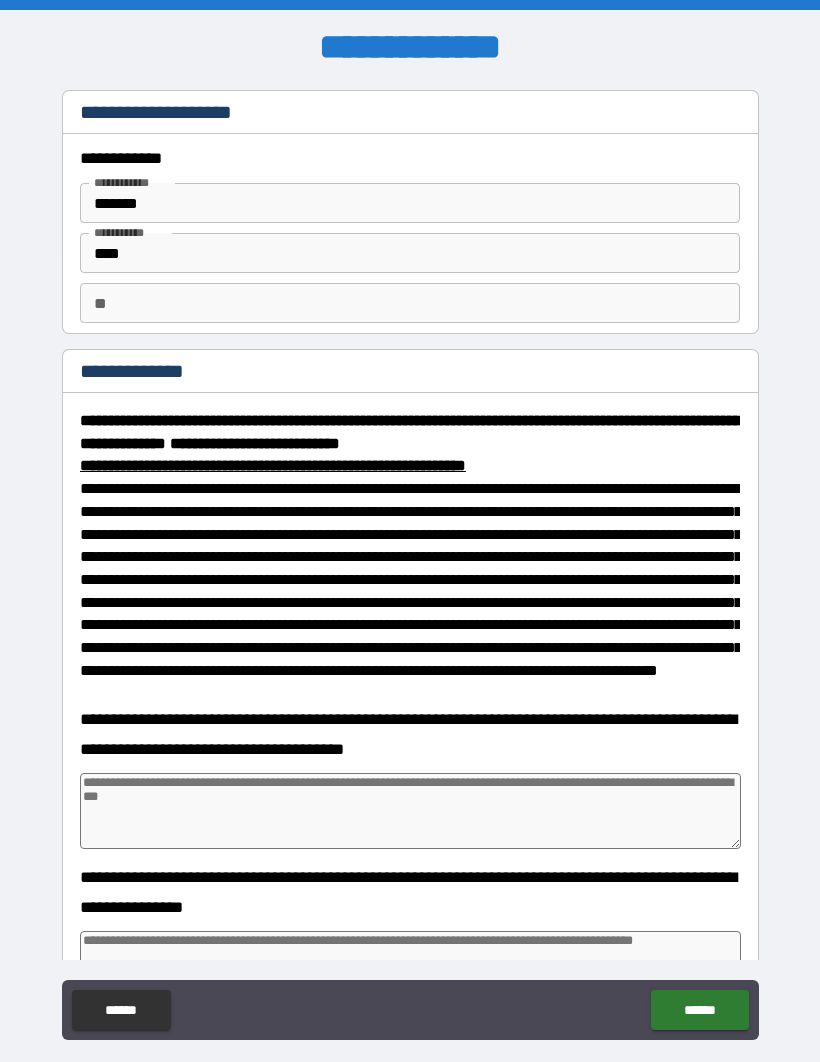 type on "*" 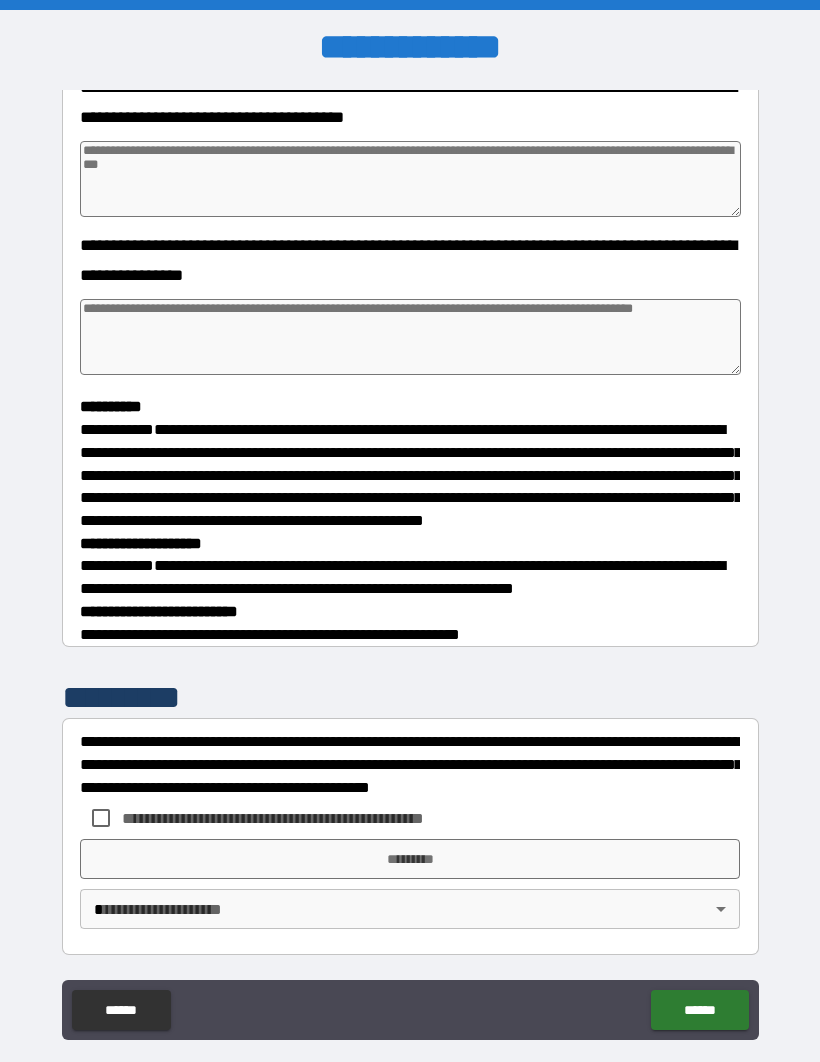 scroll, scrollTop: 703, scrollLeft: 0, axis: vertical 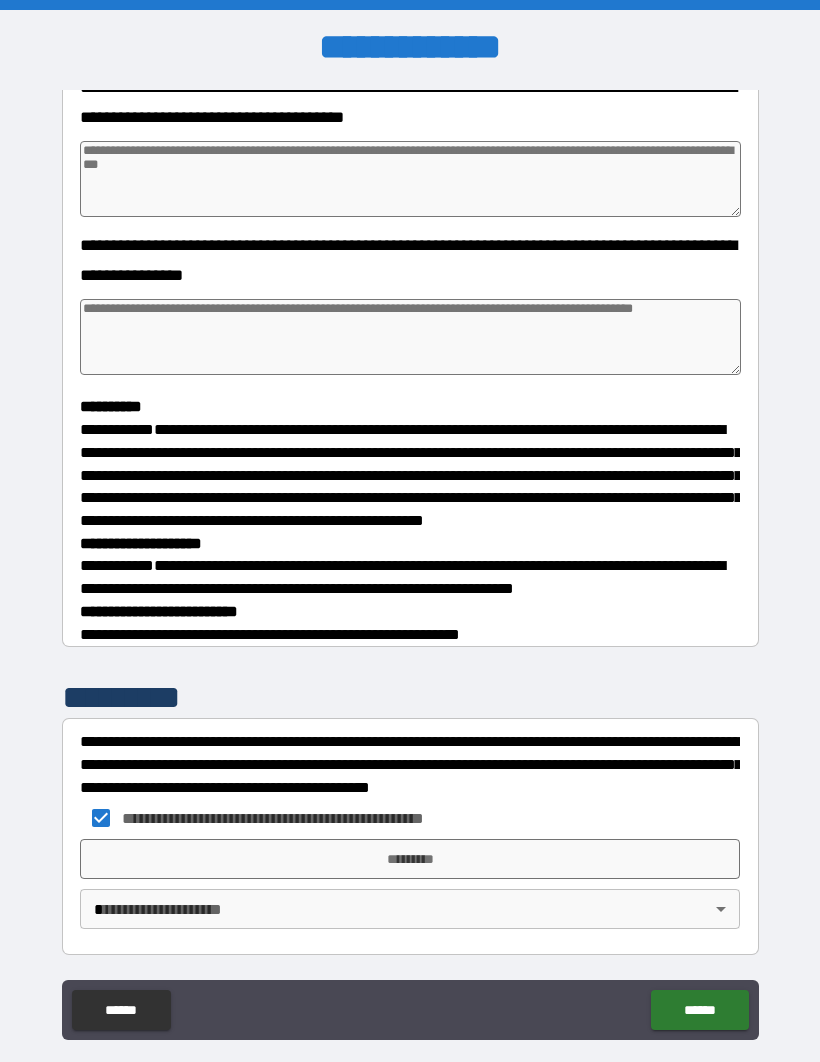 type on "*" 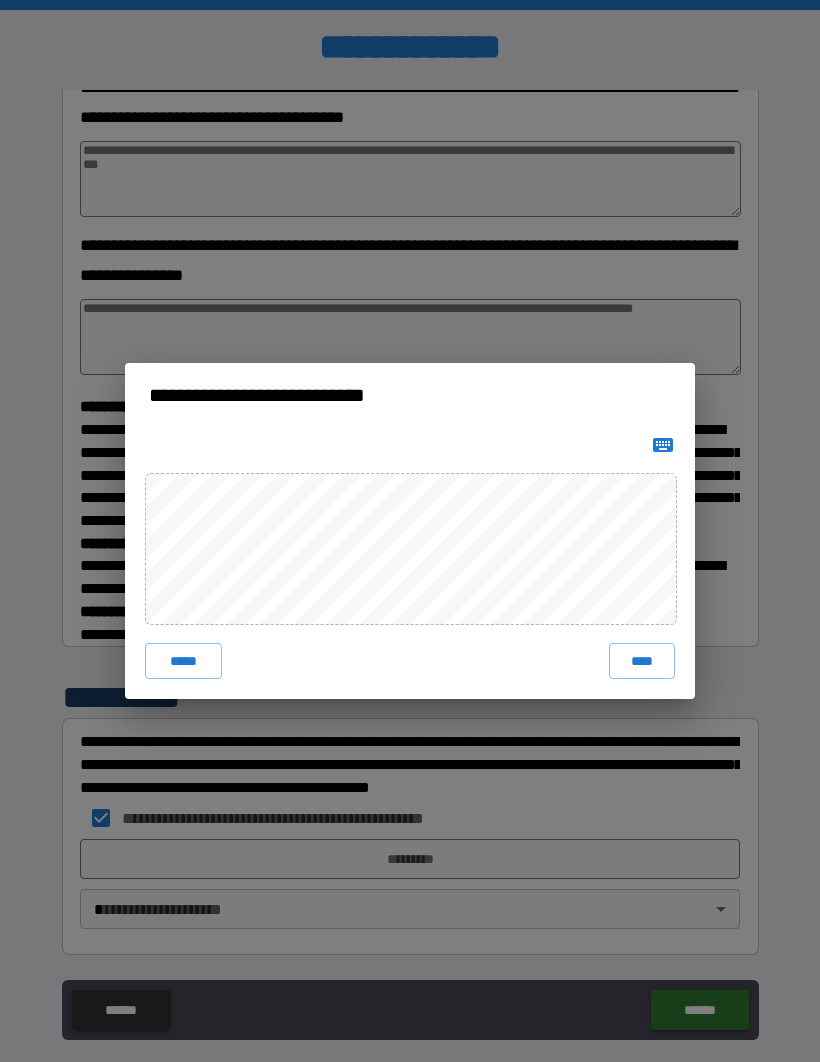 click on "**********" at bounding box center [410, 531] 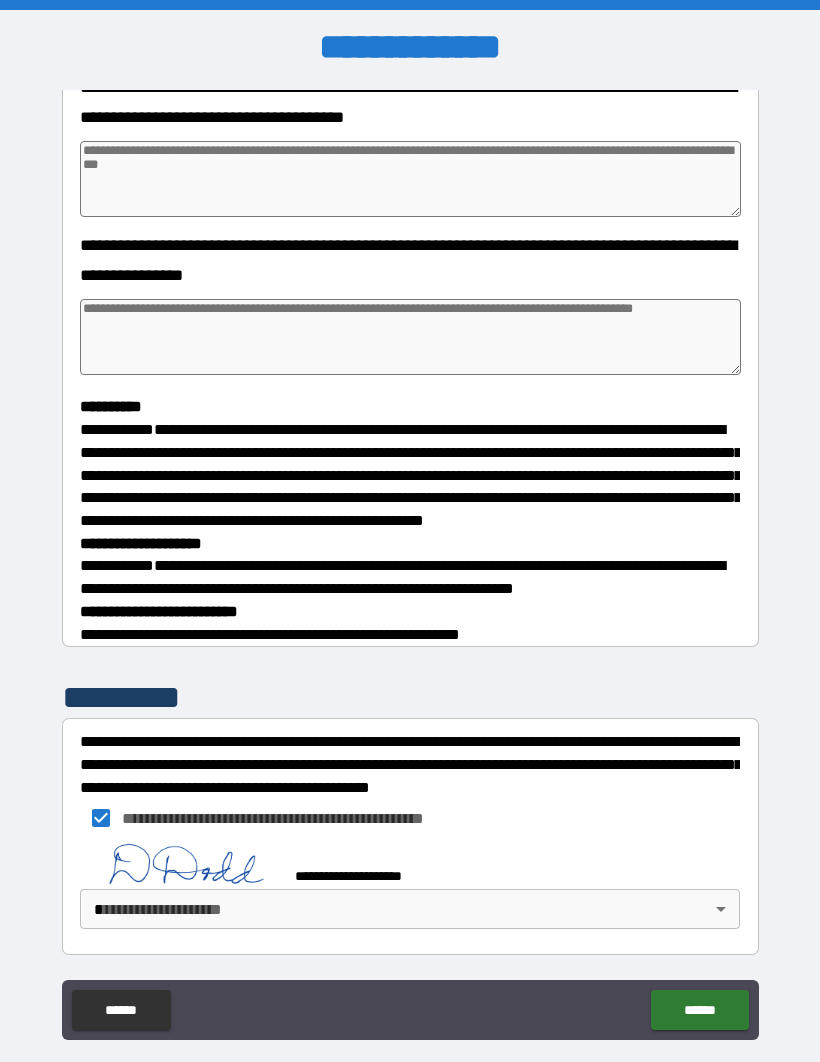 scroll, scrollTop: 693, scrollLeft: 0, axis: vertical 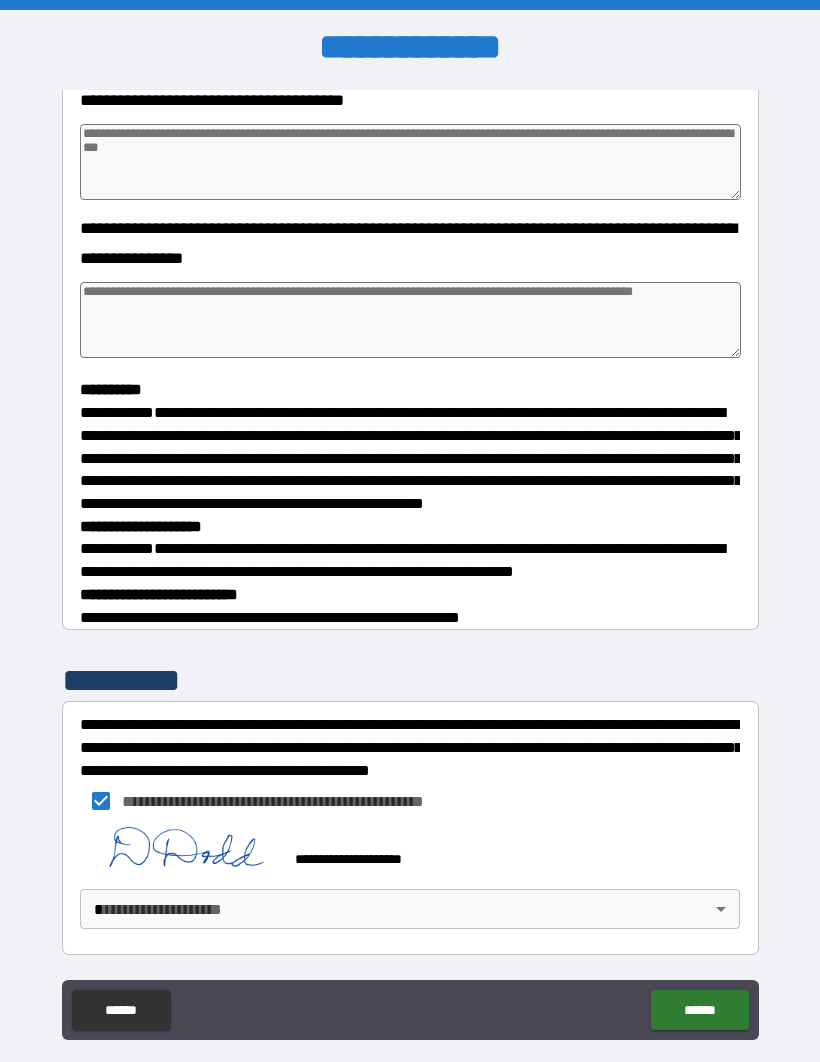 click on "**********" at bounding box center (410, 565) 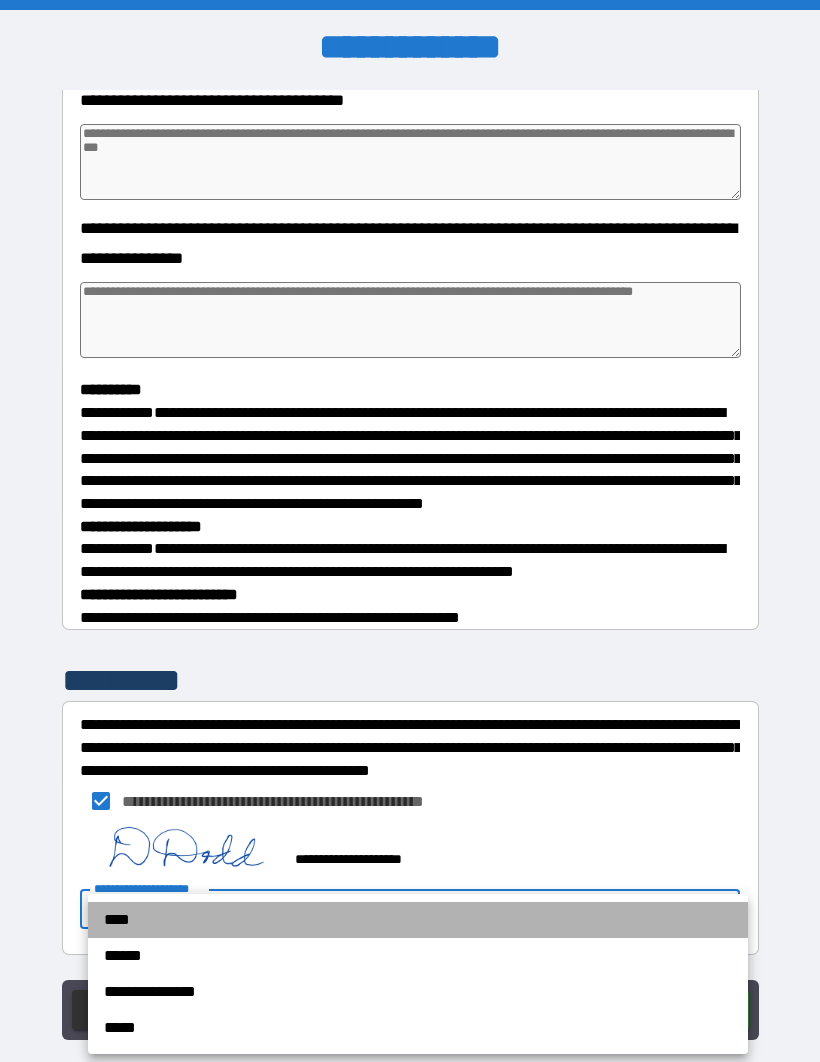 click on "****" at bounding box center (418, 920) 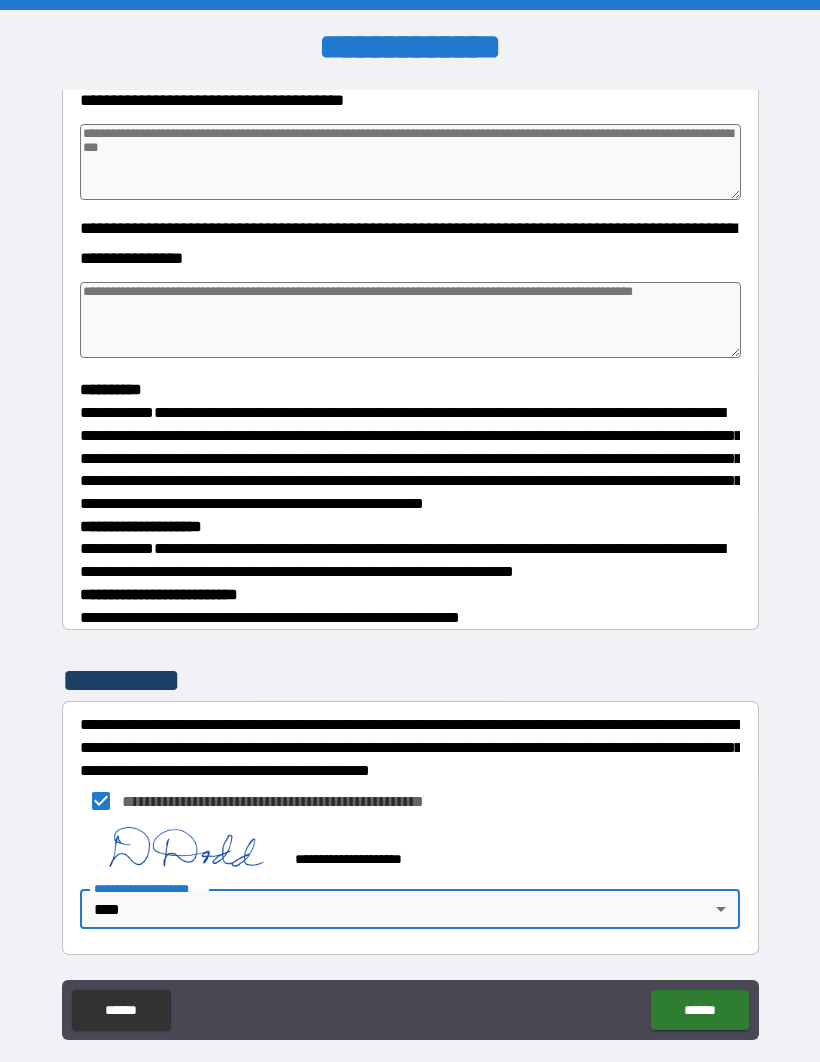 type on "*" 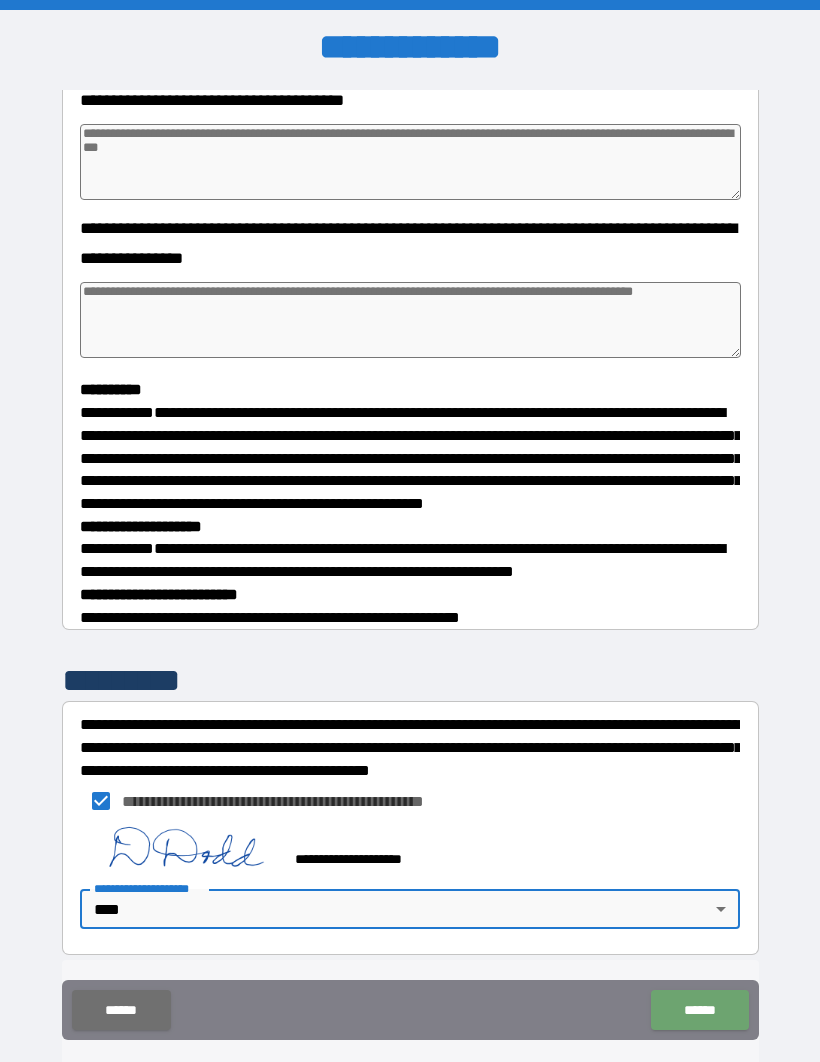 click on "******" at bounding box center [699, 1010] 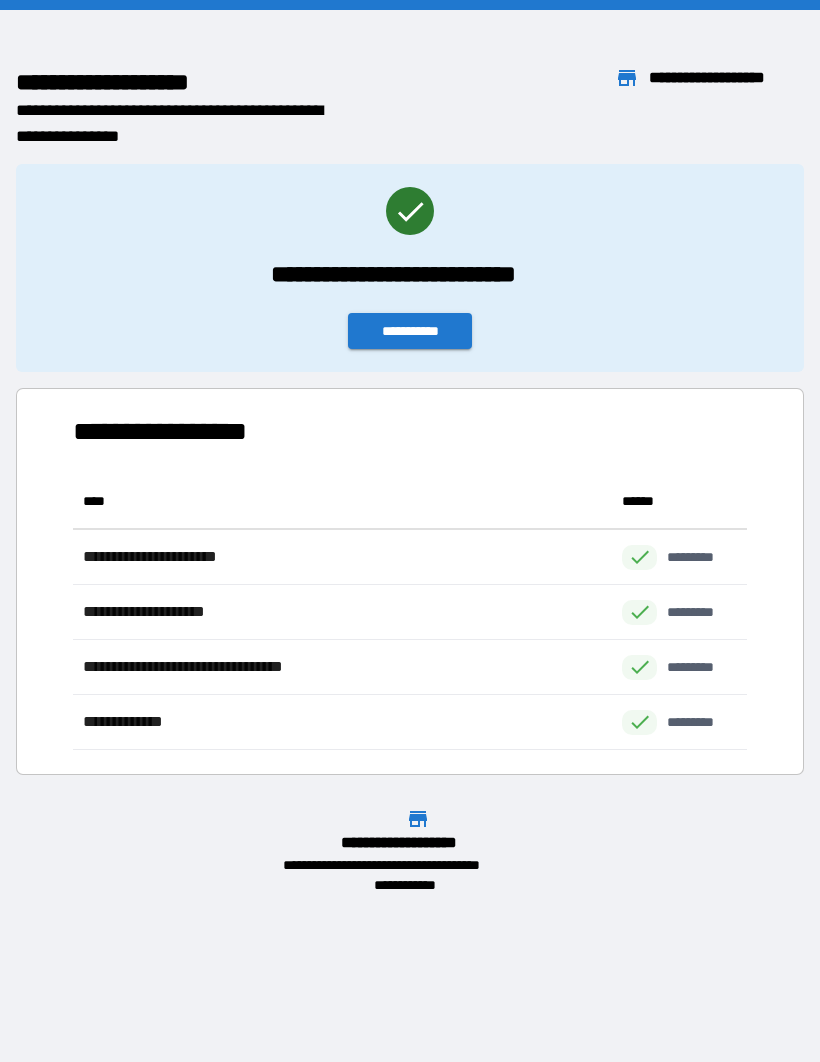 scroll, scrollTop: 1, scrollLeft: 1, axis: both 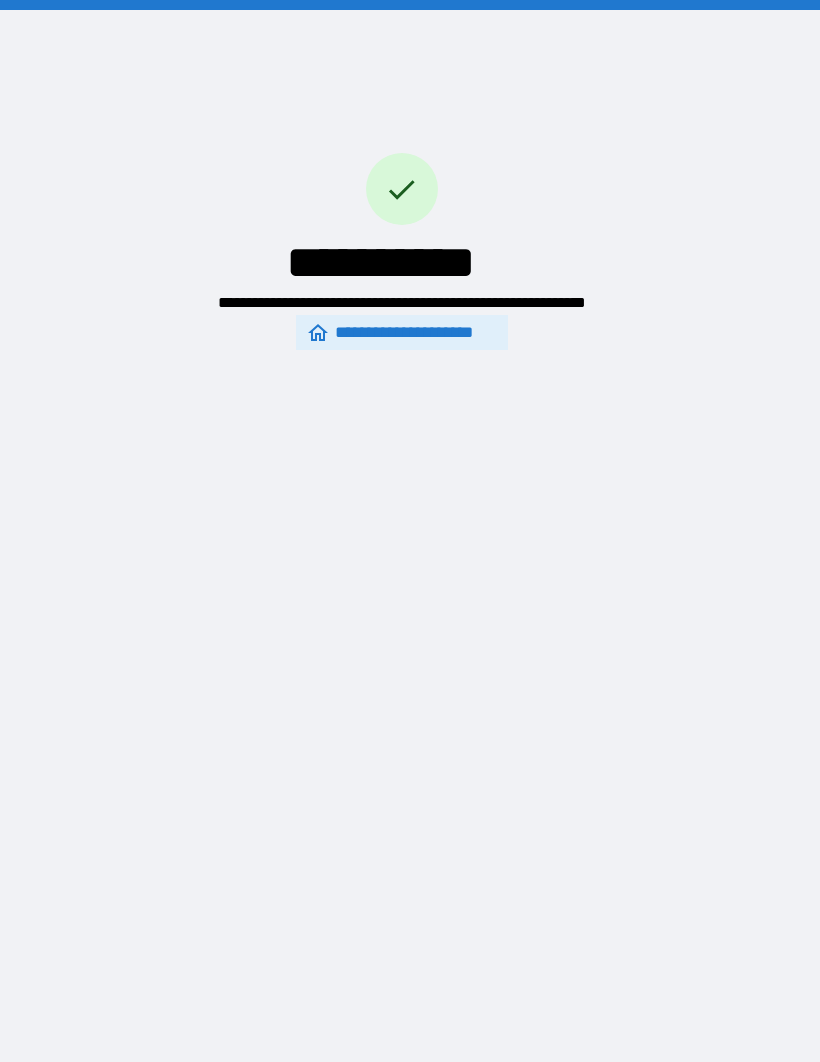 click on "**********" at bounding box center (402, 332) 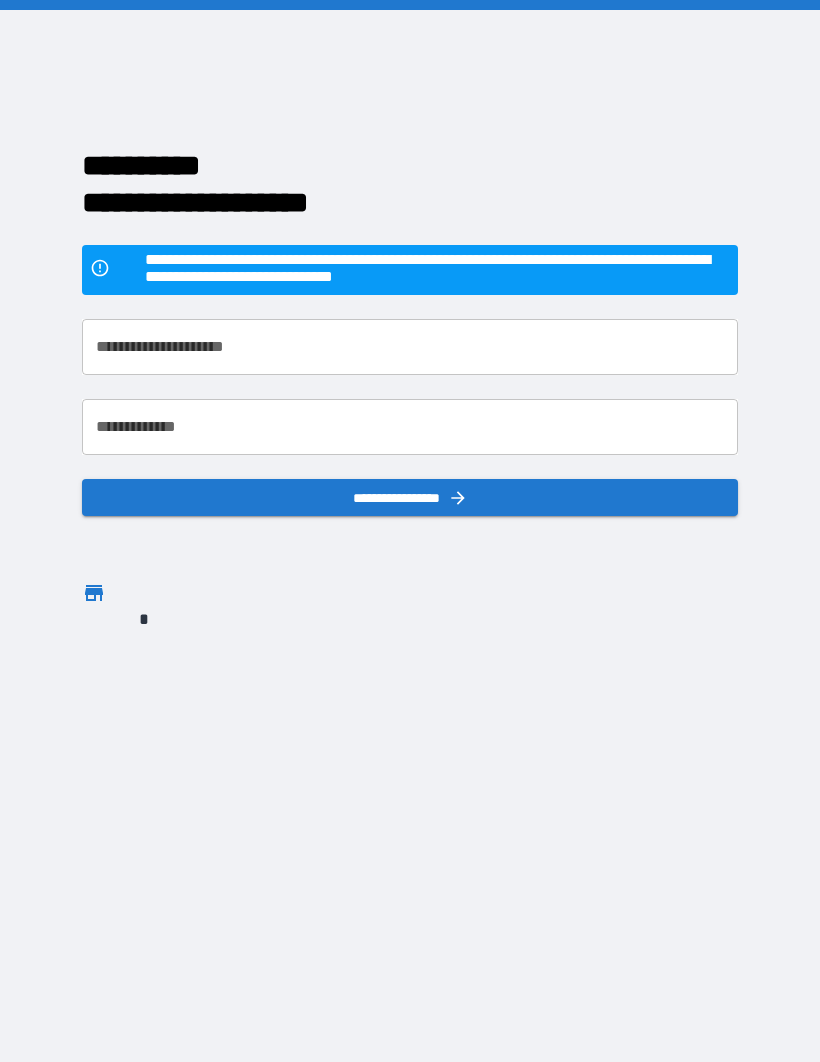 scroll, scrollTop: 70, scrollLeft: 0, axis: vertical 